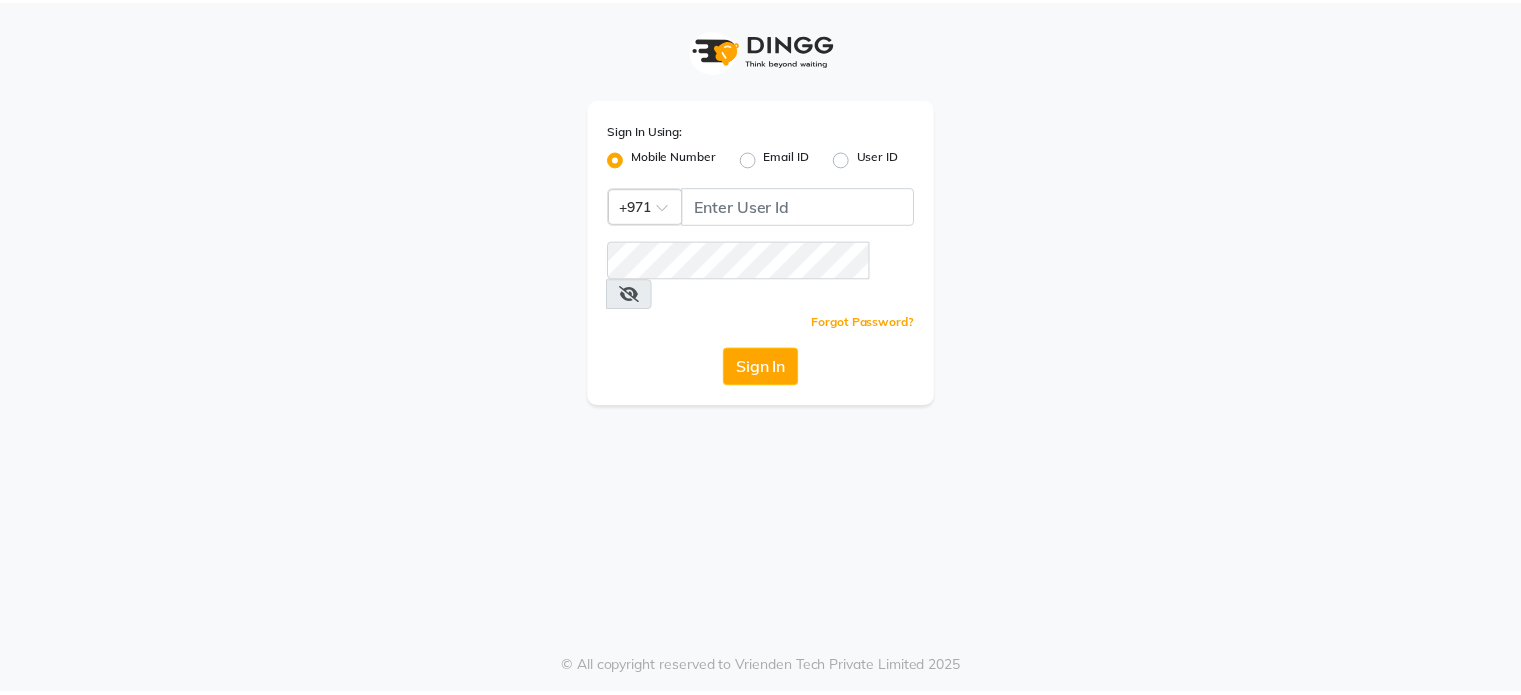 scroll, scrollTop: 0, scrollLeft: 0, axis: both 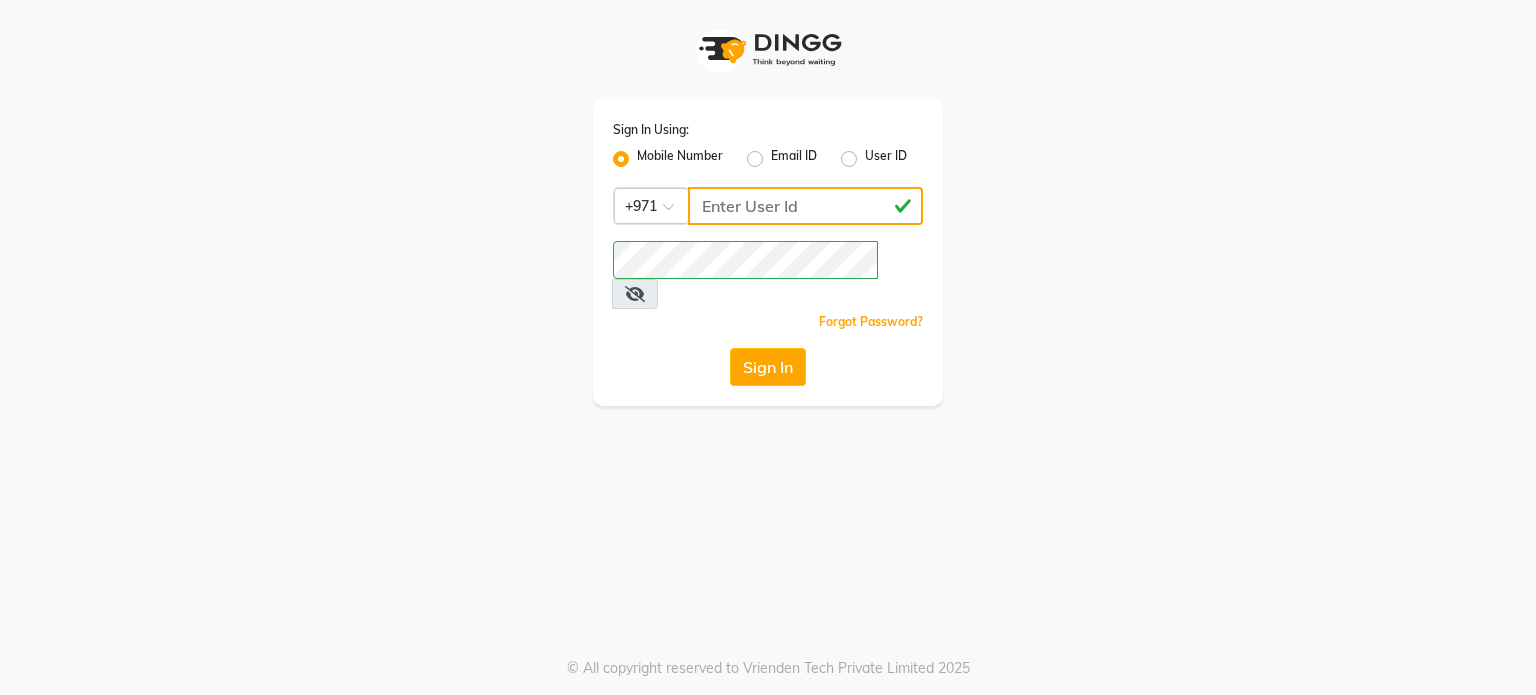 click on "[PHONE]" 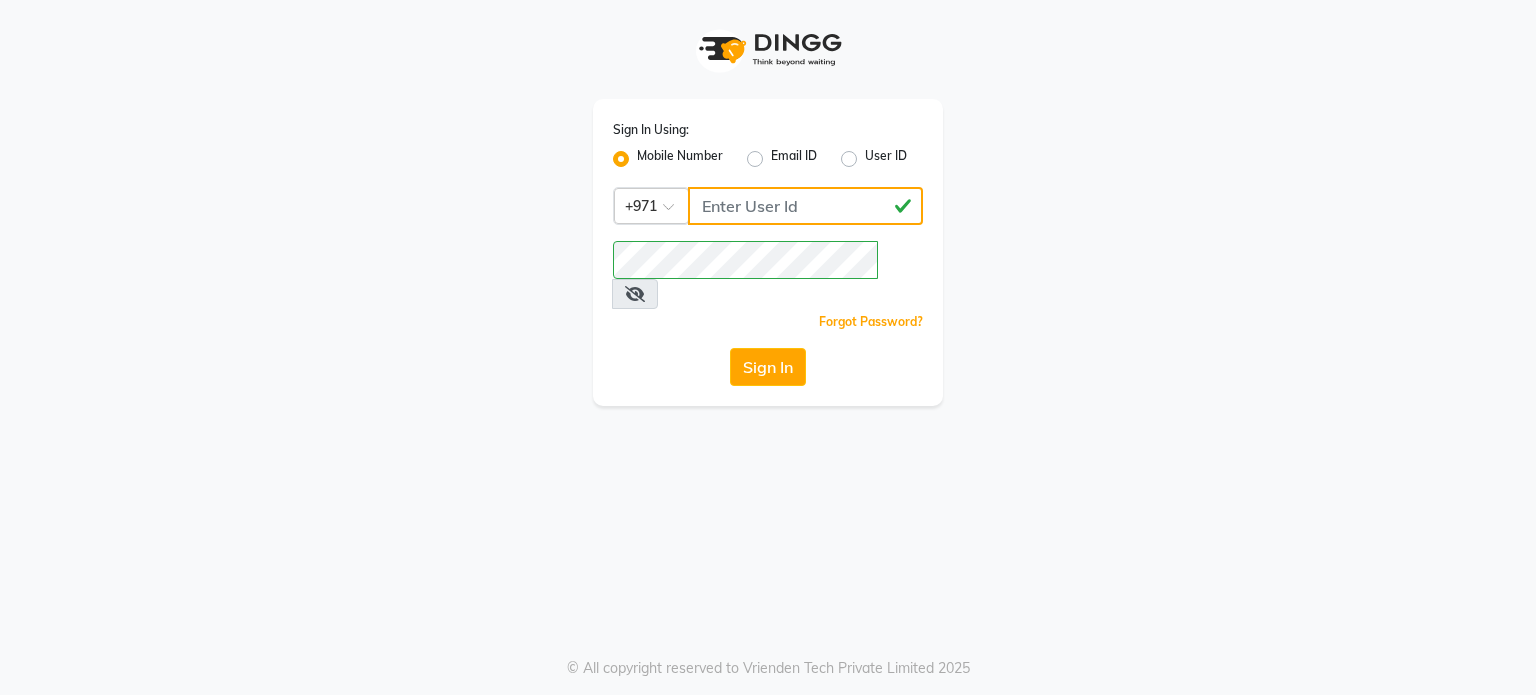 type on "561972397" 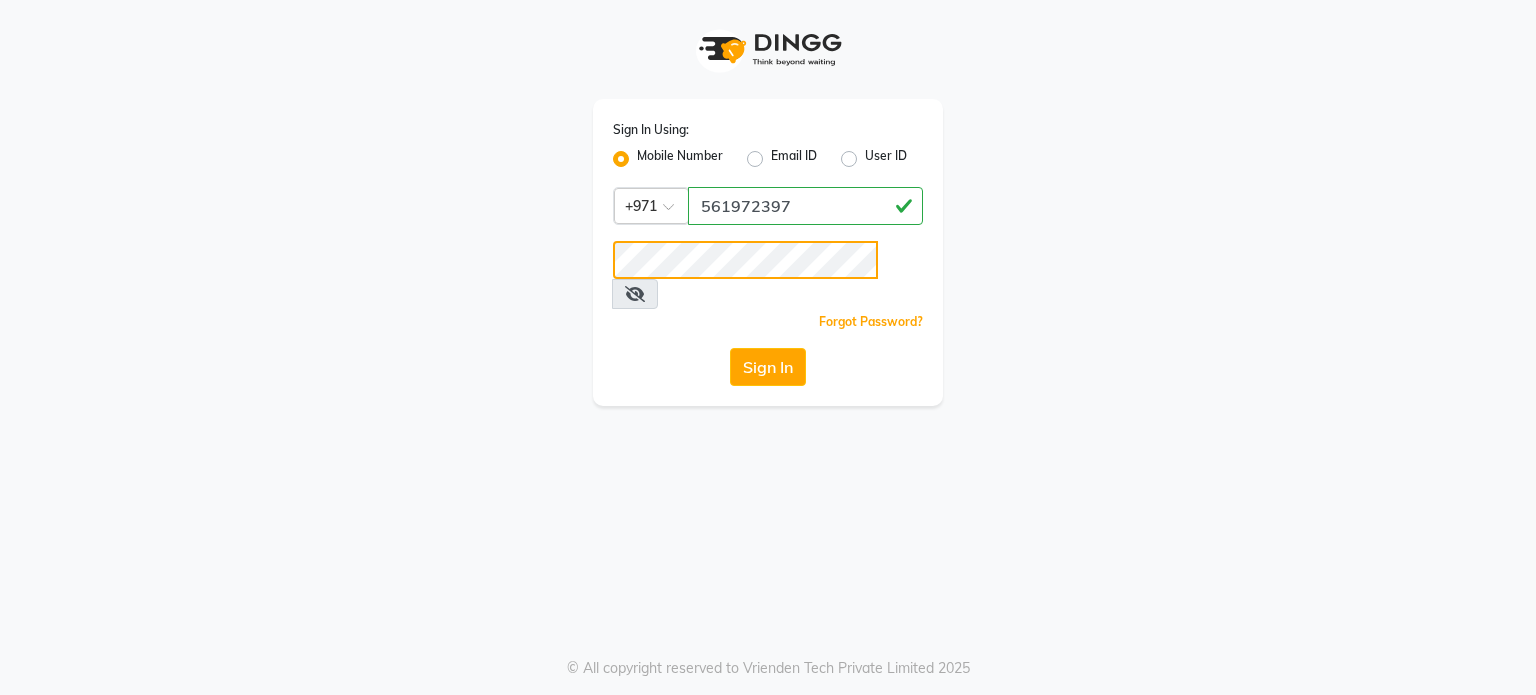 click on "Sign In Using: Mobile Number Email ID User ID Country Code × +971 561972397  Remember me Forgot Password?  Sign In" 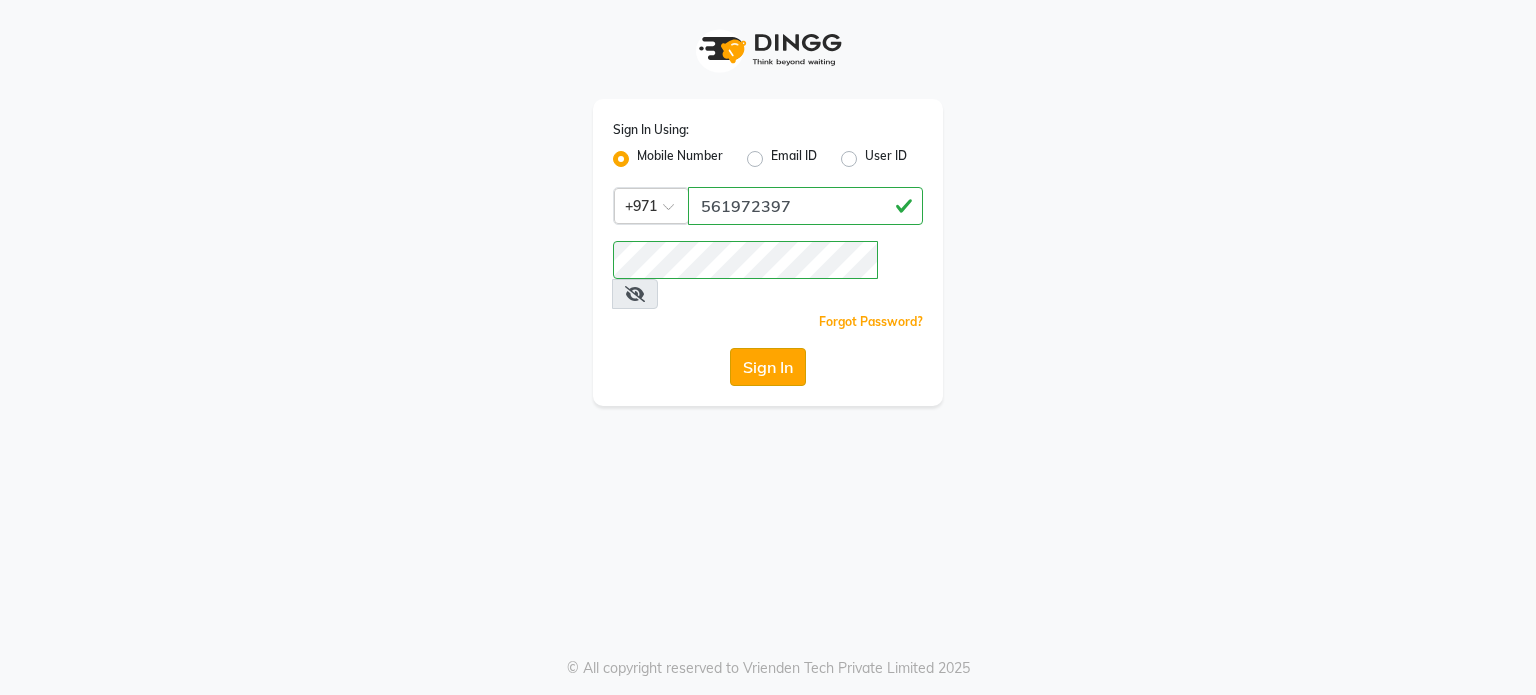 click on "Sign In" 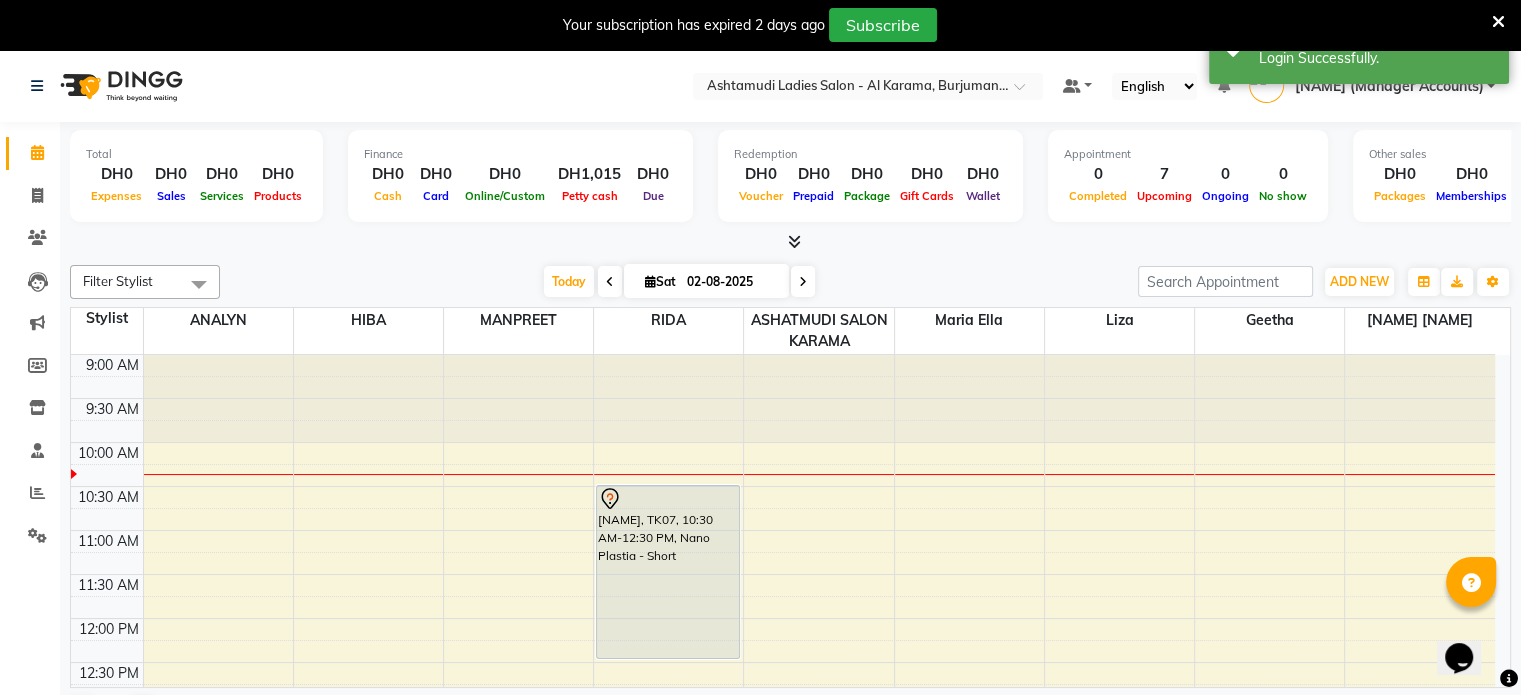 scroll, scrollTop: 0, scrollLeft: 0, axis: both 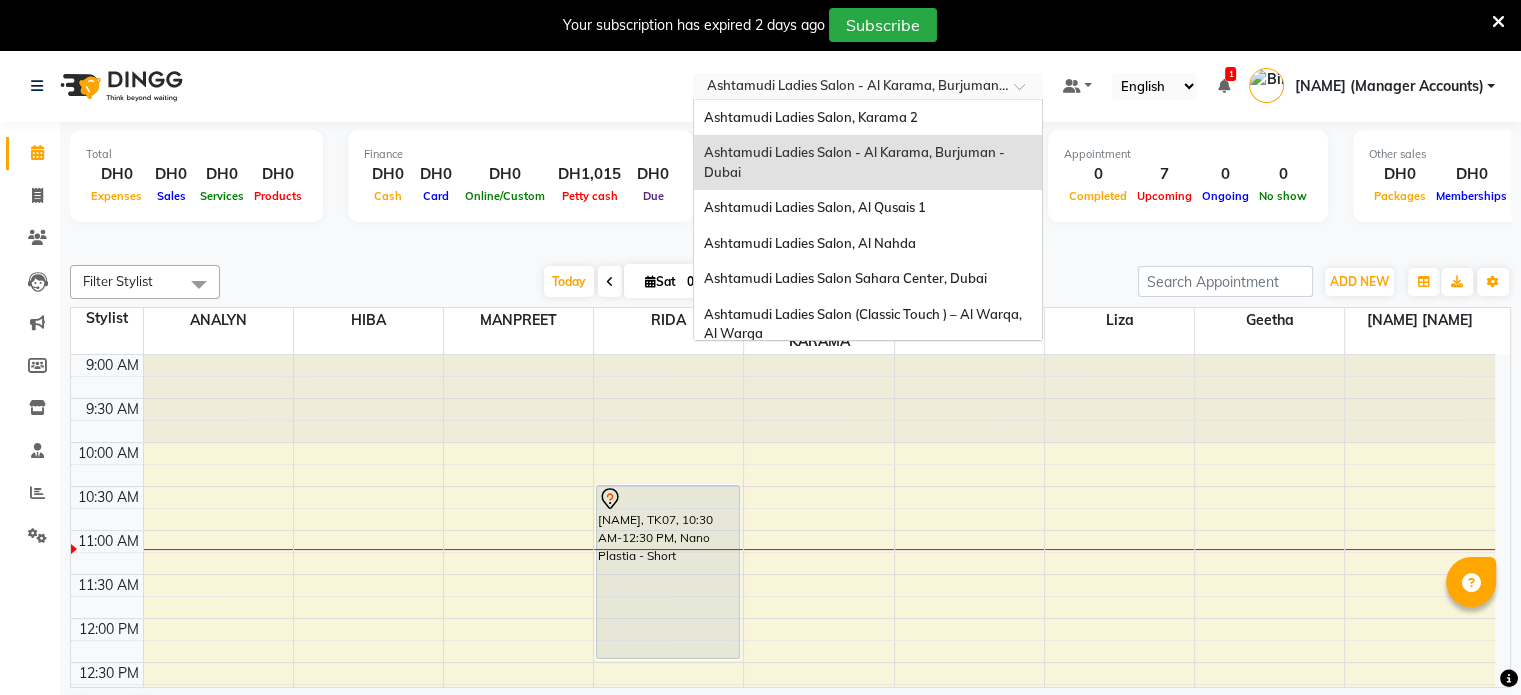 click at bounding box center (848, 88) 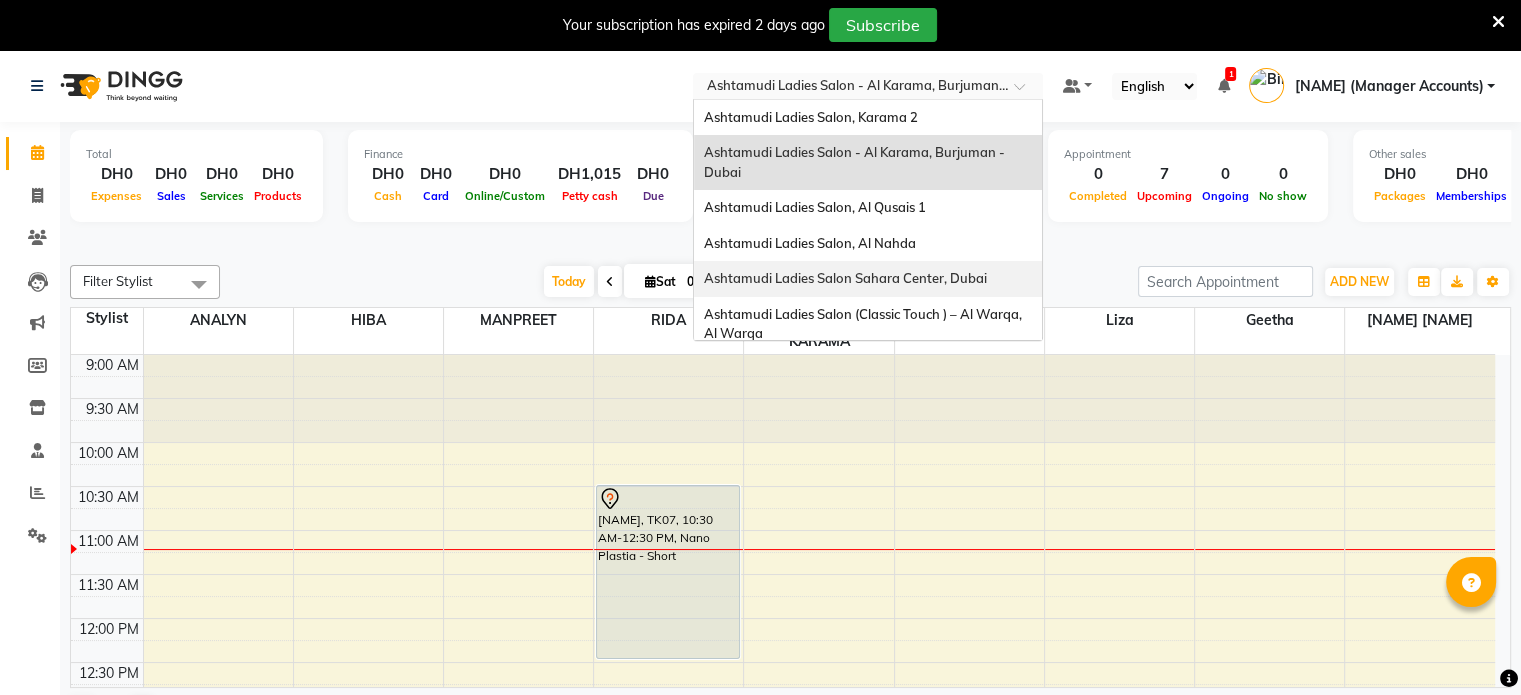 click on "Ashtamudi Ladies Salon Sahara Center, Dubai" at bounding box center (845, 278) 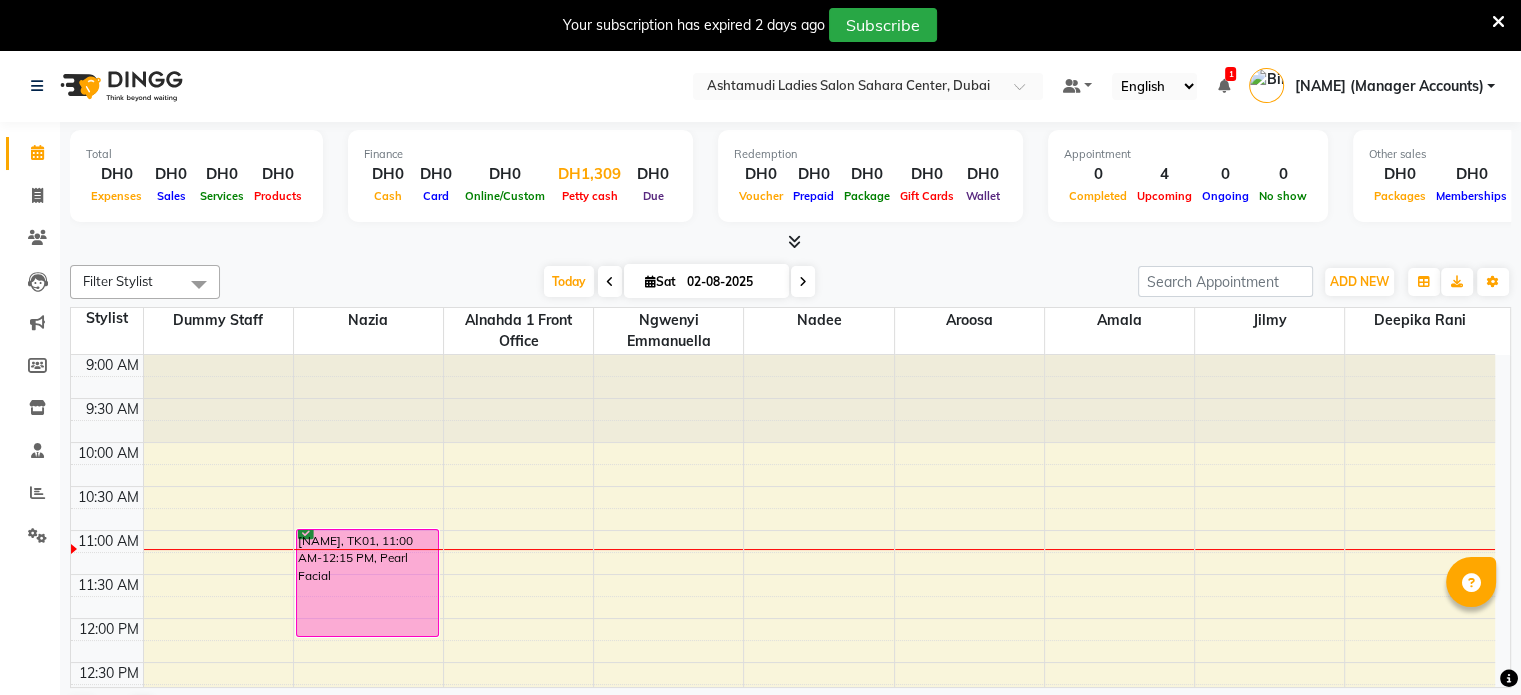 click on "Petty cash" at bounding box center (589, 195) 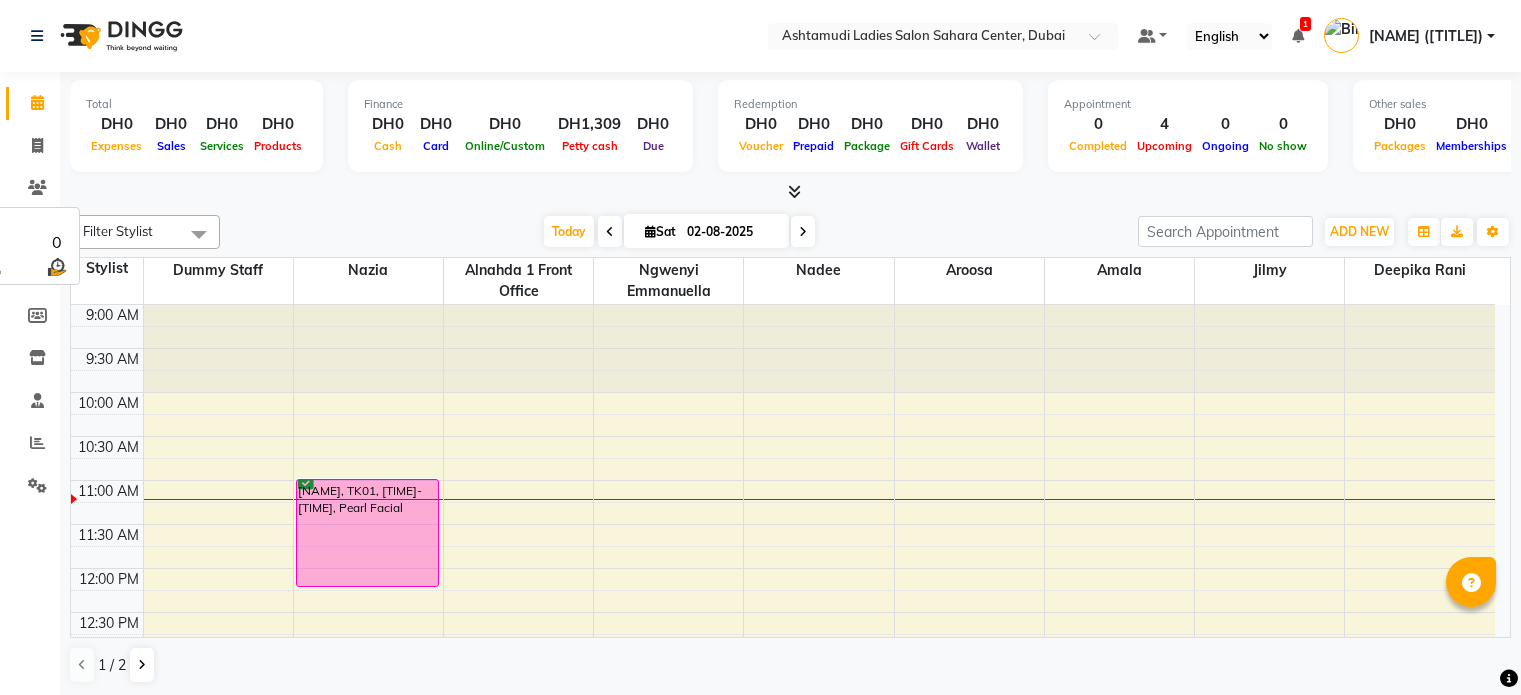 scroll, scrollTop: 0, scrollLeft: 0, axis: both 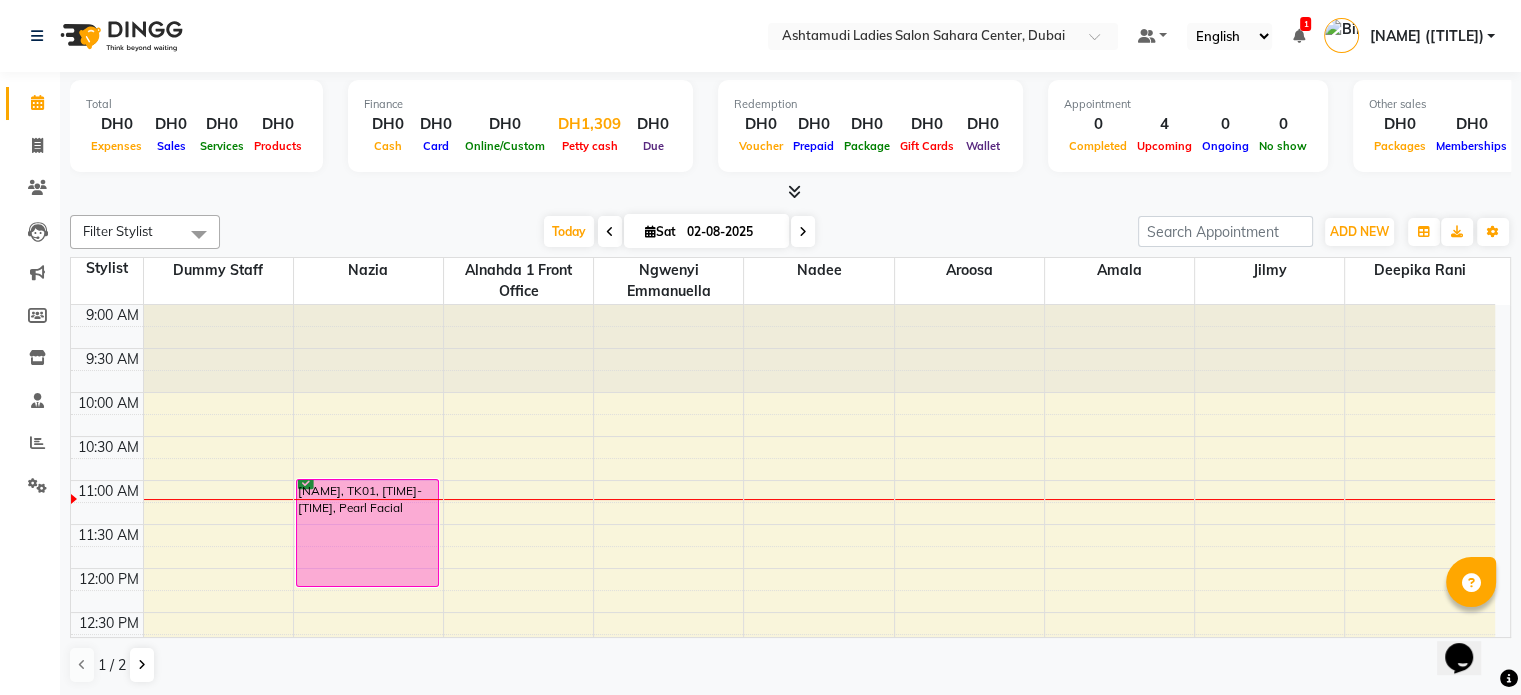 click on "DH1,309" at bounding box center [589, 124] 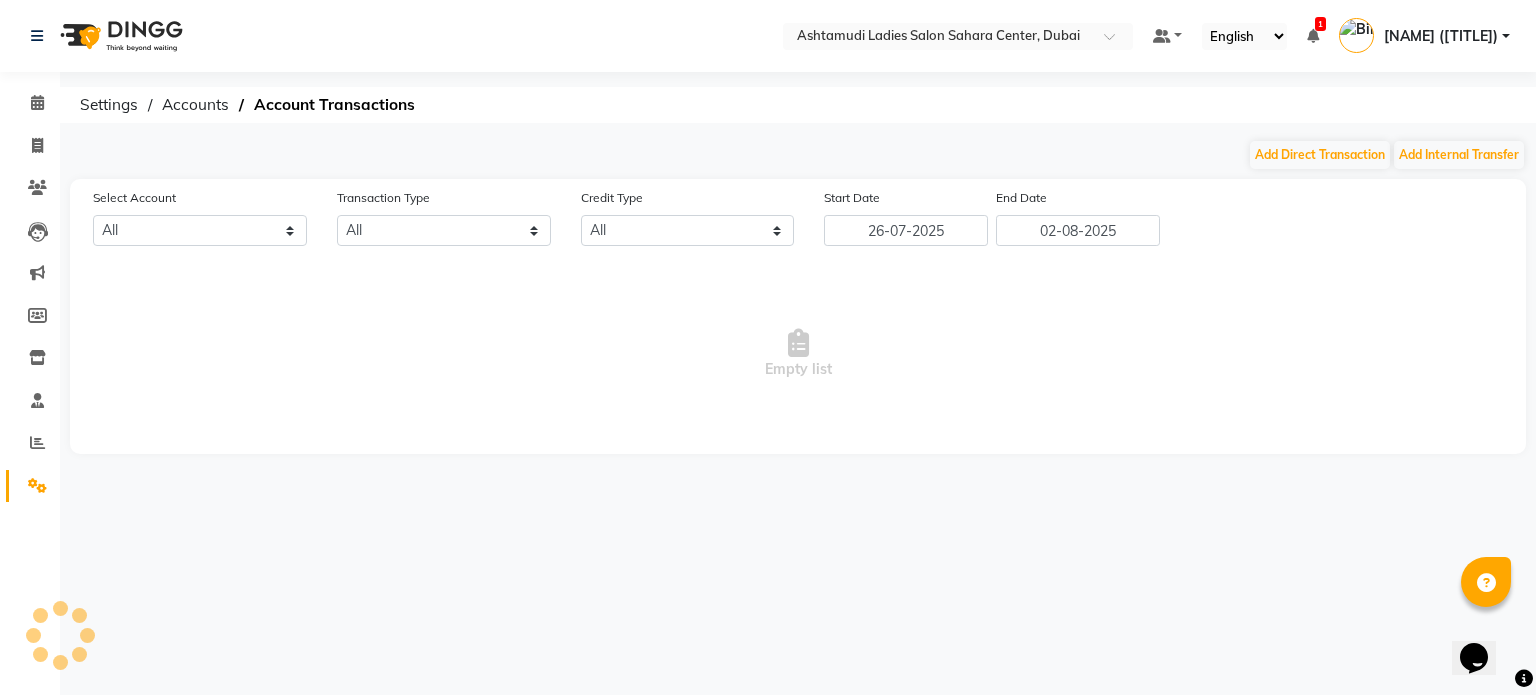 select on "6330" 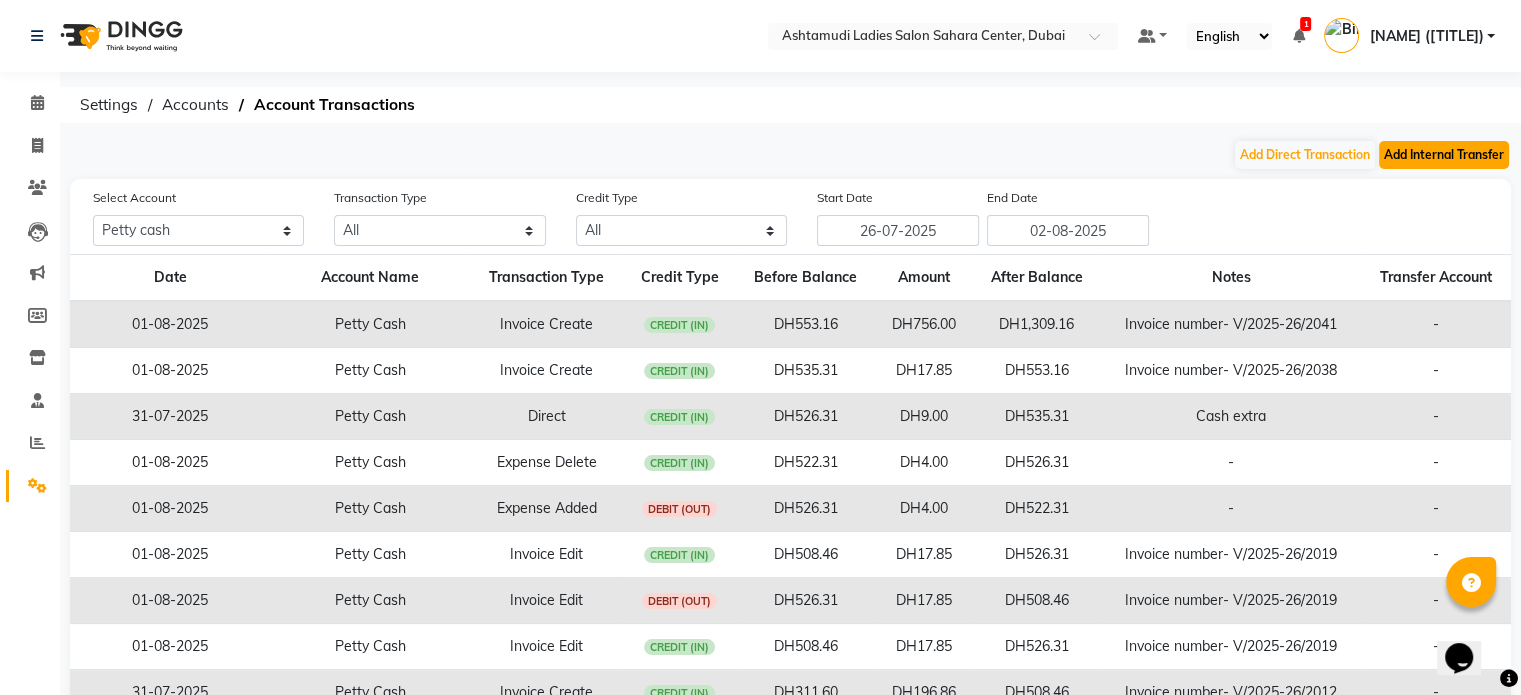 click on "Add Internal Transfer" 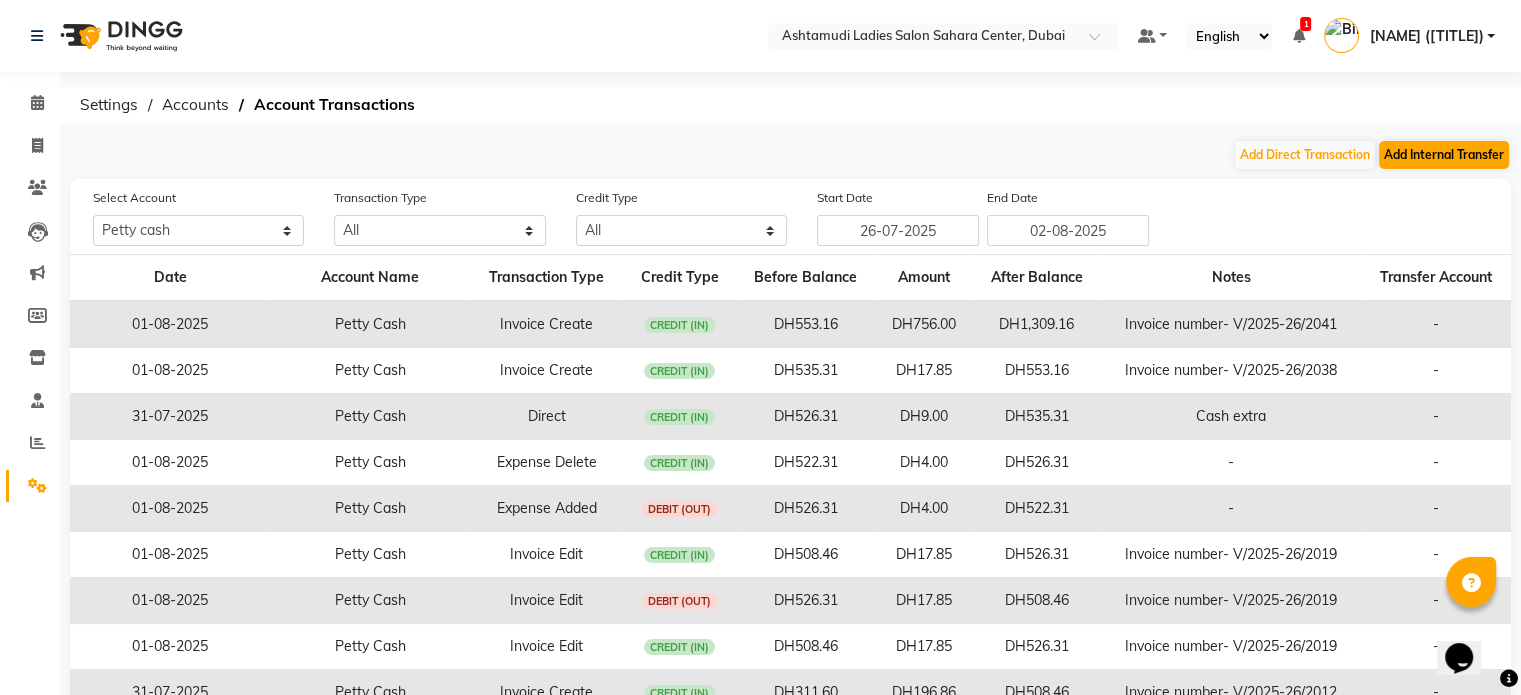 select on "internal transfer" 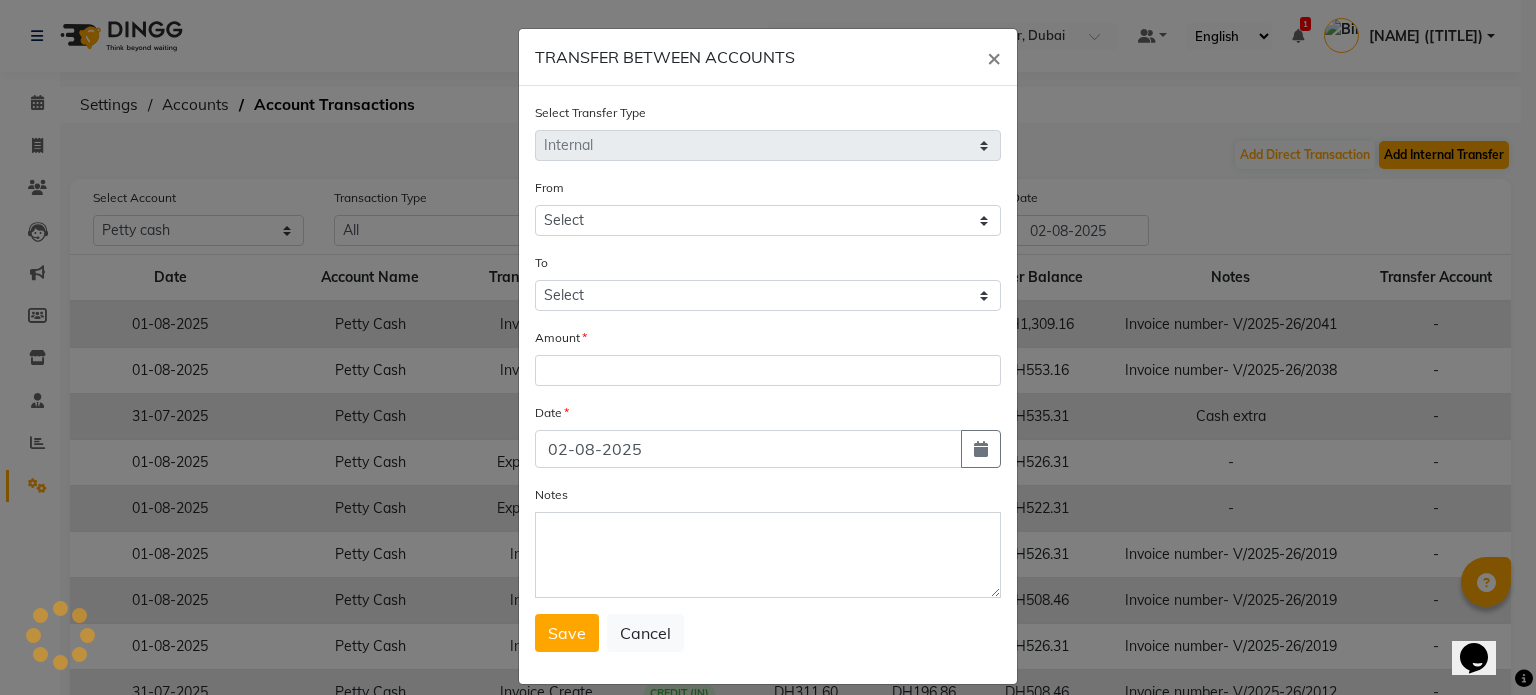 select on "6330" 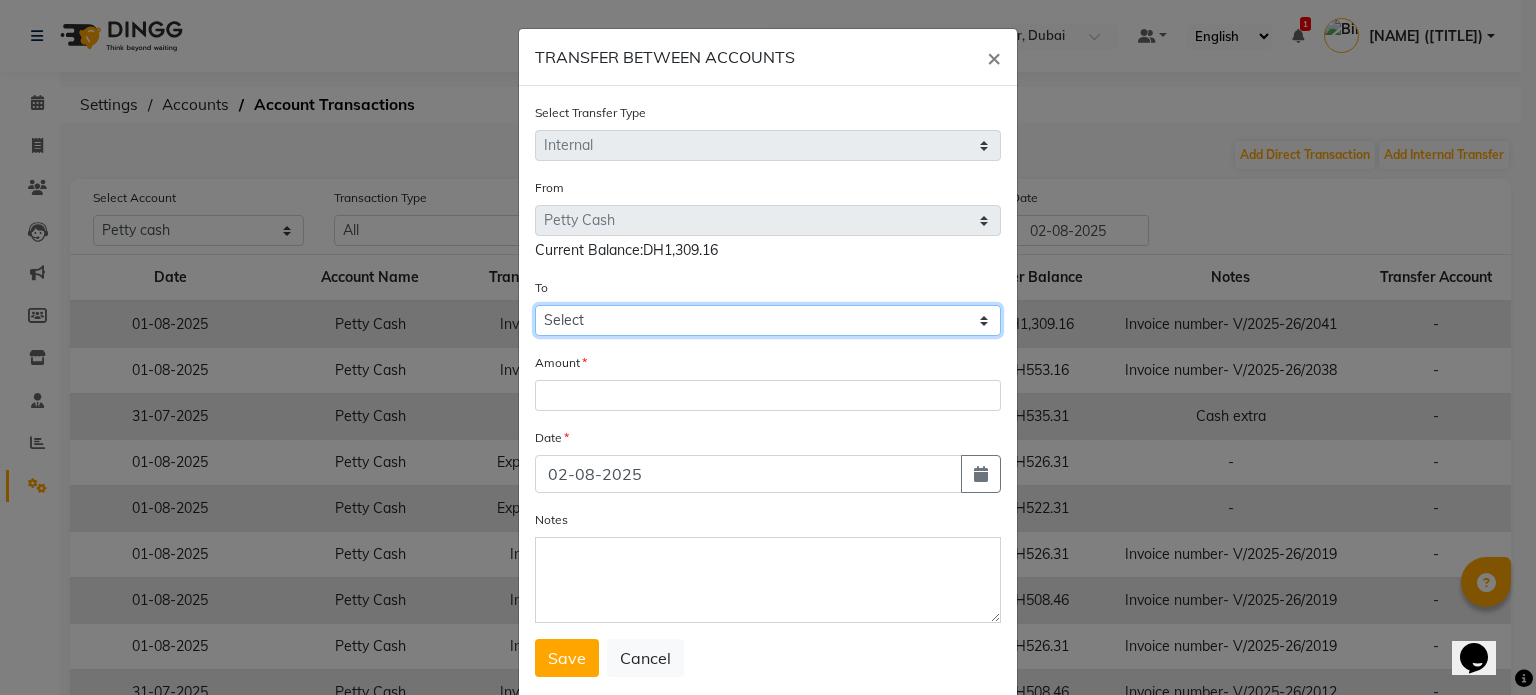 click on "Select Petty Cash Bank Account Default Account" 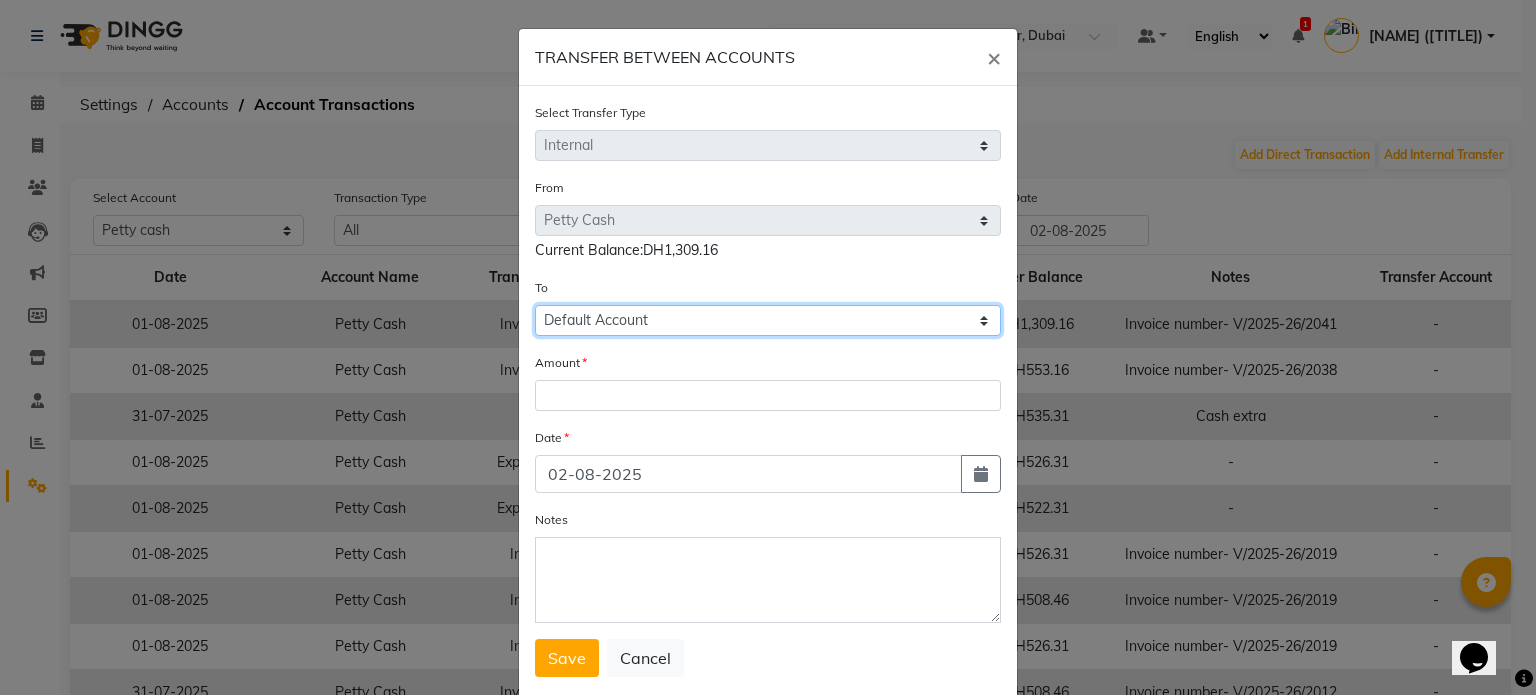 click on "Select Petty Cash Bank Account Default Account" 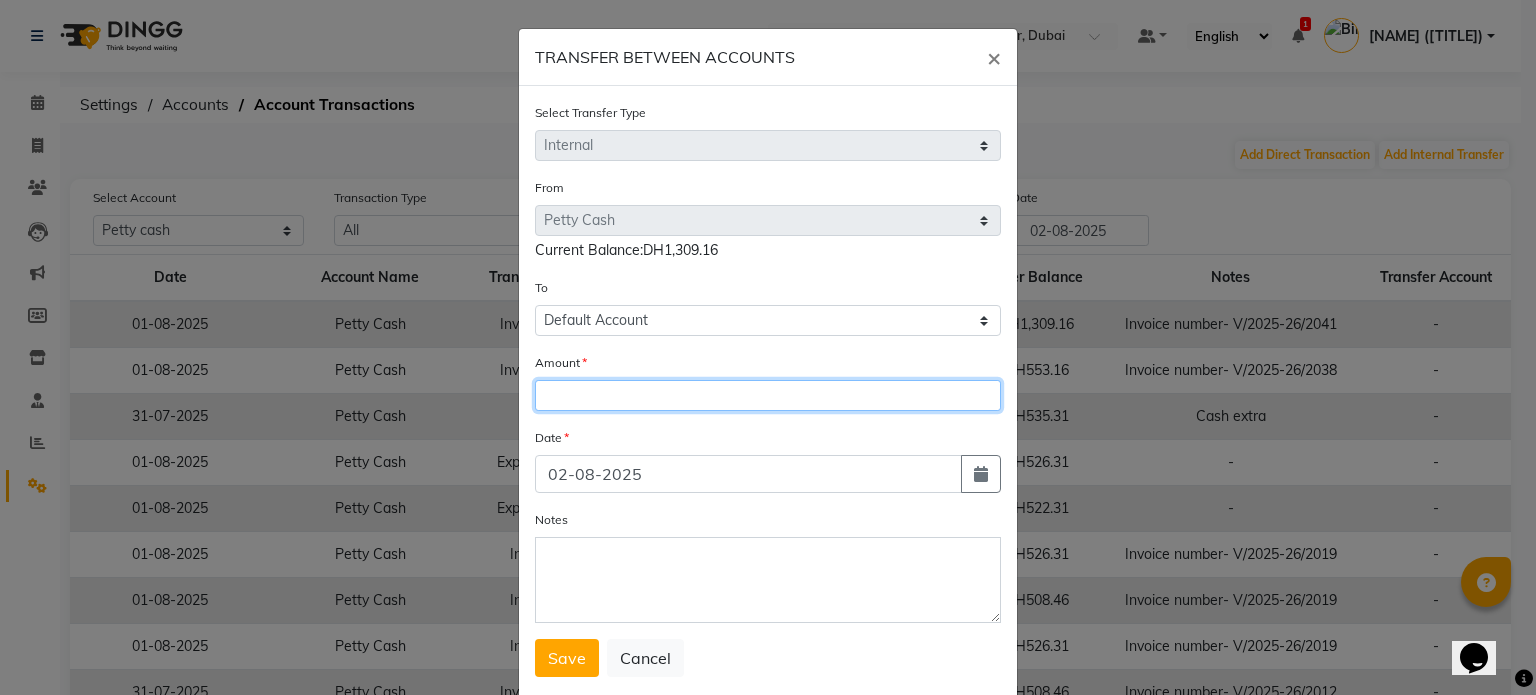 click 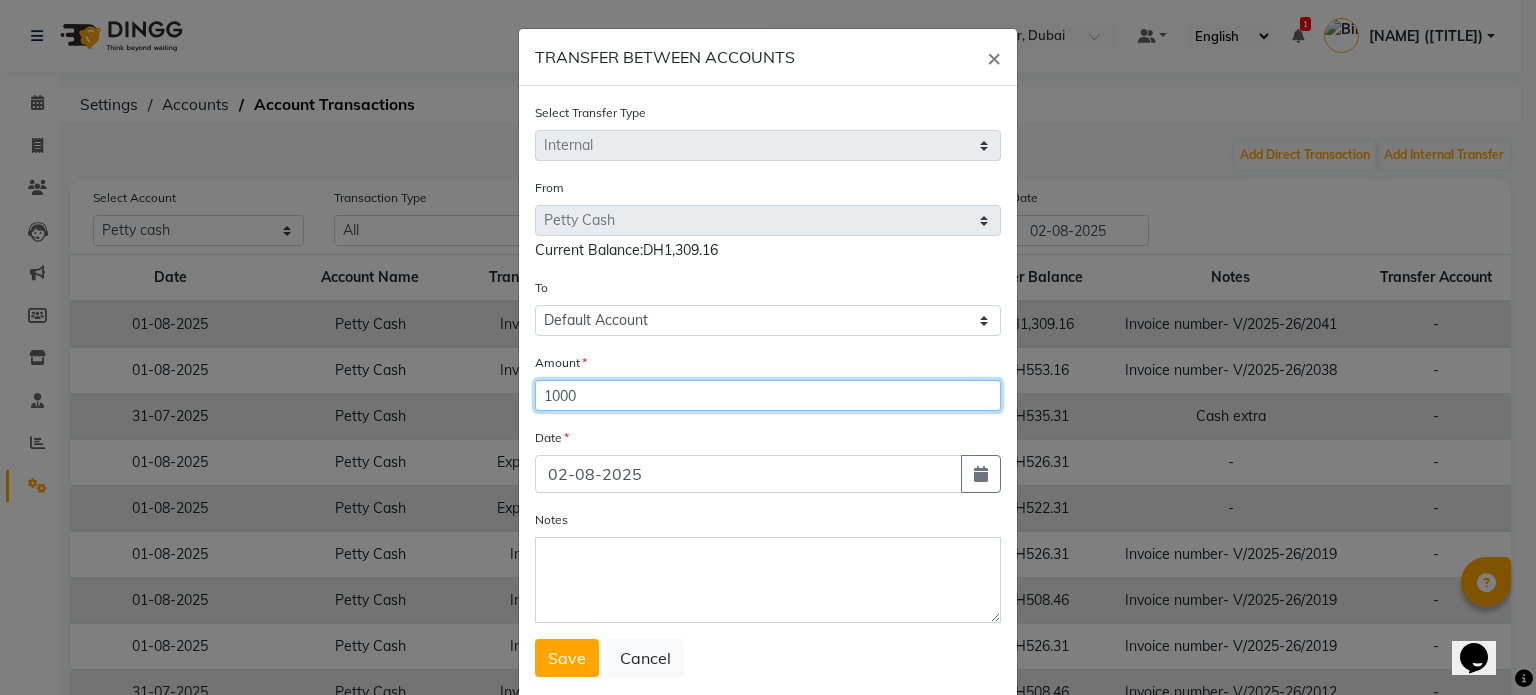 type on "1000" 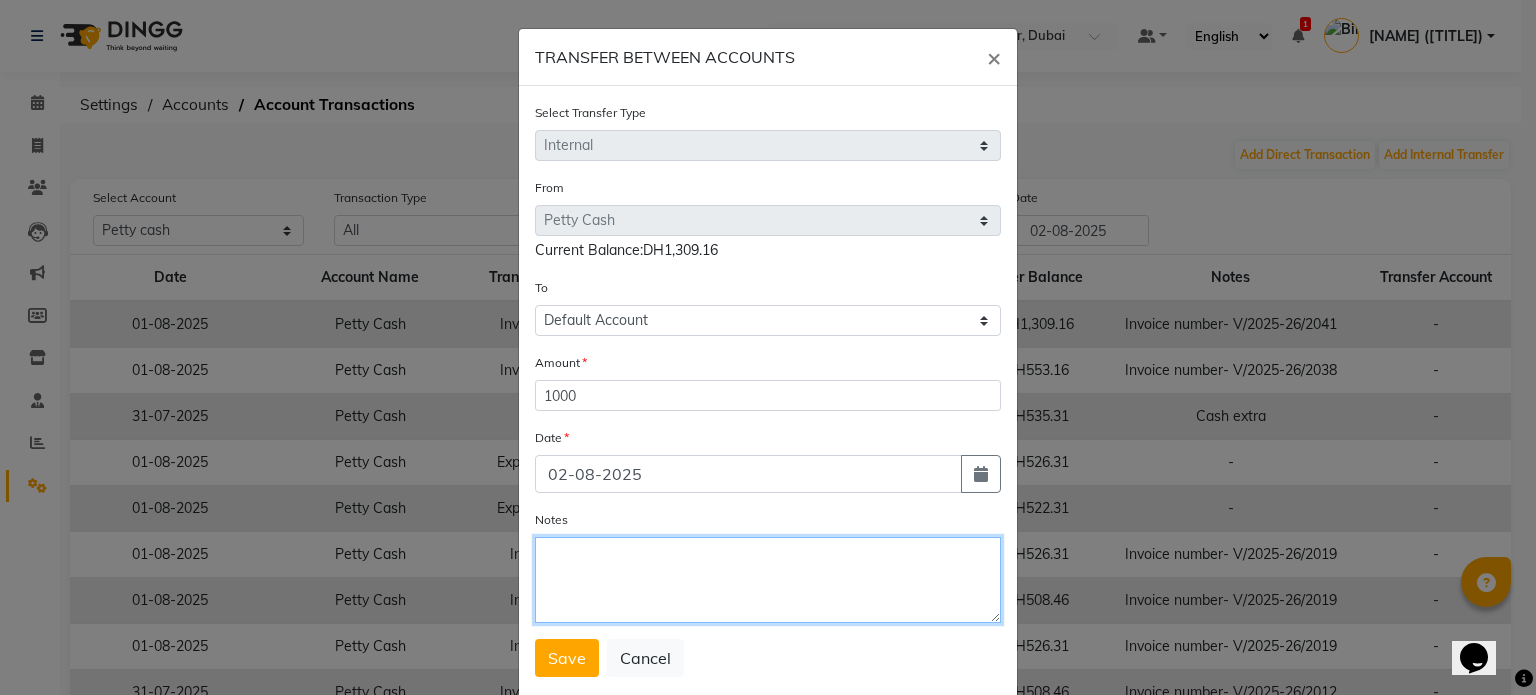 click on "Notes" at bounding box center (768, 580) 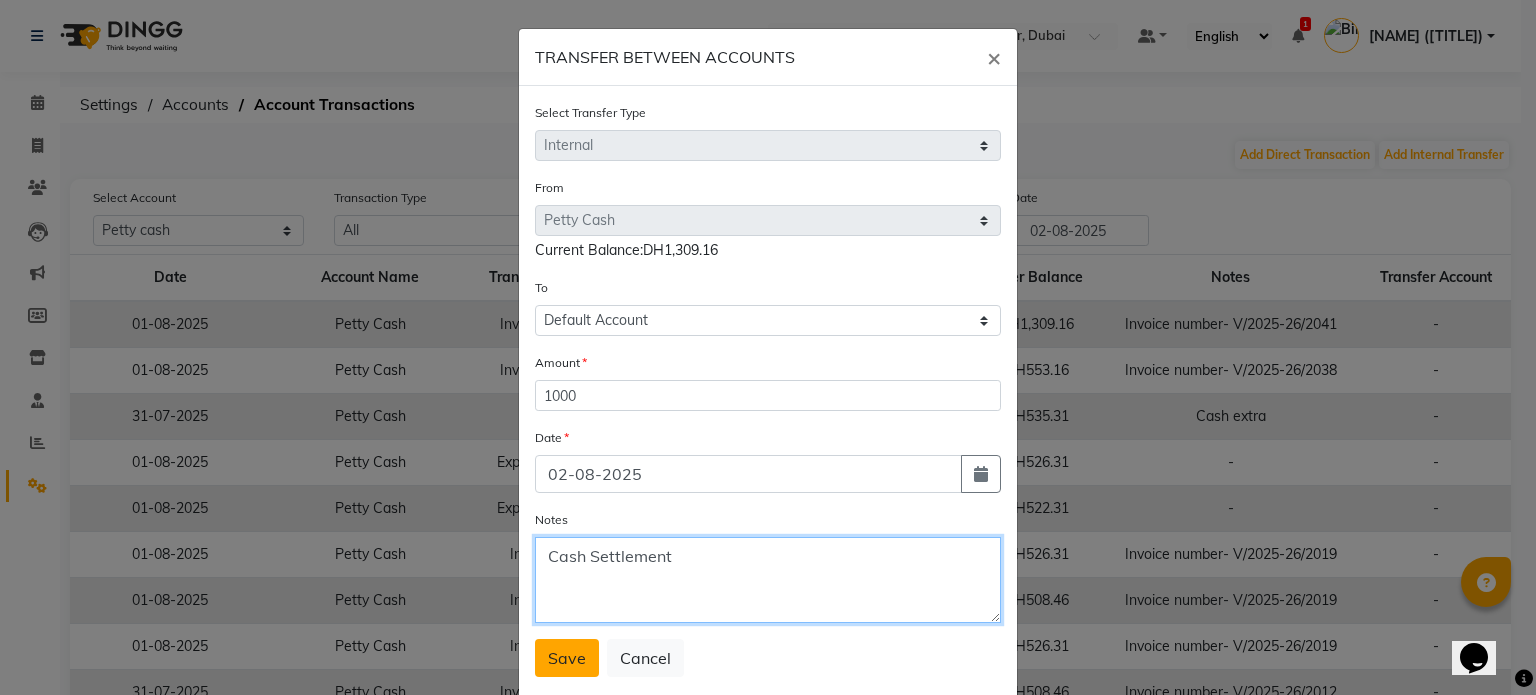 type on "Cash Settlement" 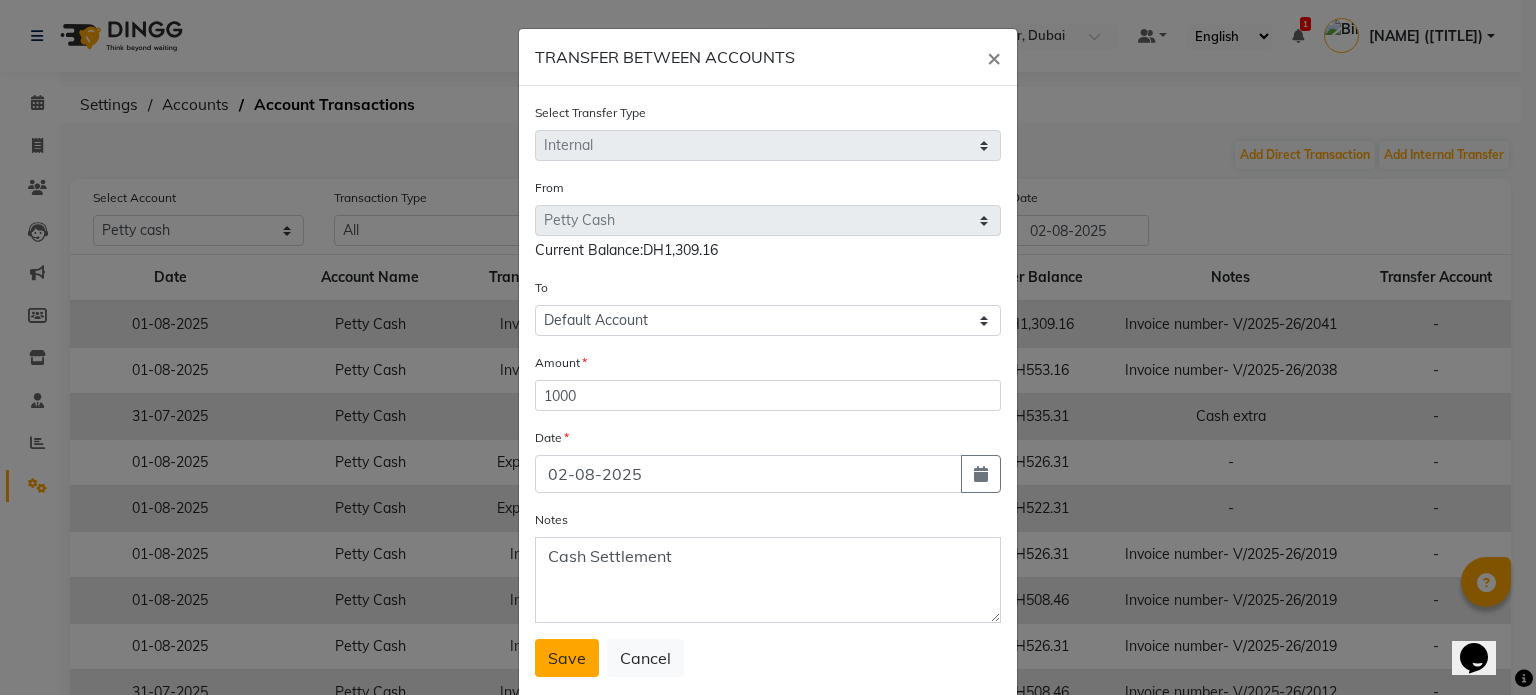 click on "Save" at bounding box center (567, 658) 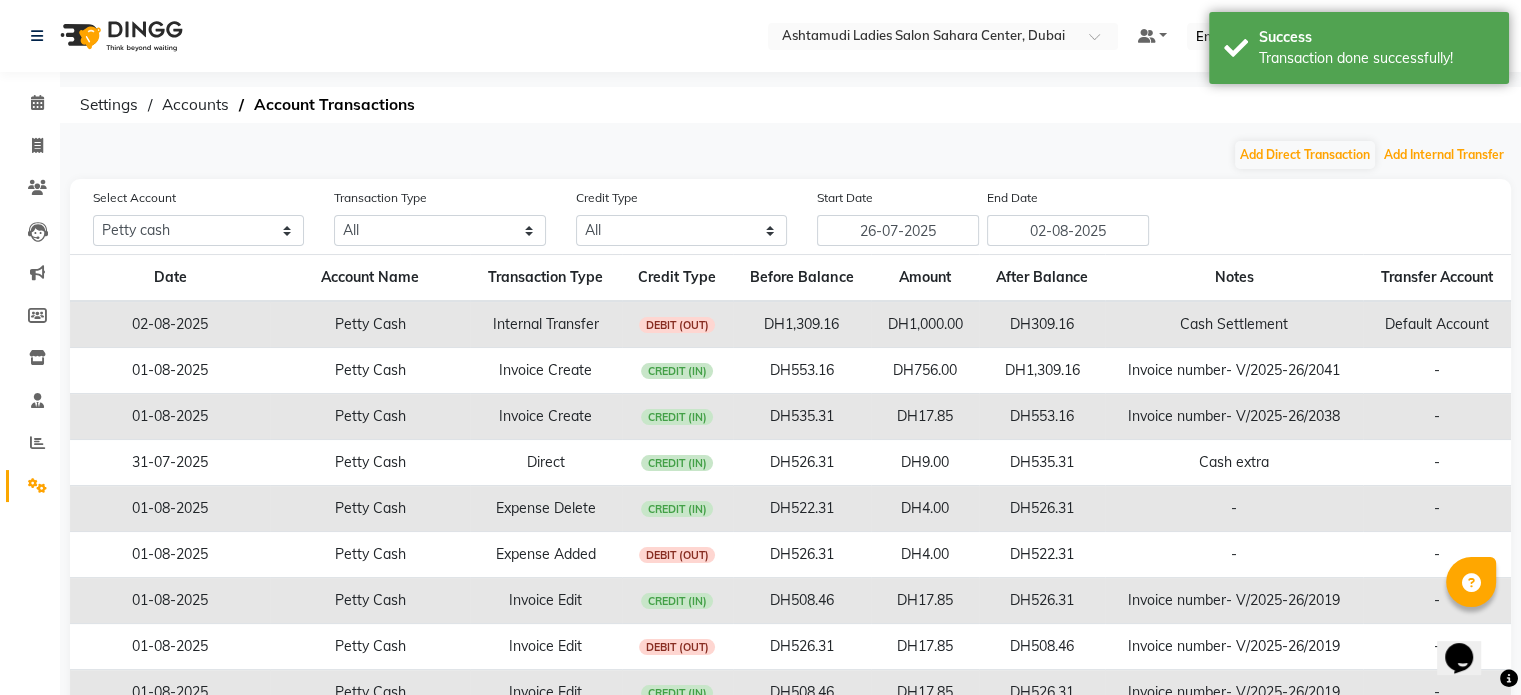 type 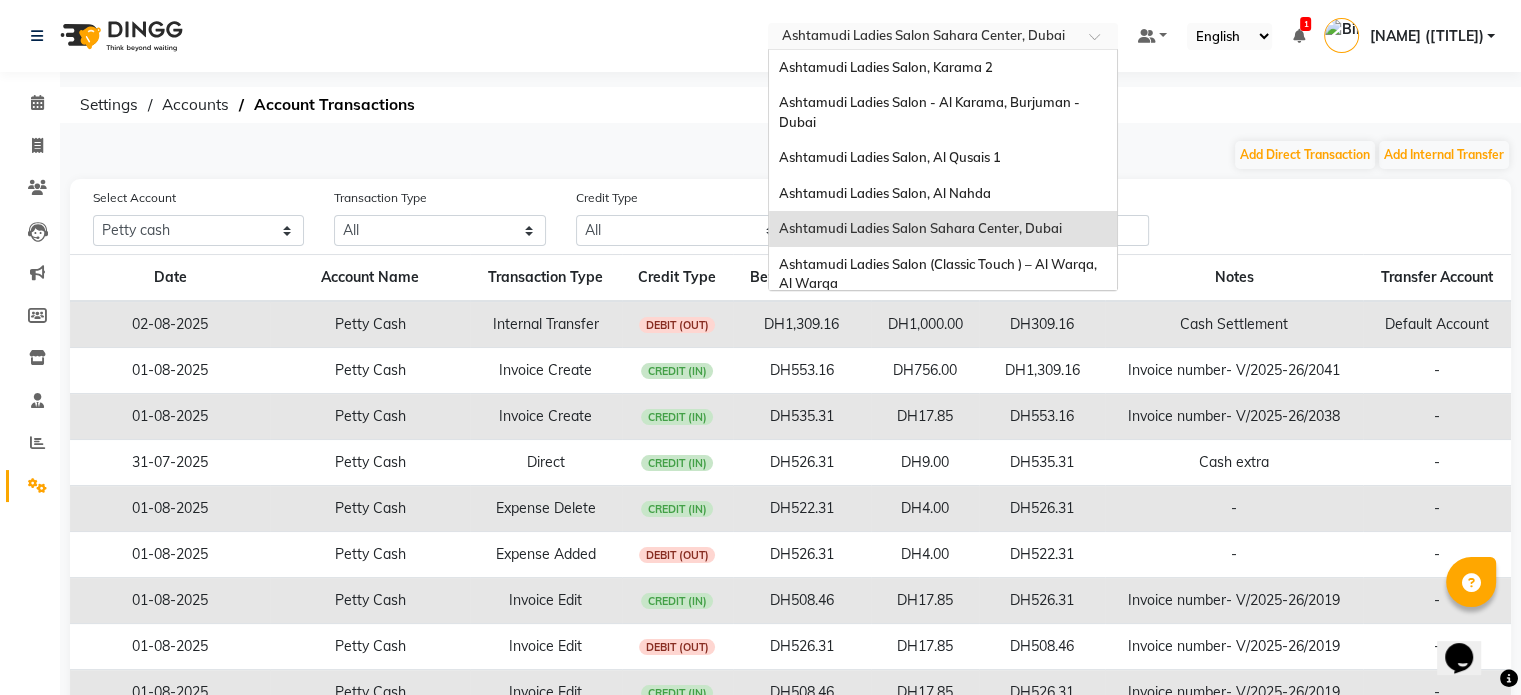 click at bounding box center [923, 38] 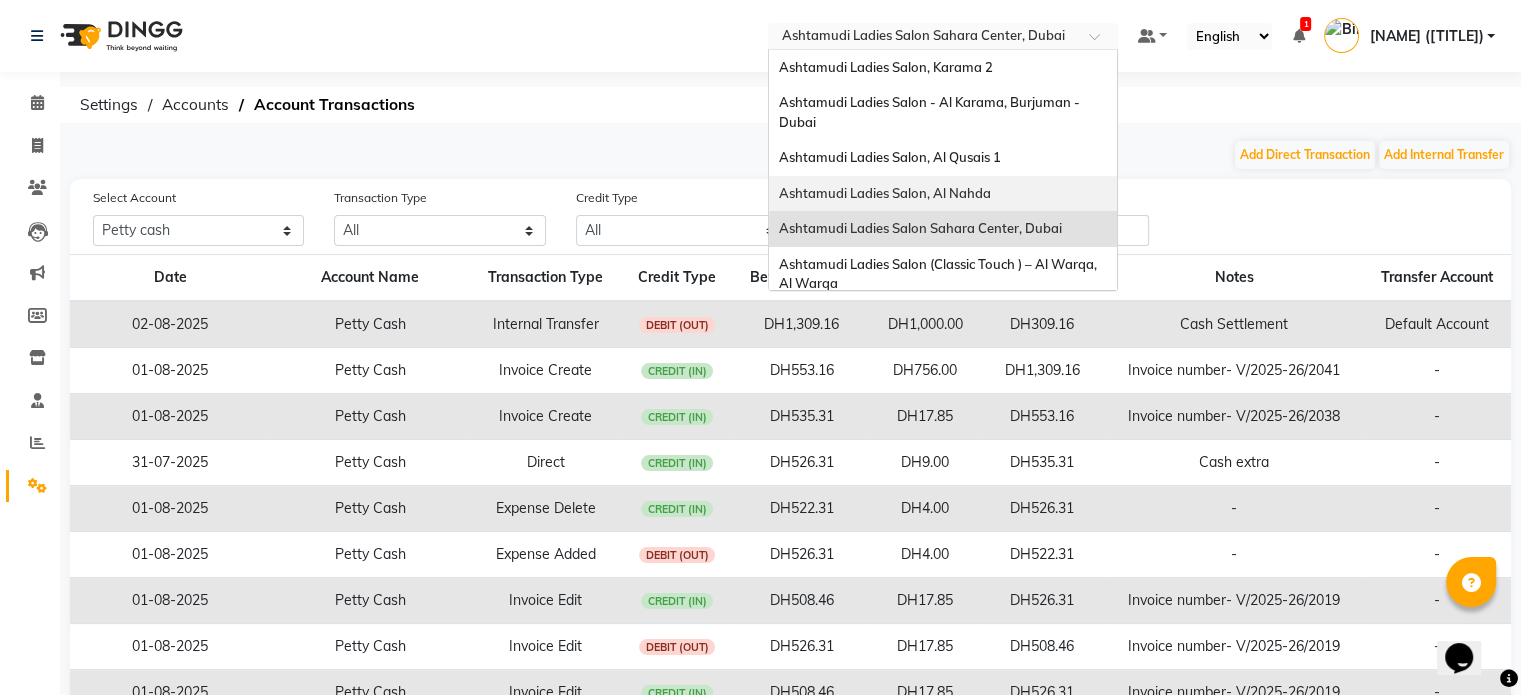 click on "Ashtamudi Ladies Salon, Al Nahda" at bounding box center (943, 194) 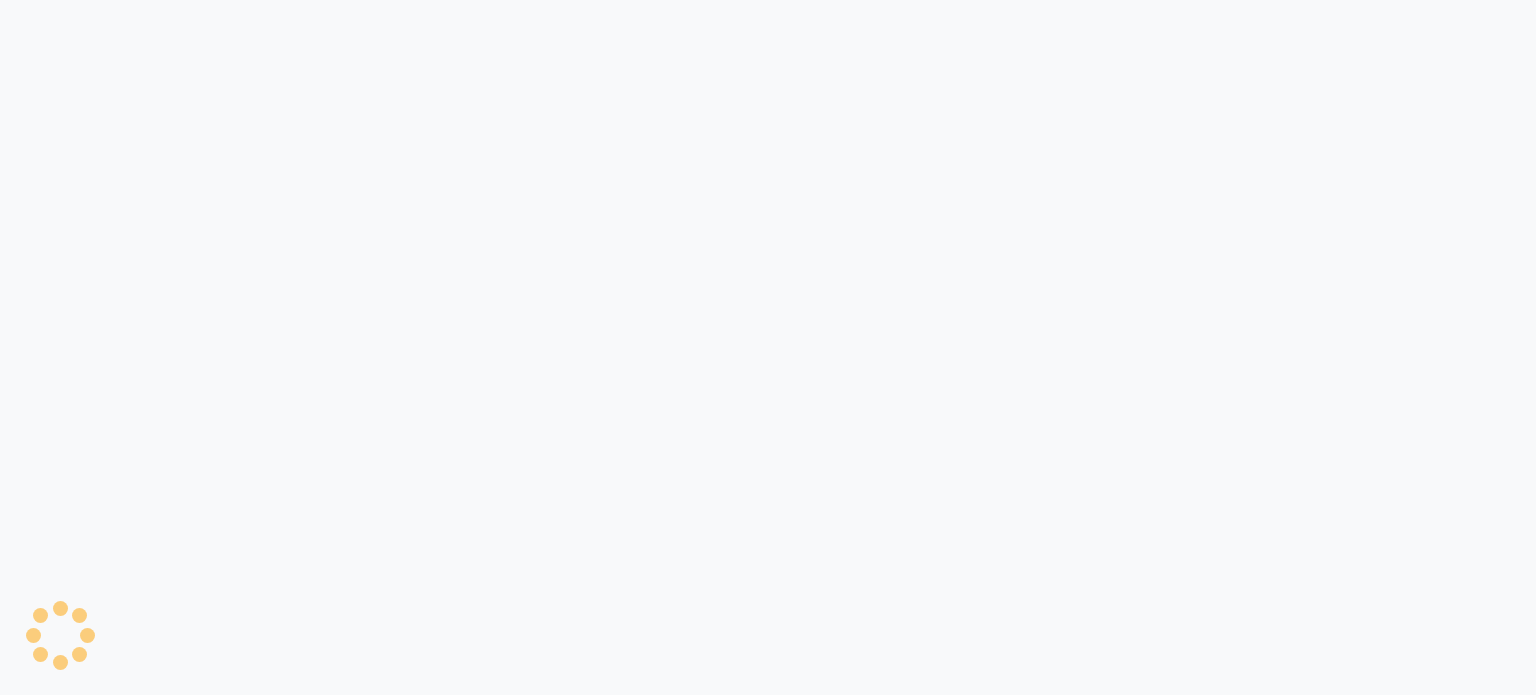 scroll, scrollTop: 0, scrollLeft: 0, axis: both 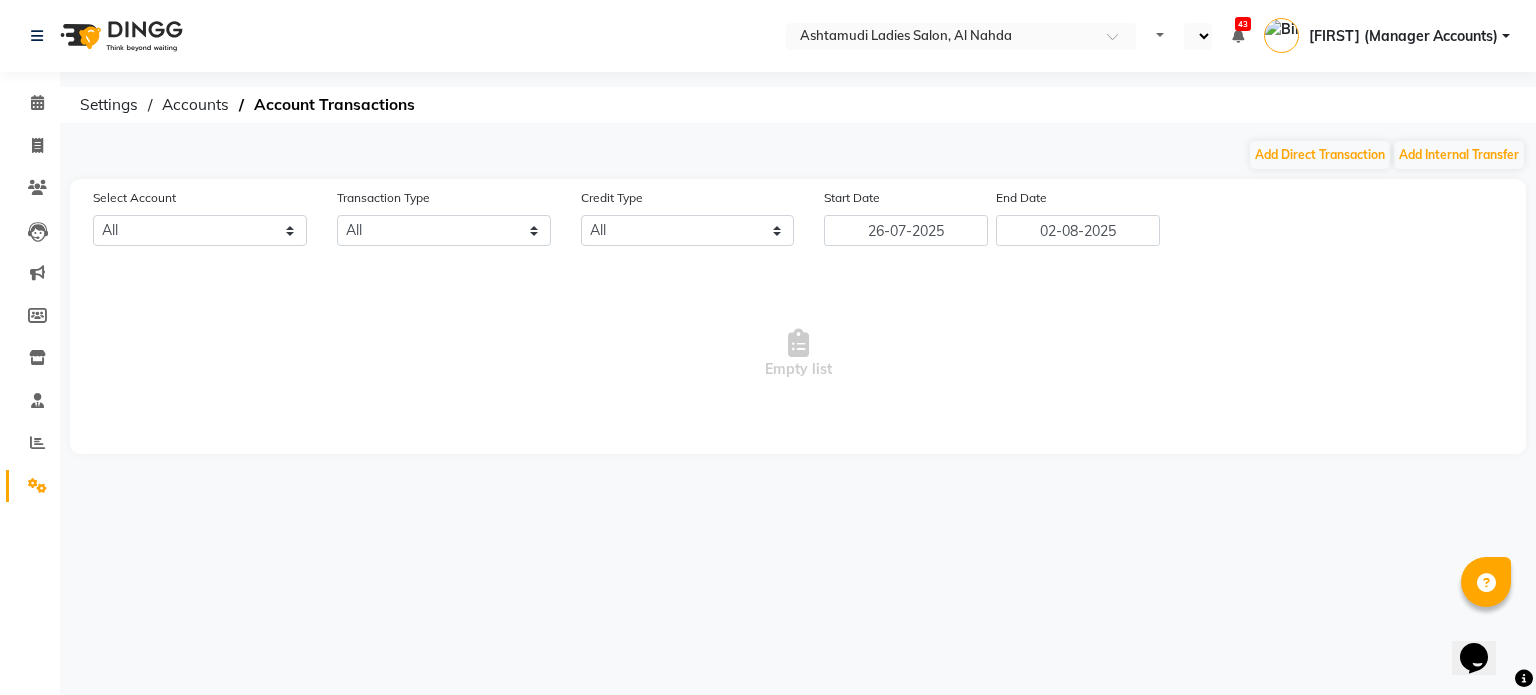 select on "en" 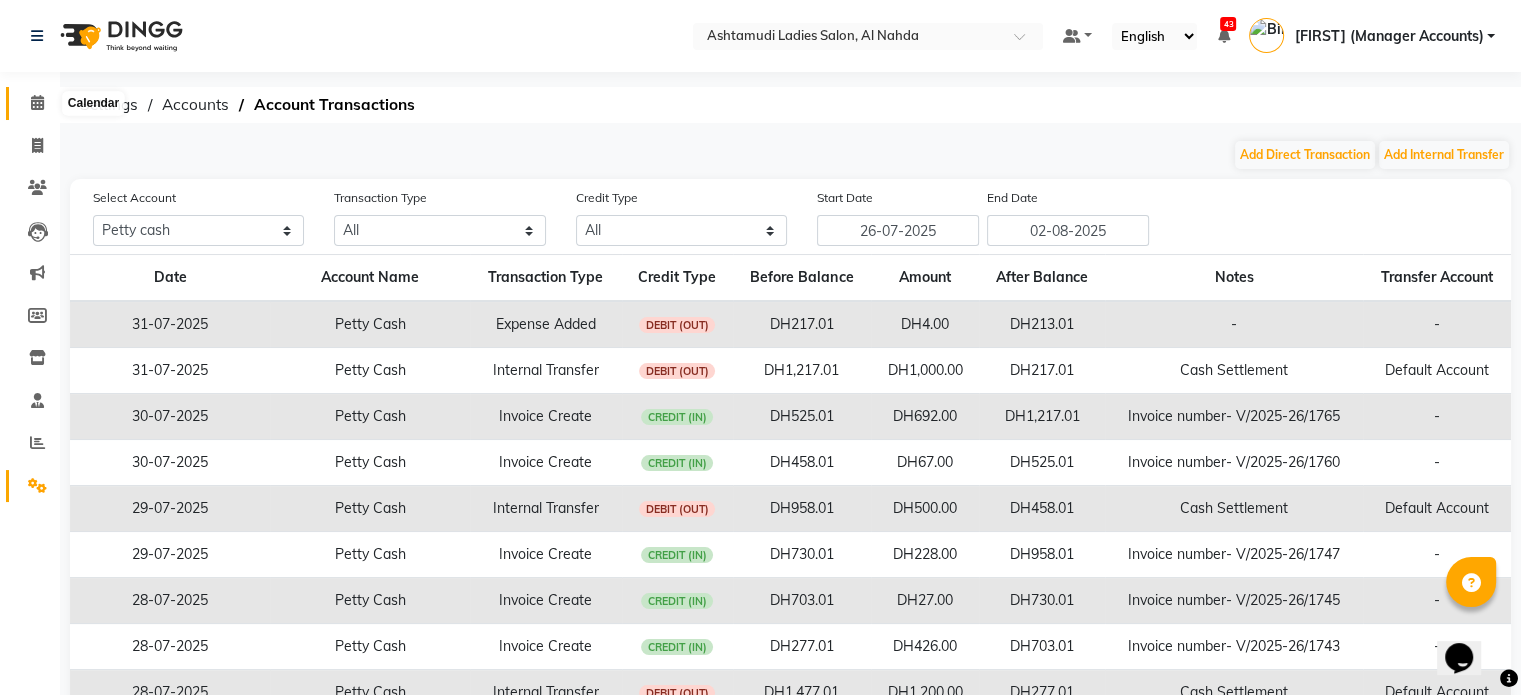 click 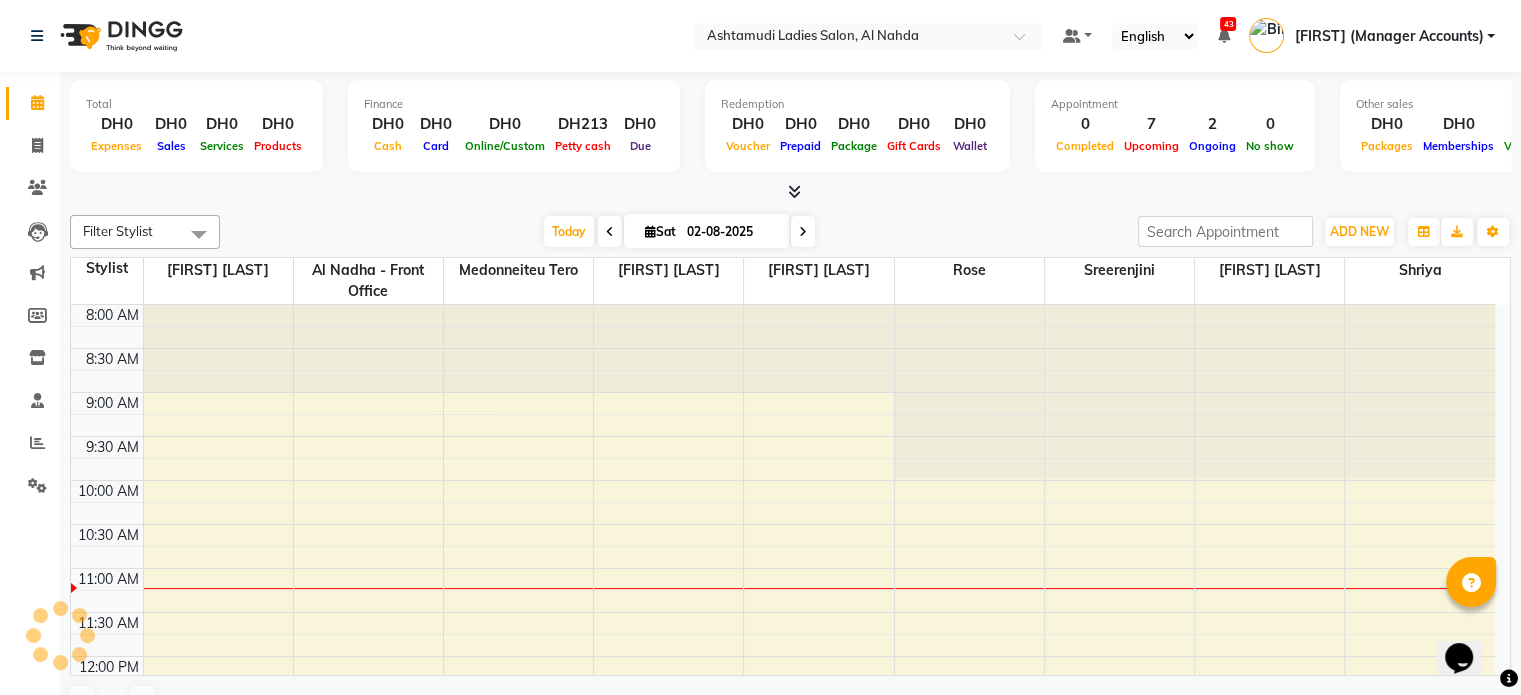 scroll, scrollTop: 0, scrollLeft: 0, axis: both 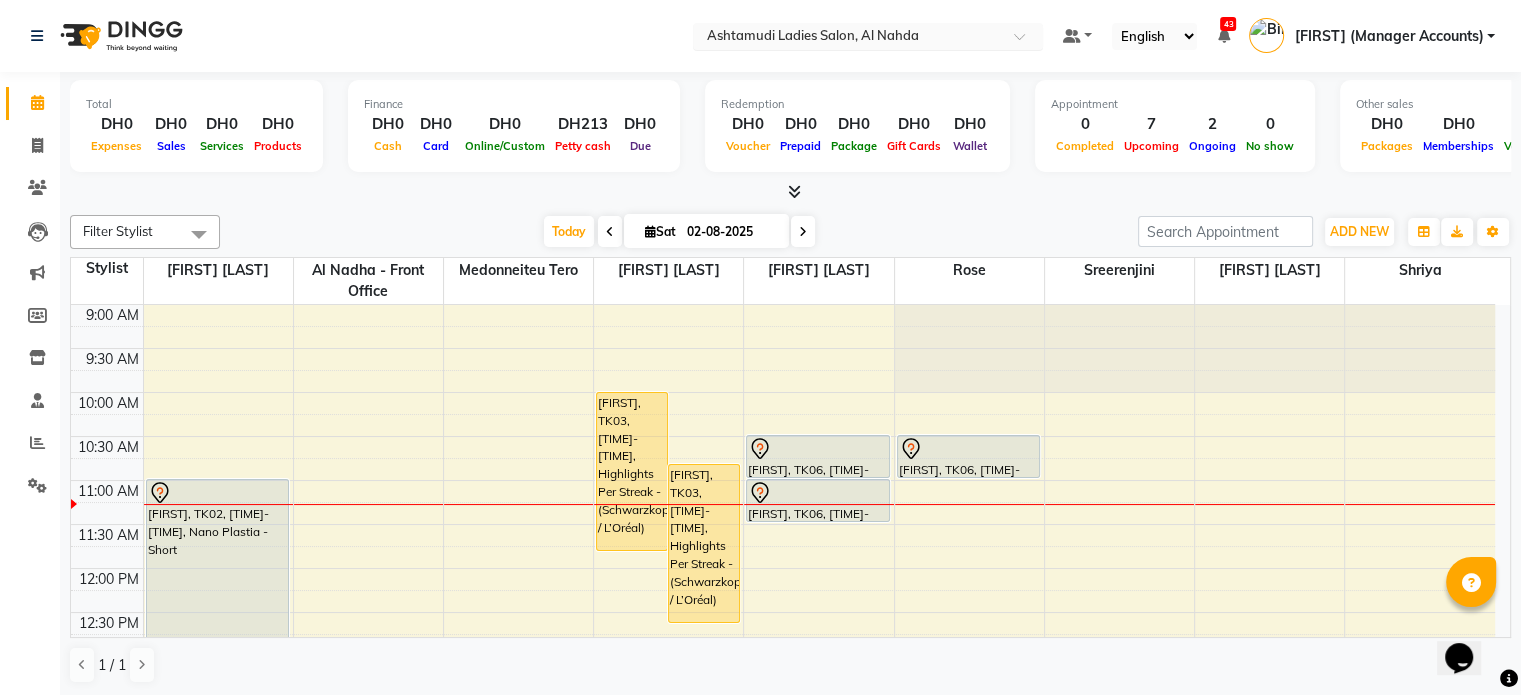 click on "Select Location × Ashtamudi Ladies Salon, Al Nahda" at bounding box center [868, 36] 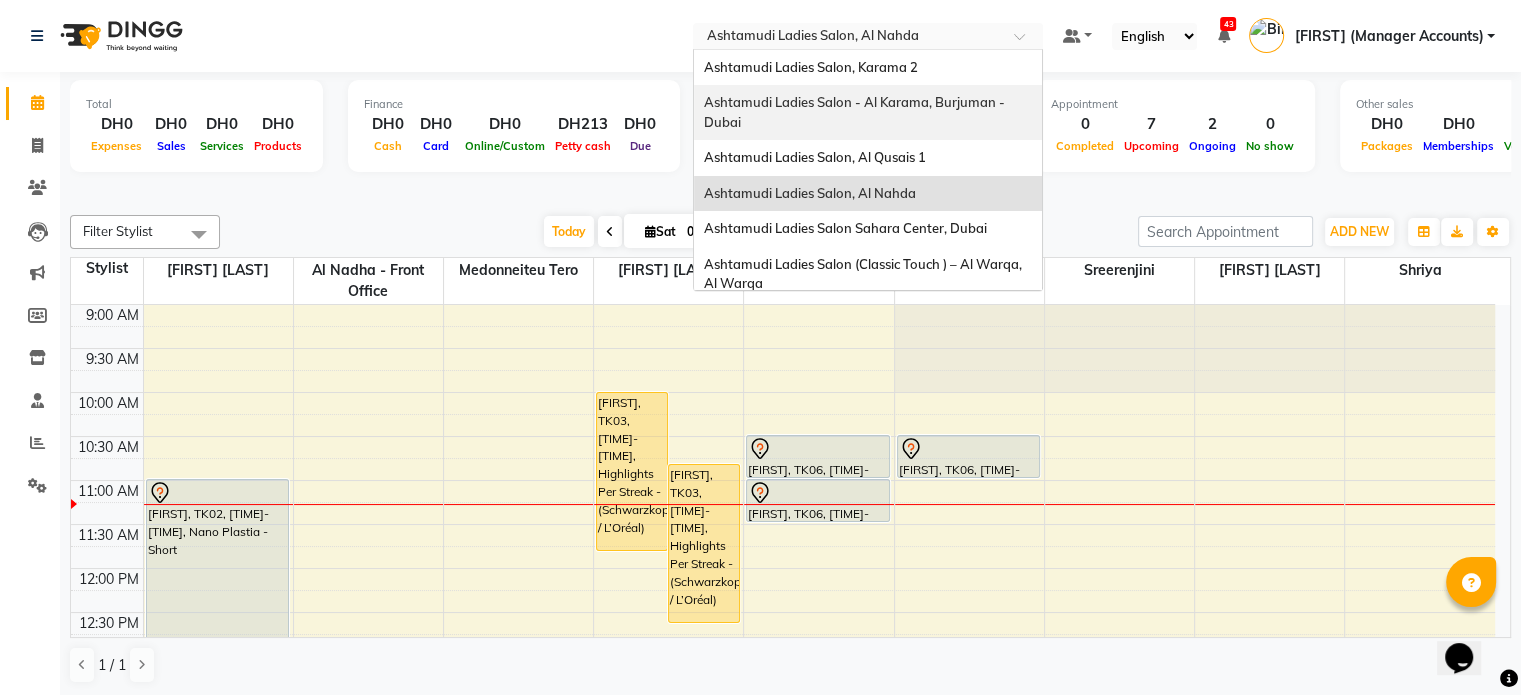 click on "Ashtamudi Ladies Salon - Al Karama, Burjuman -Dubai" at bounding box center (854, 112) 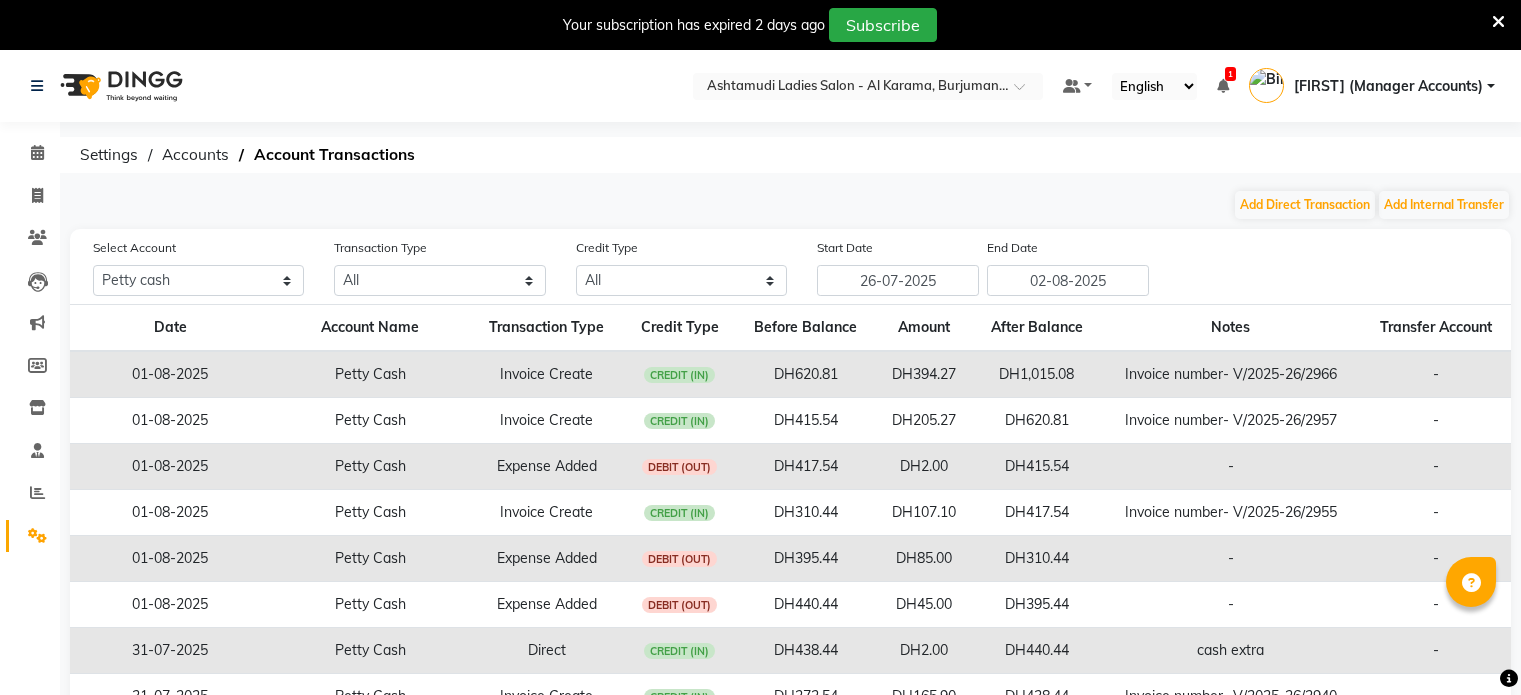 select on "5681" 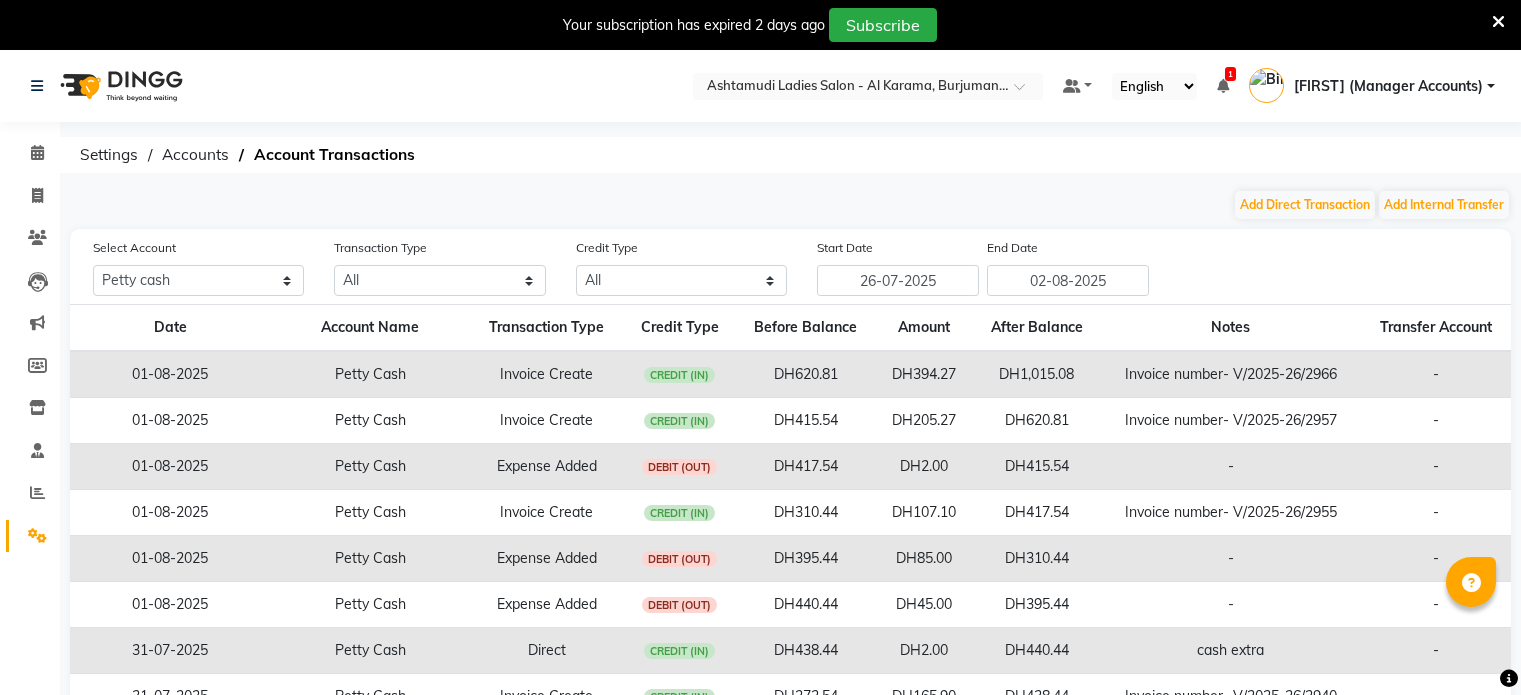 scroll, scrollTop: 0, scrollLeft: 0, axis: both 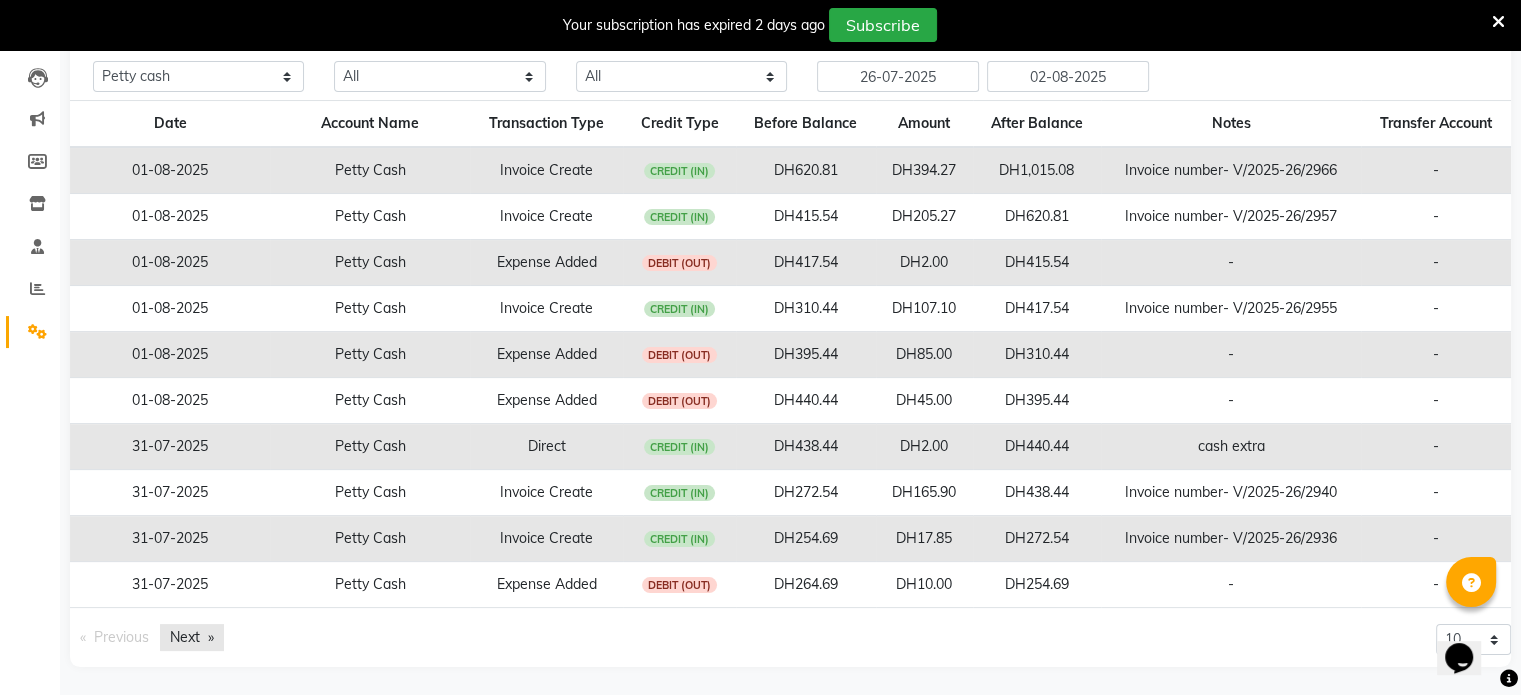 click on "Next  page" 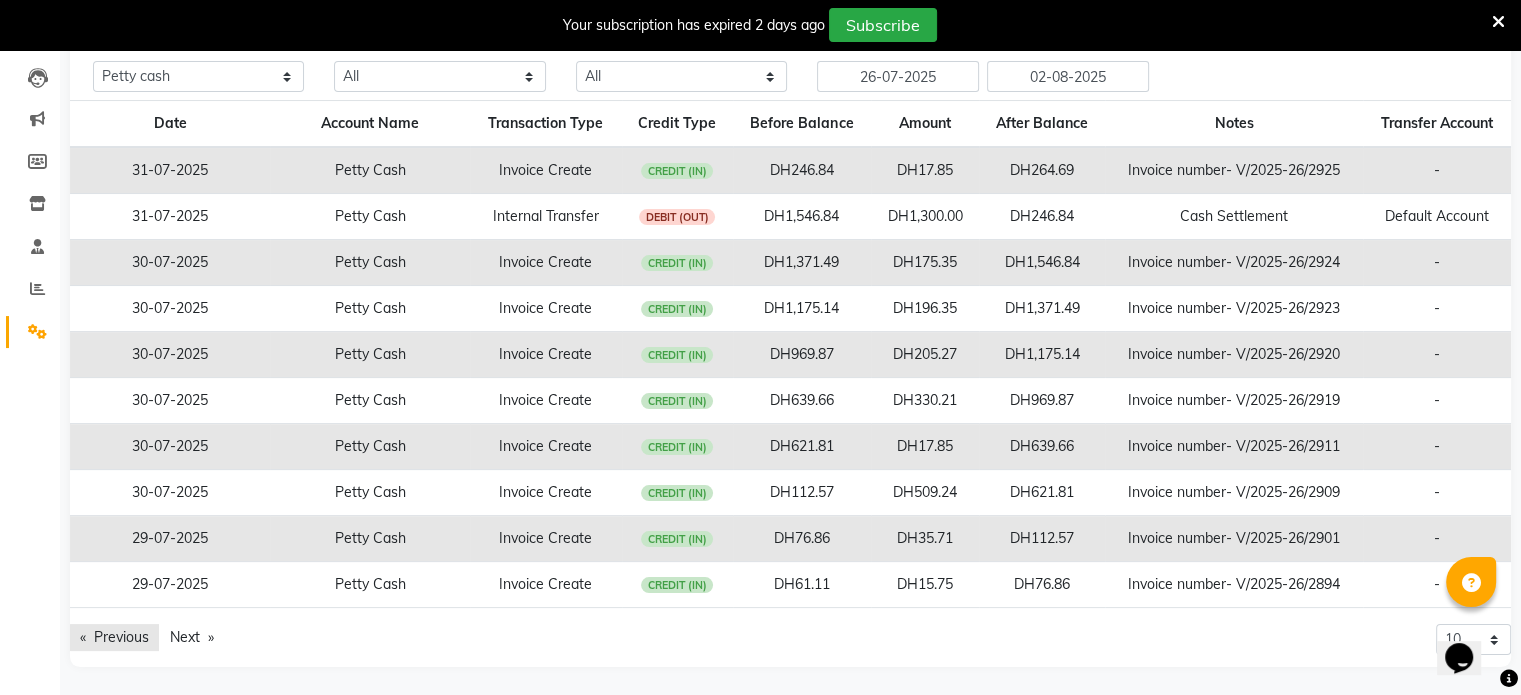 click on "Previous  page" 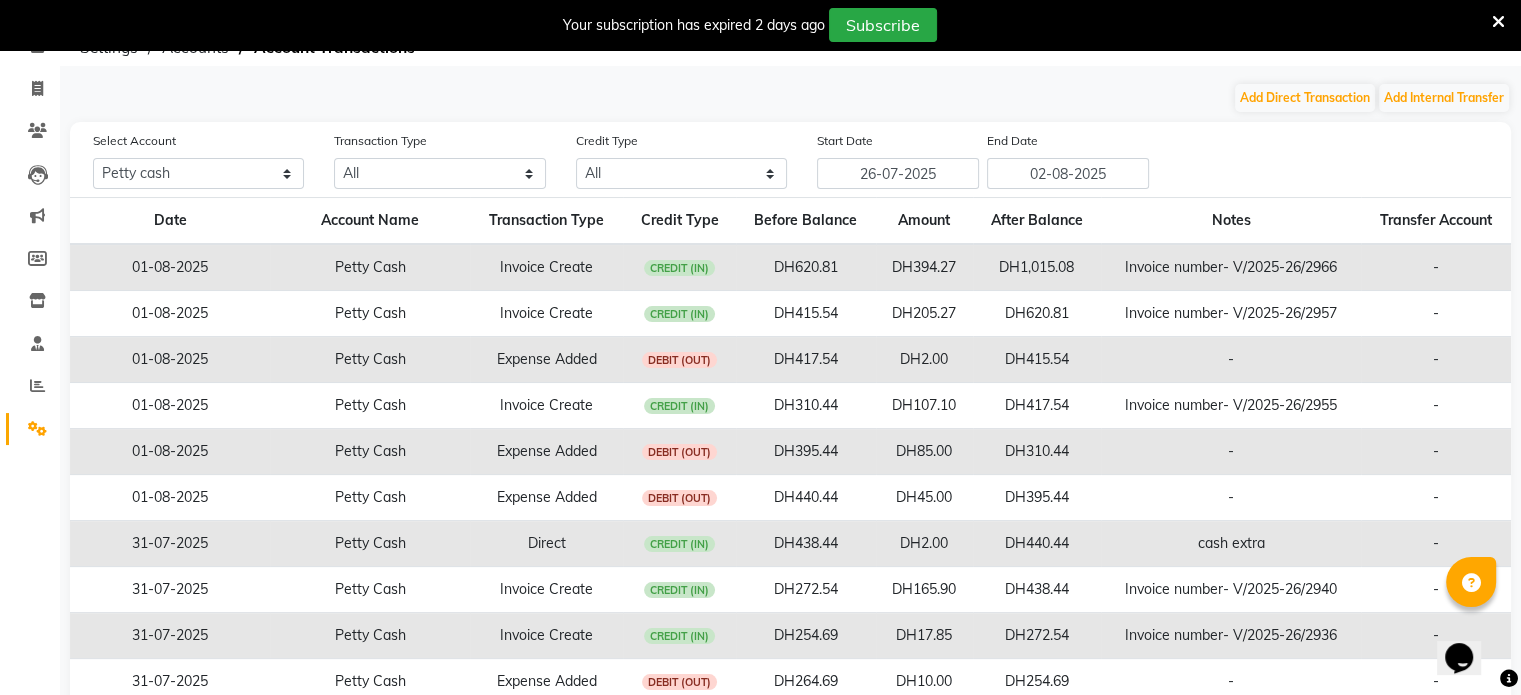 scroll, scrollTop: 0, scrollLeft: 0, axis: both 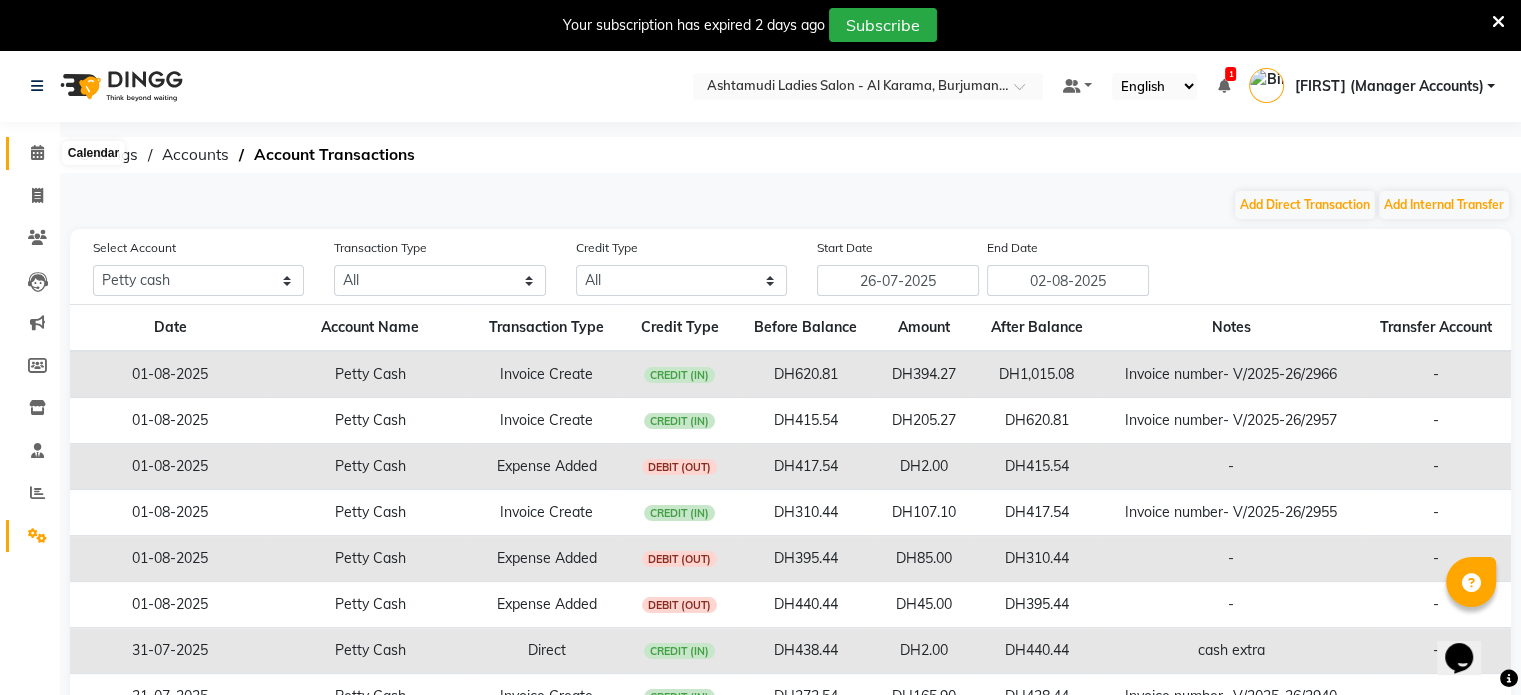 click 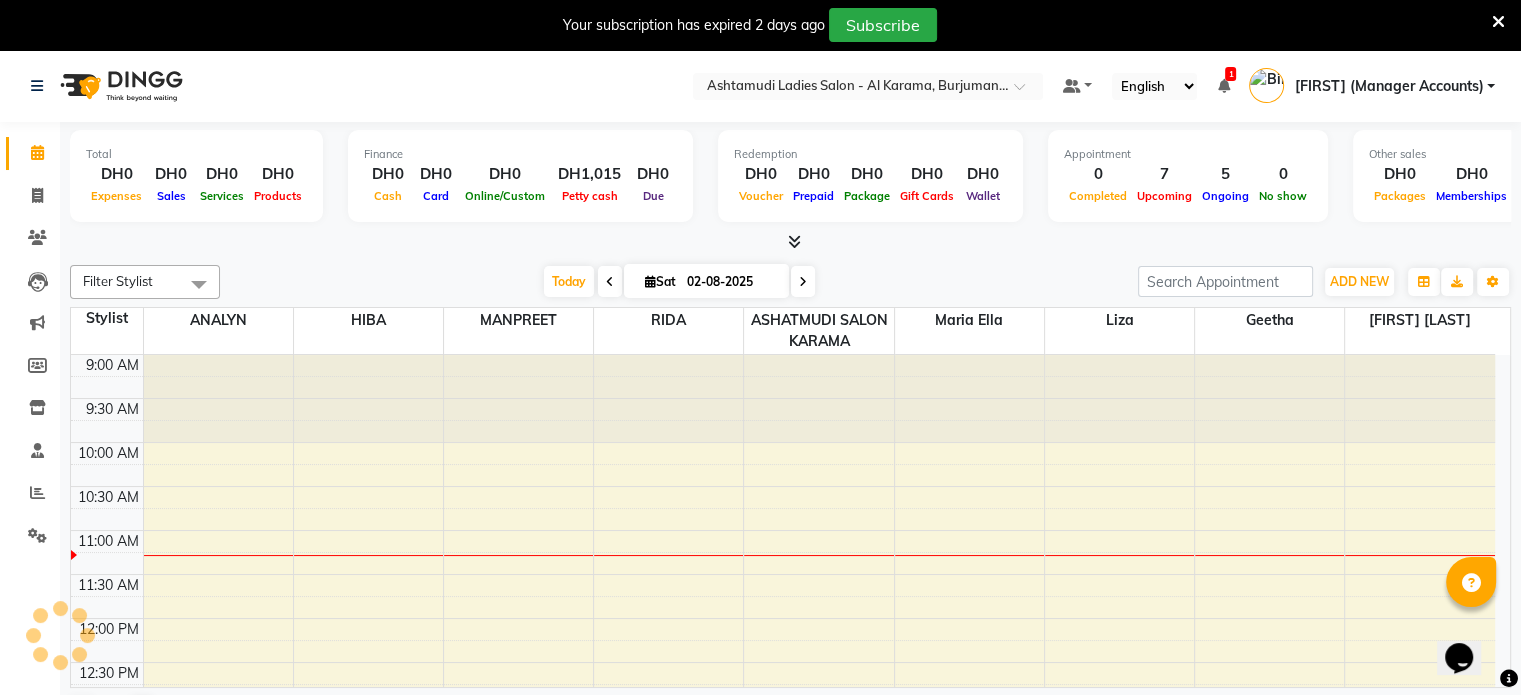 scroll, scrollTop: 175, scrollLeft: 0, axis: vertical 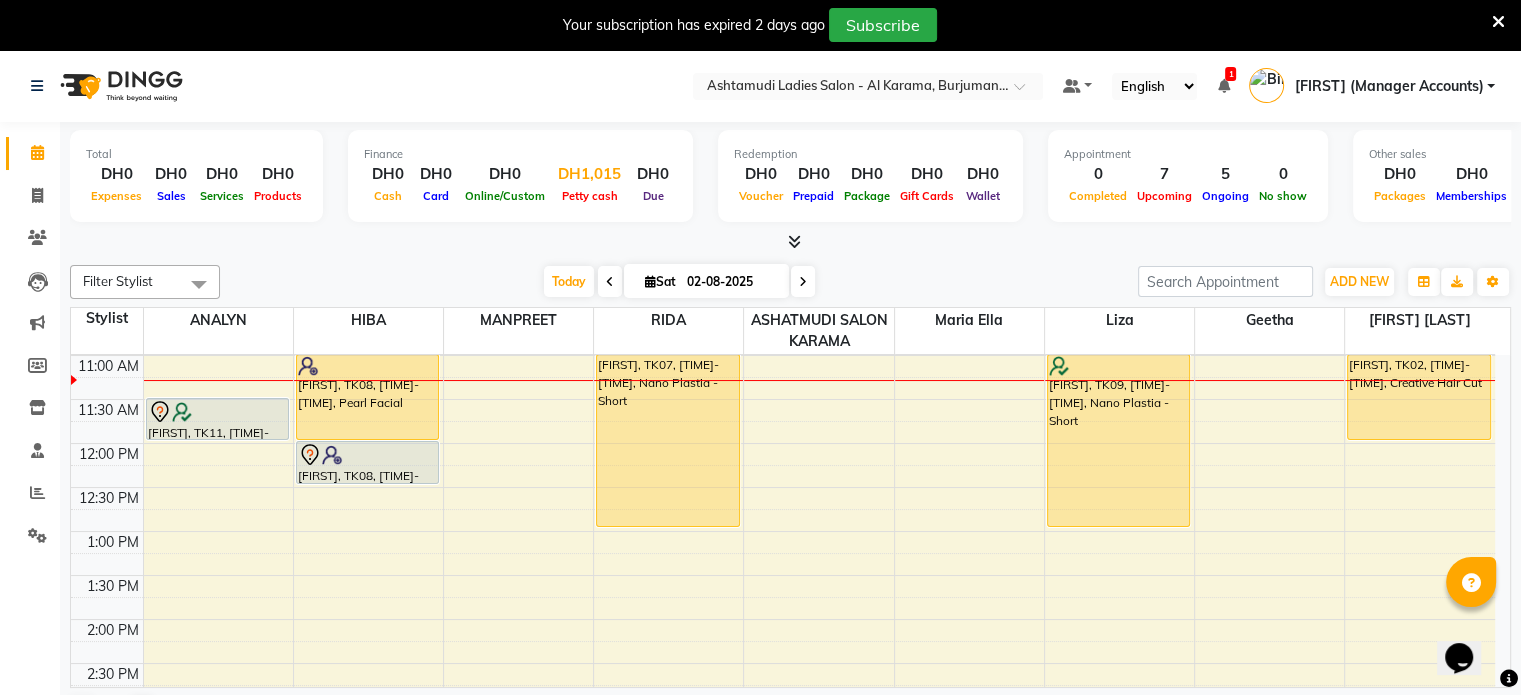 click on "DH1,015" at bounding box center [589, 174] 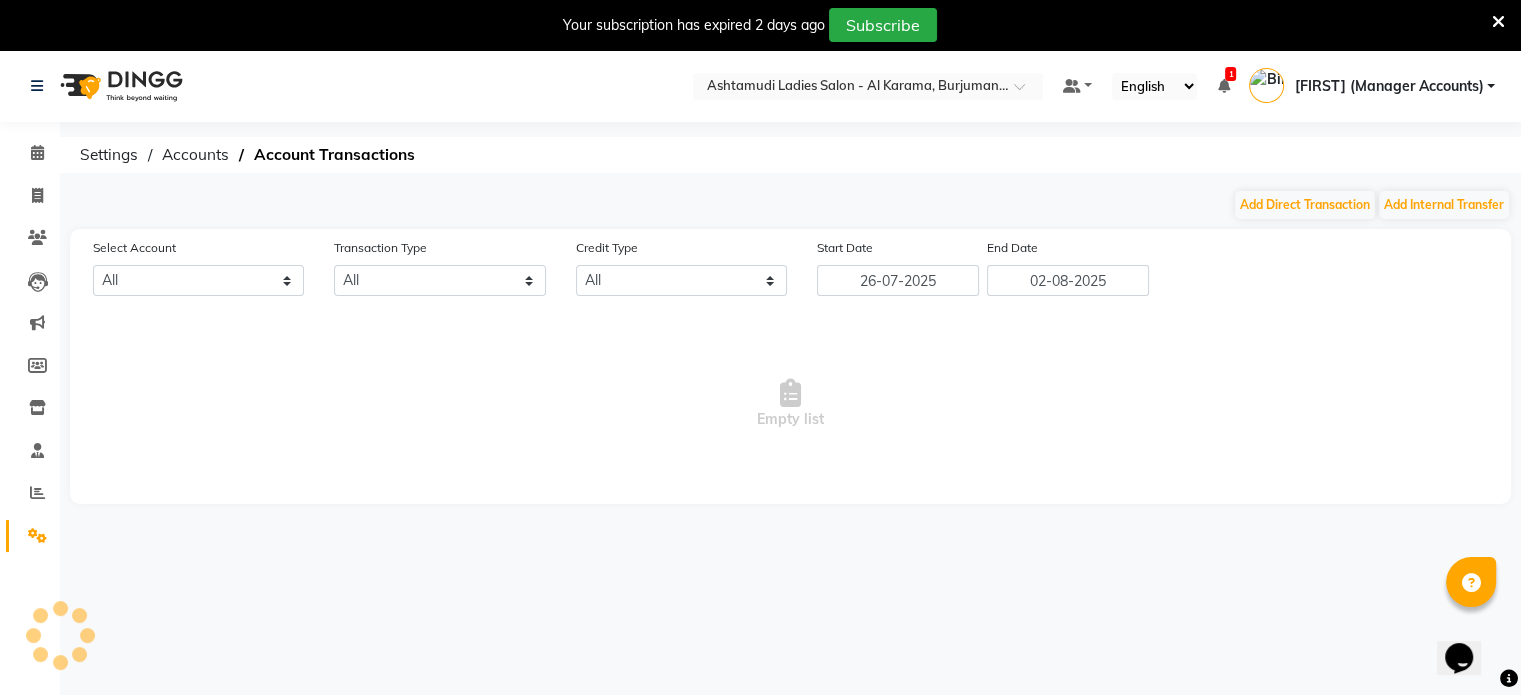 select on "5681" 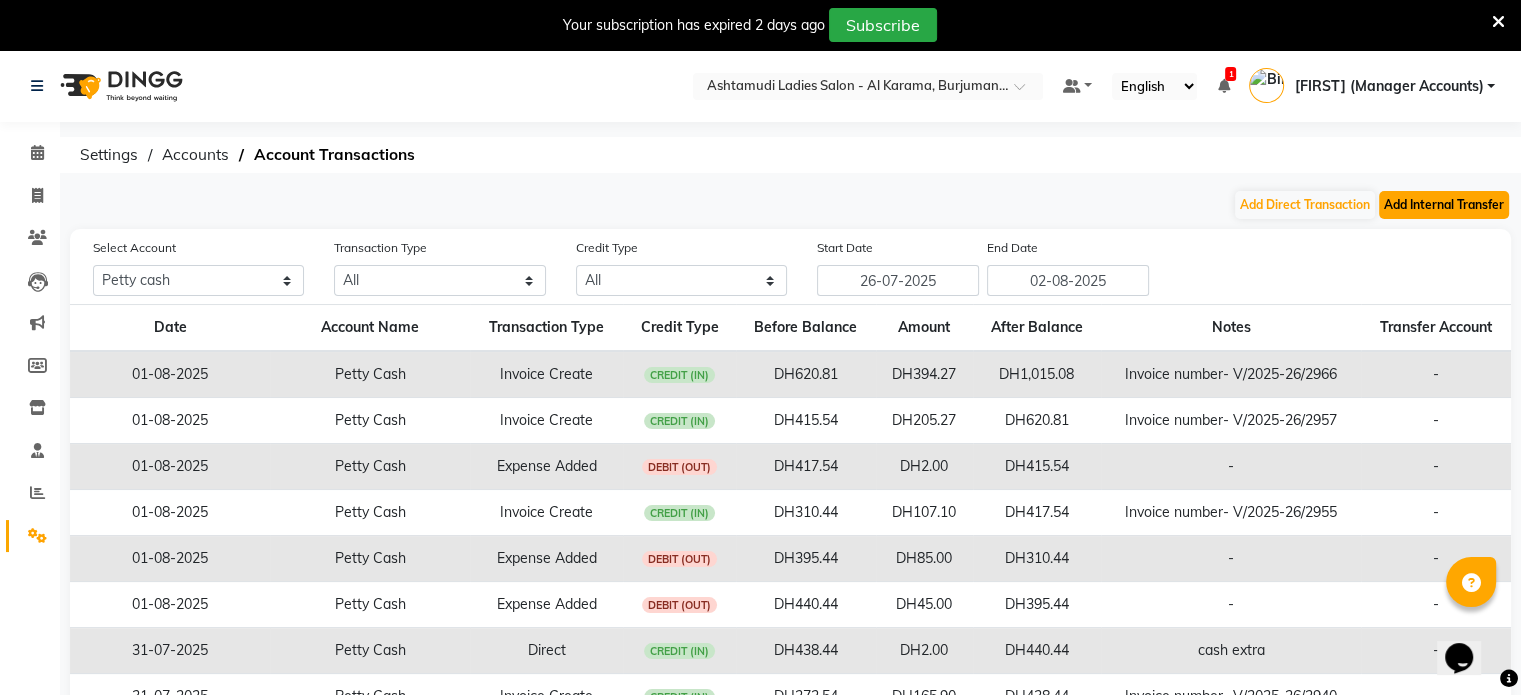 click on "Add Internal Transfer" 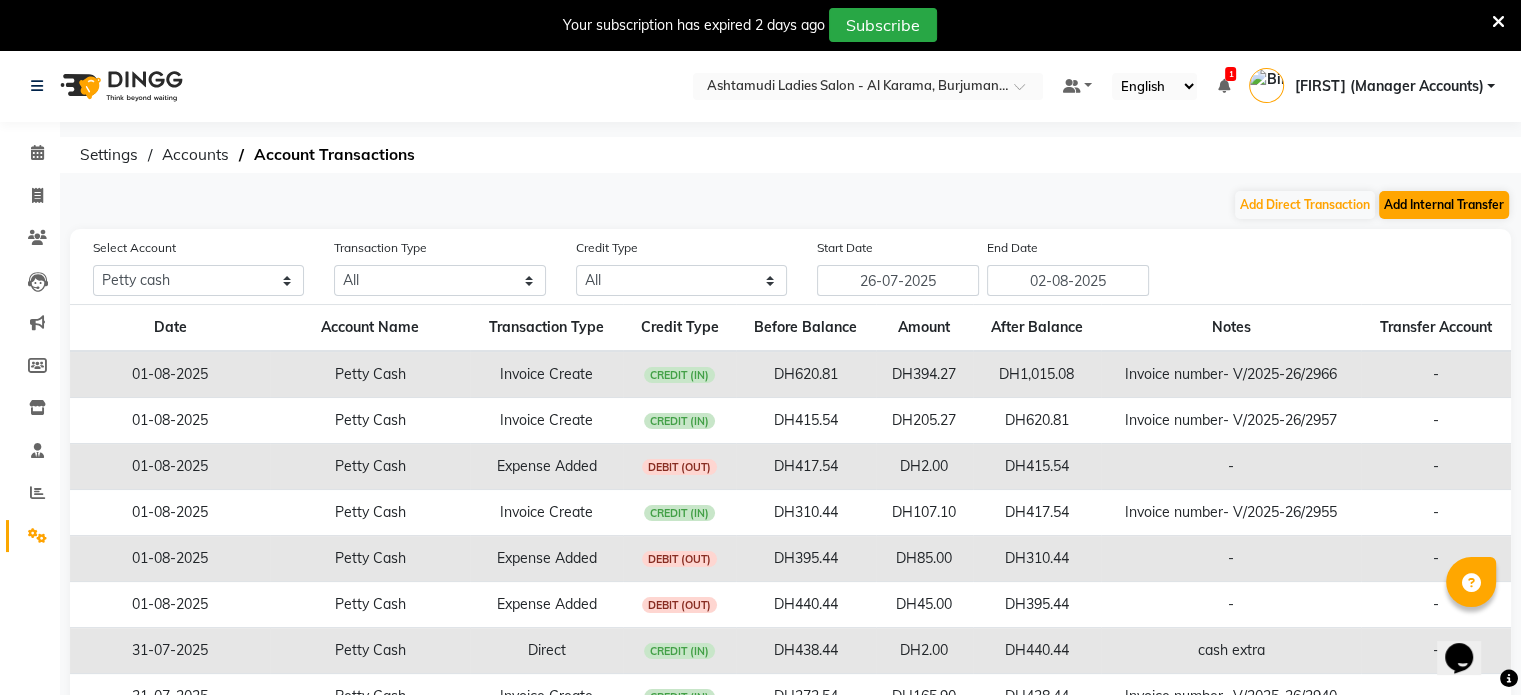 select on "internal transfer" 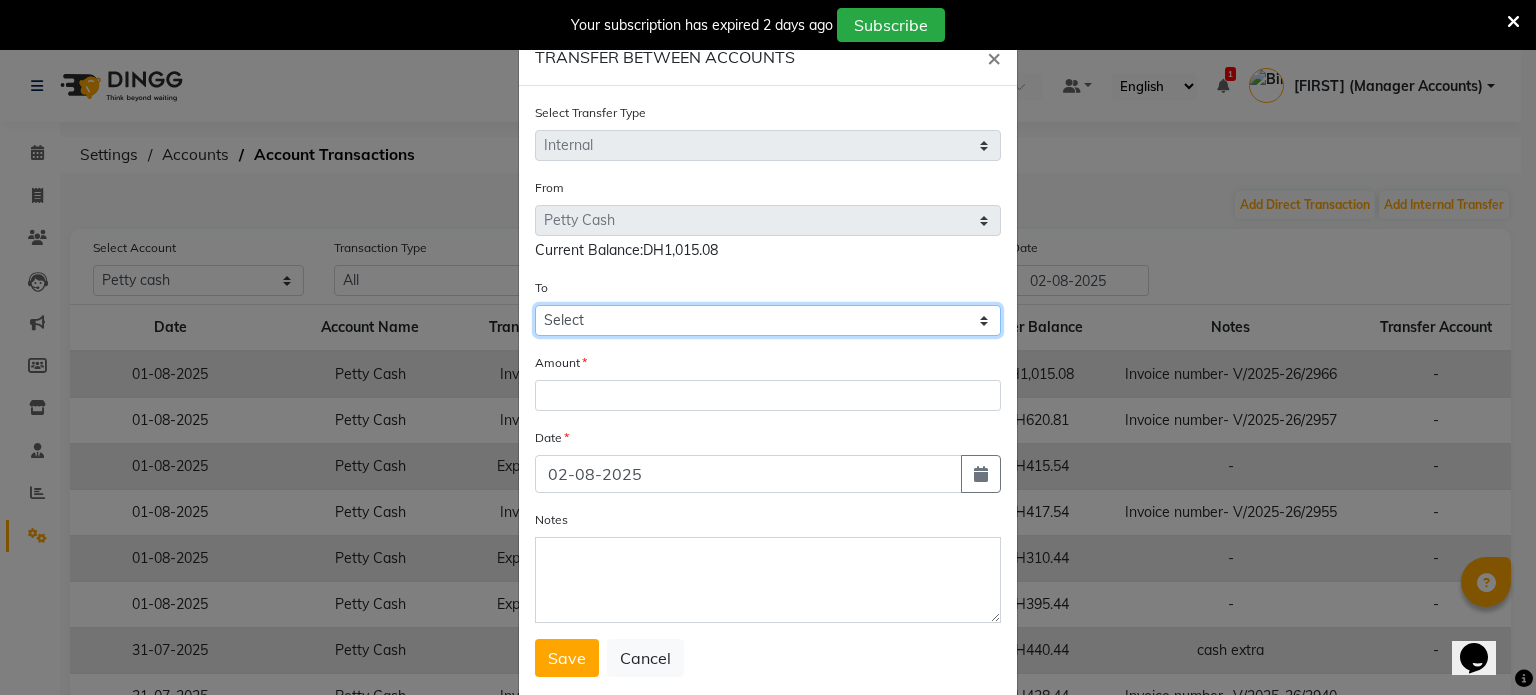 click on "Select Petty Cash Default Account Sir Maam" 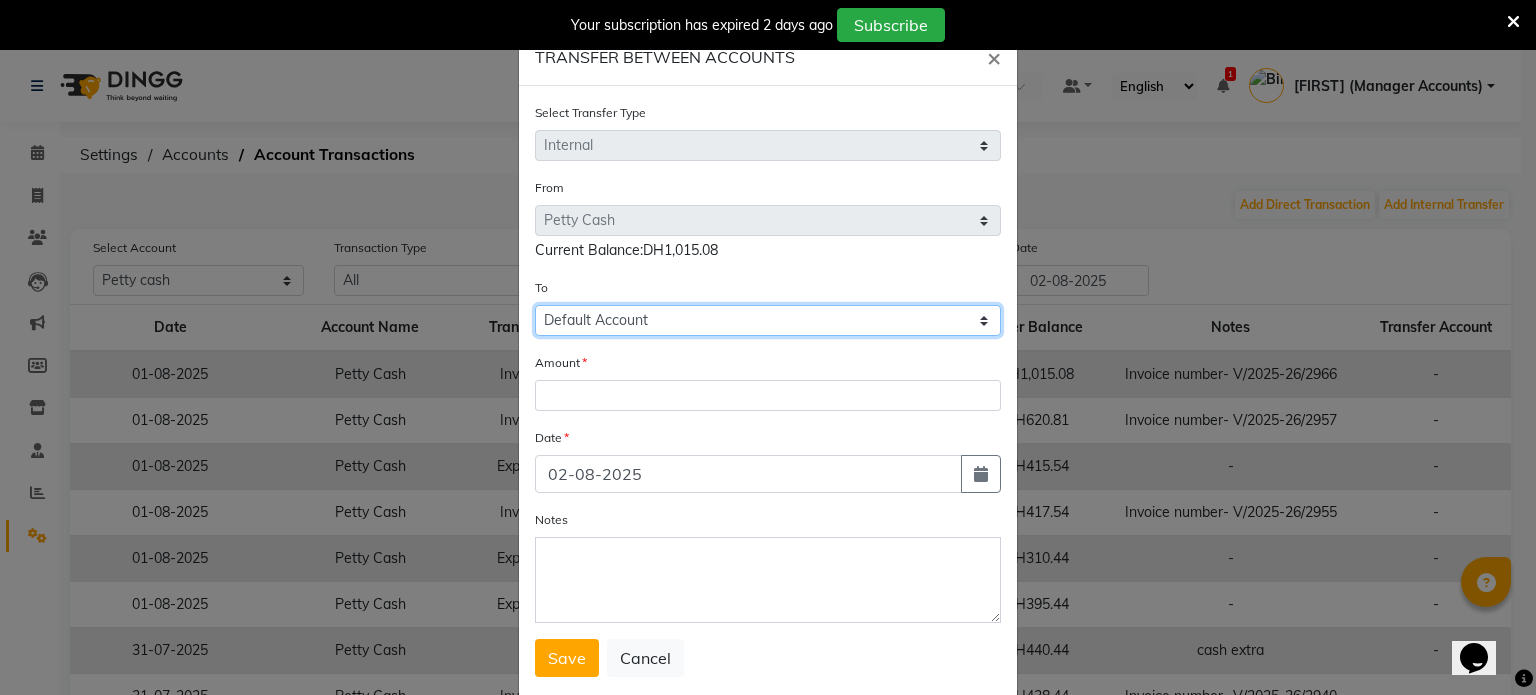 click on "Select Petty Cash Default Account Sir Maam" 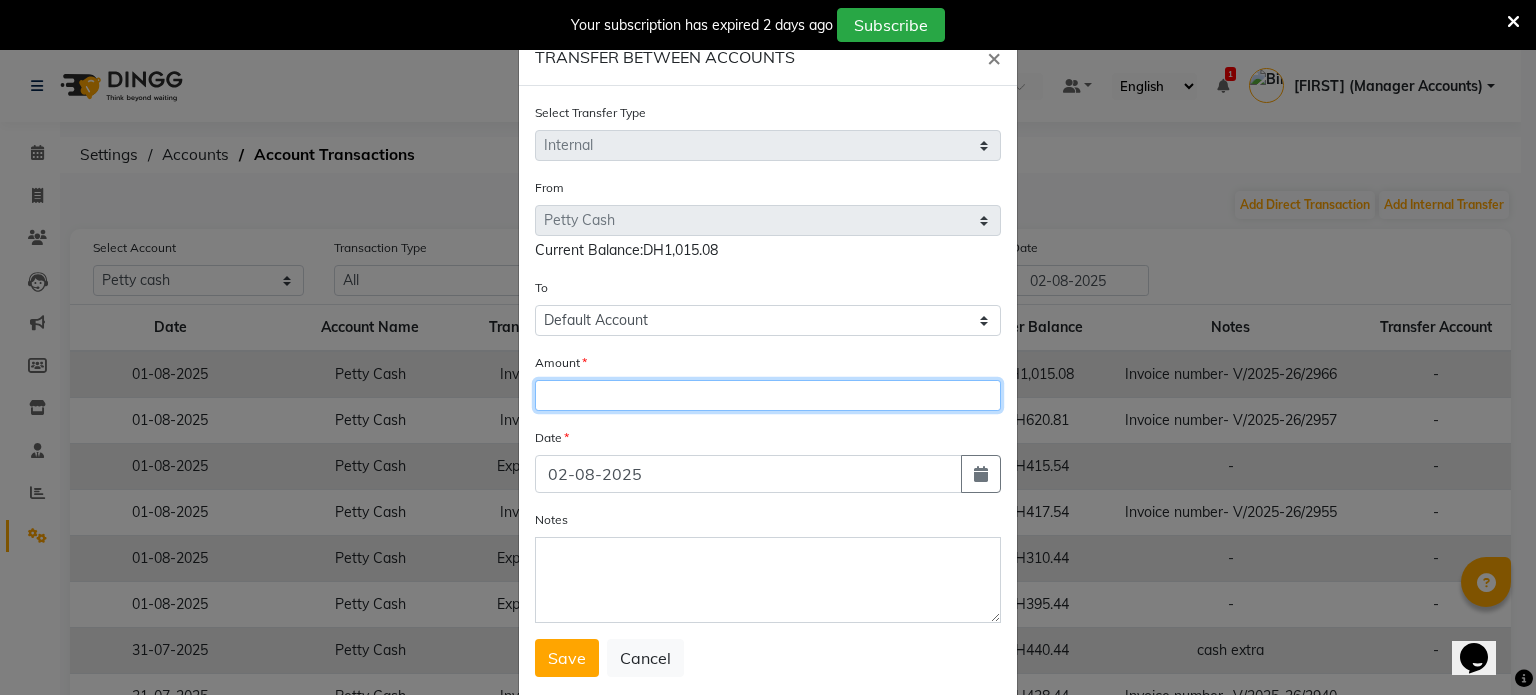 click 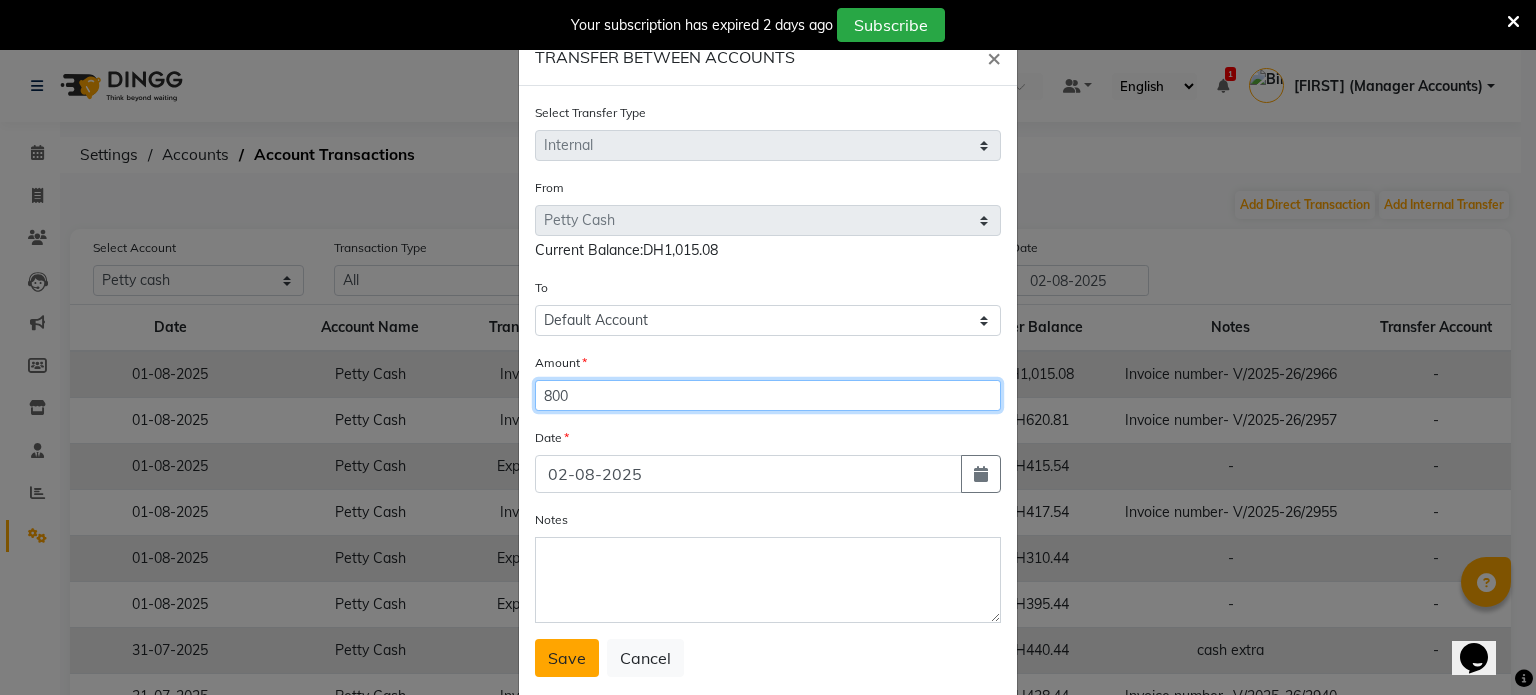 type on "800" 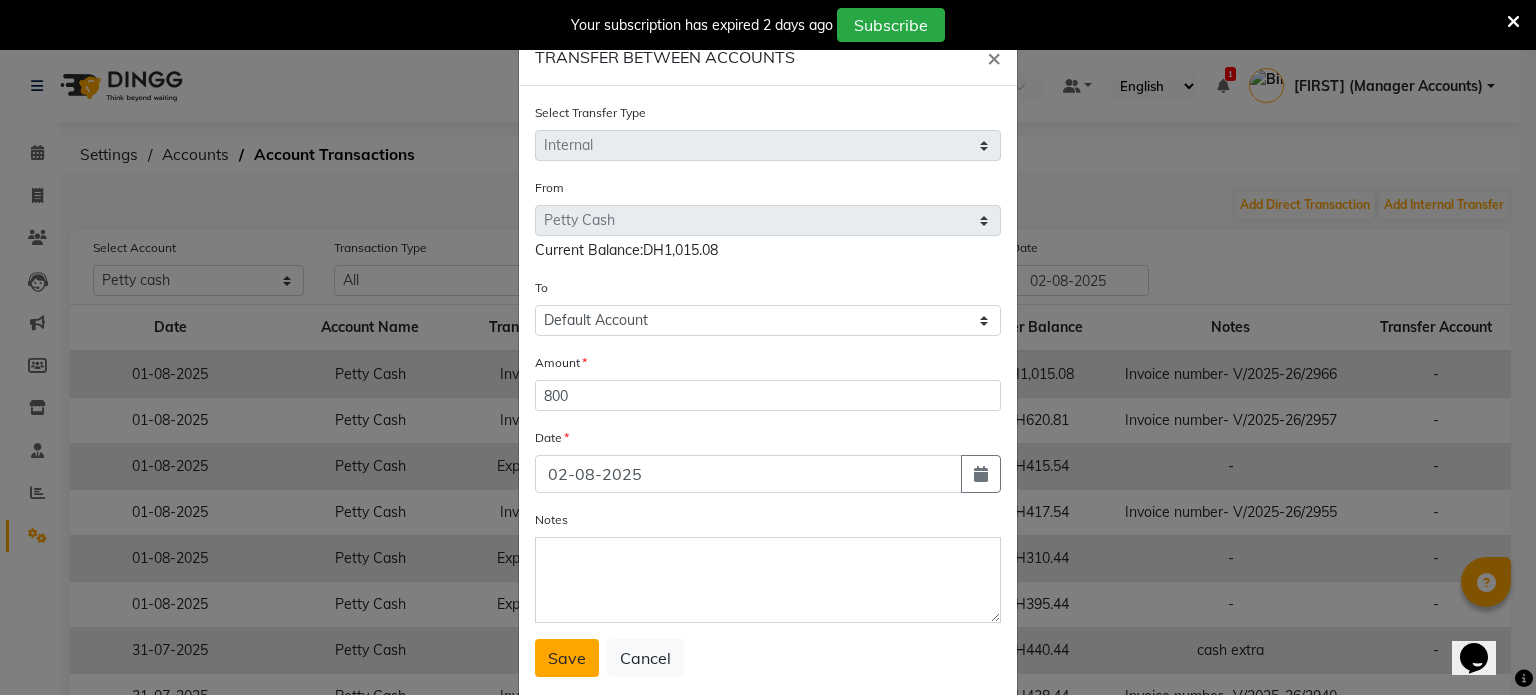 click on "Save" at bounding box center (567, 658) 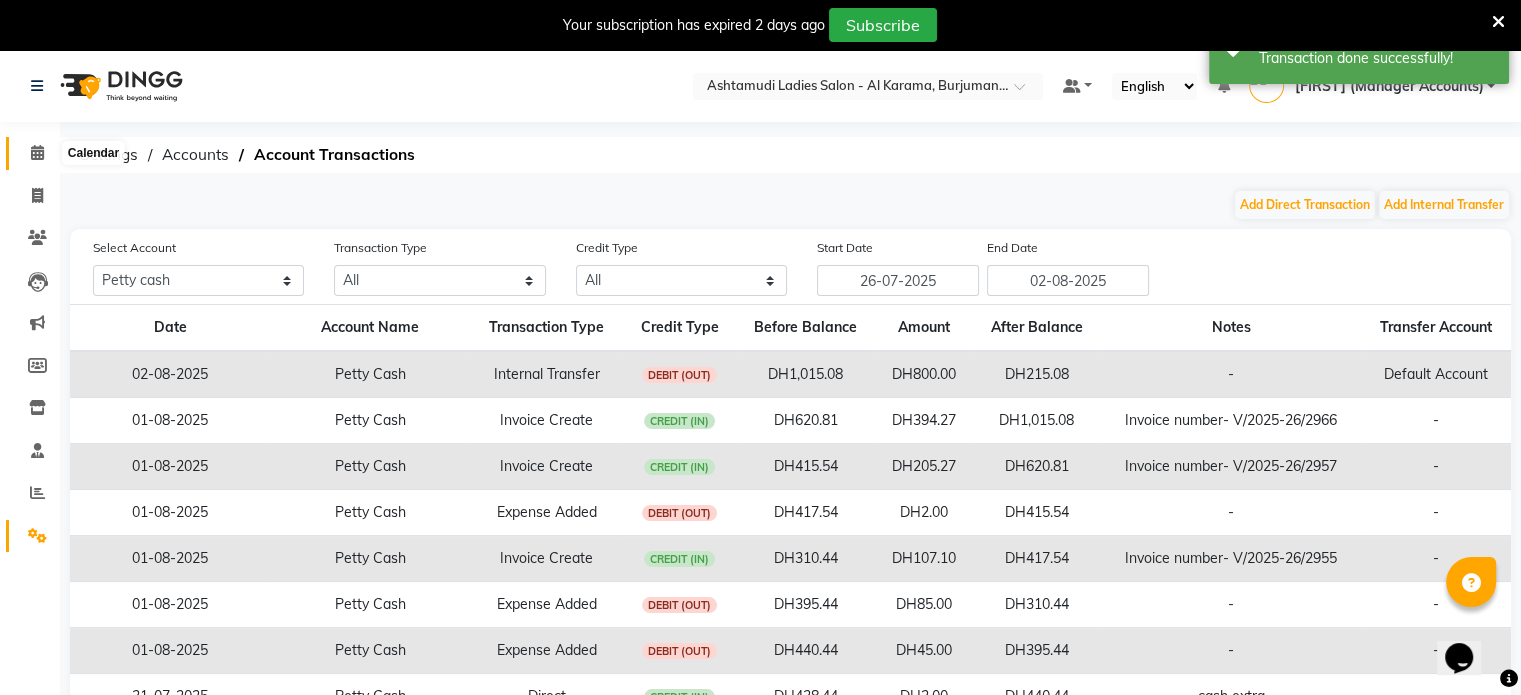 click 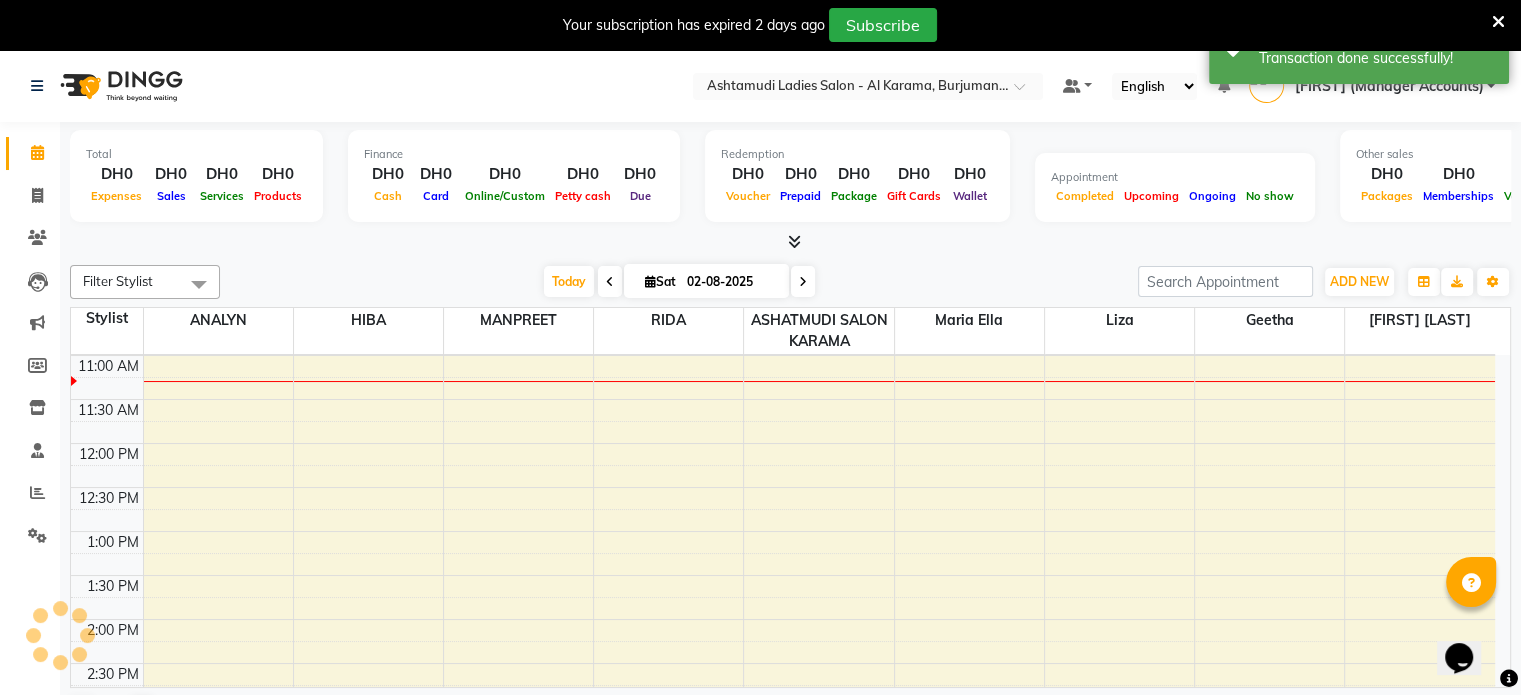 scroll, scrollTop: 0, scrollLeft: 0, axis: both 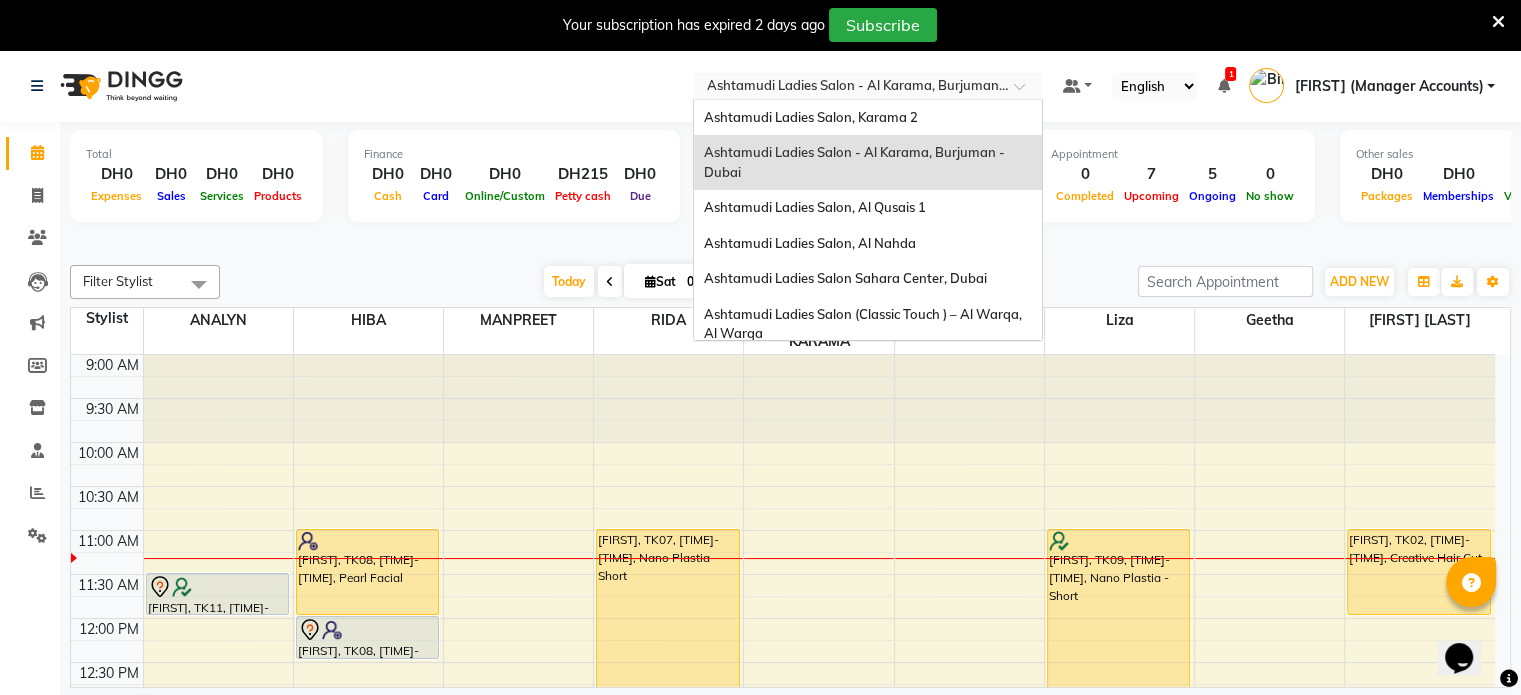 click at bounding box center [848, 88] 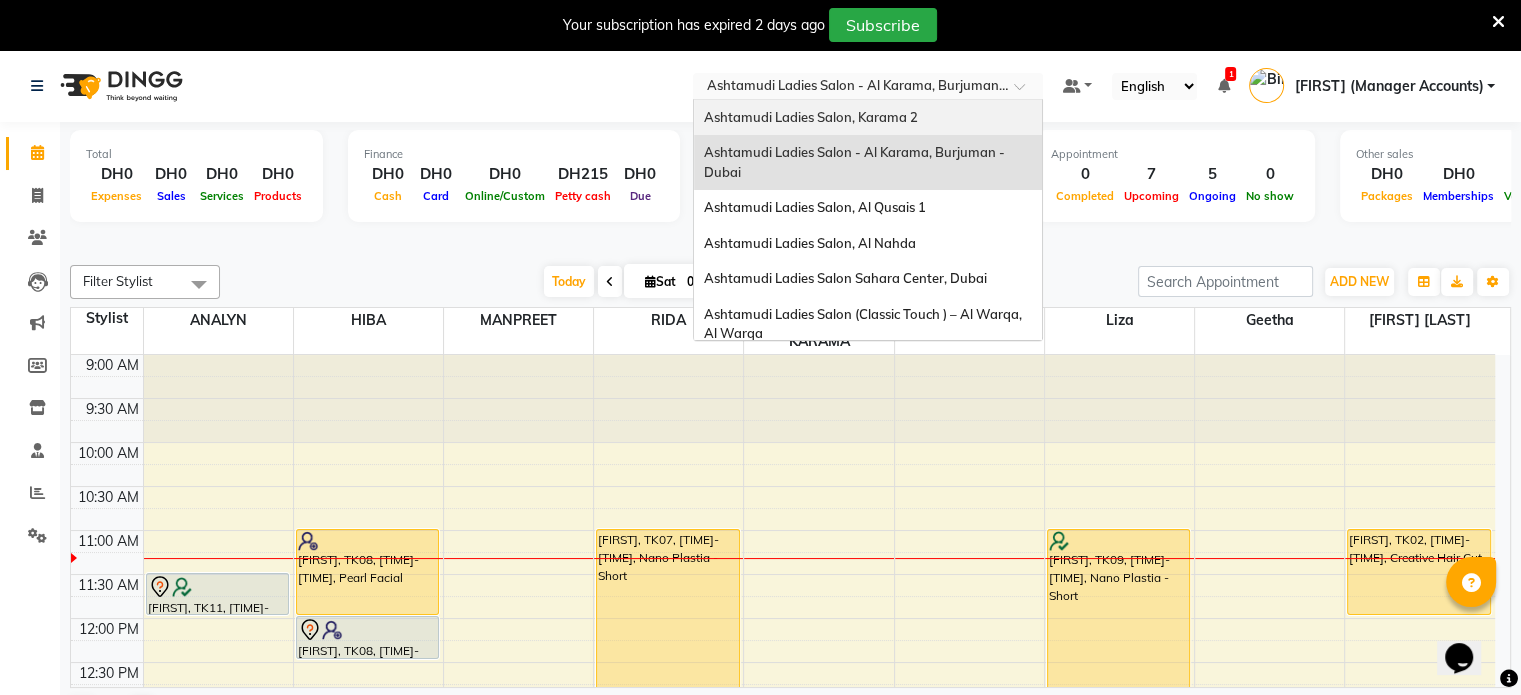 click on "Ashtamudi Ladies Salon, Karama 2" at bounding box center (811, 117) 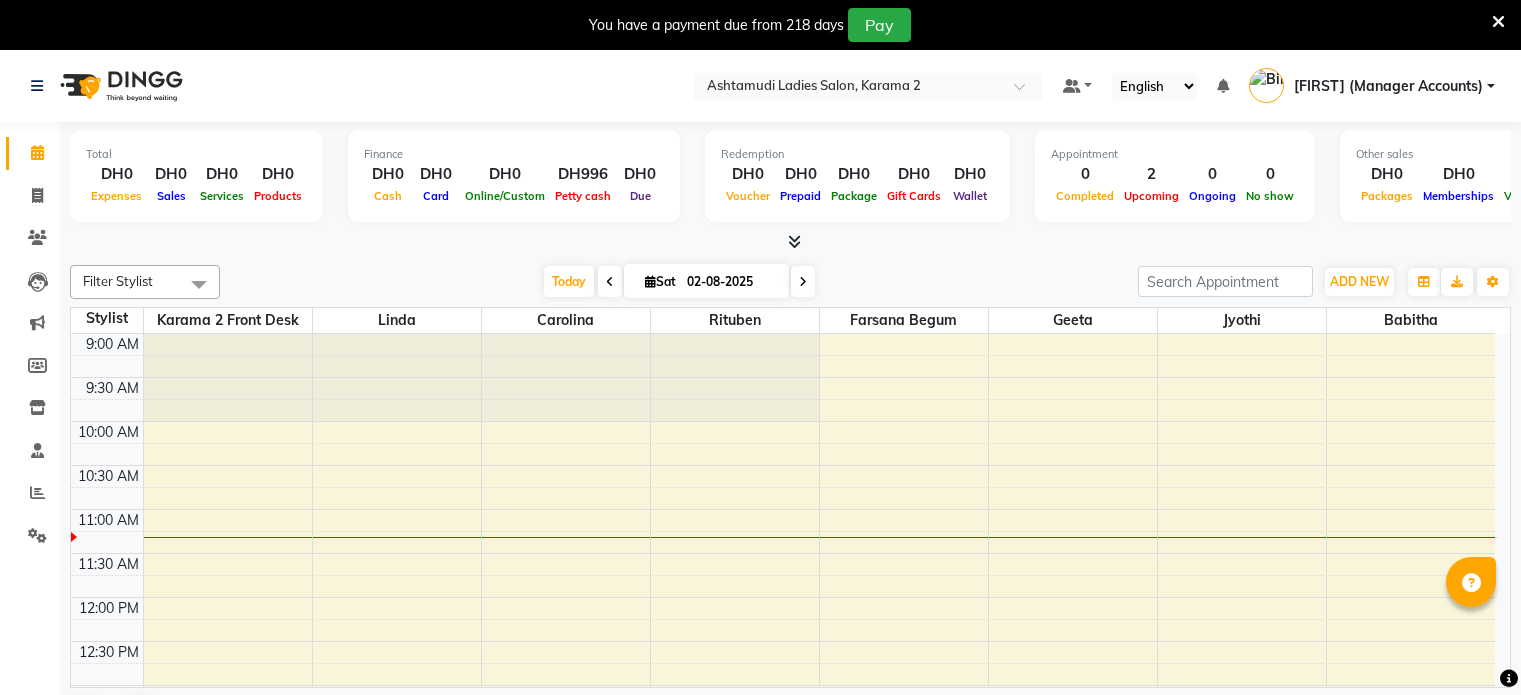 scroll, scrollTop: 0, scrollLeft: 0, axis: both 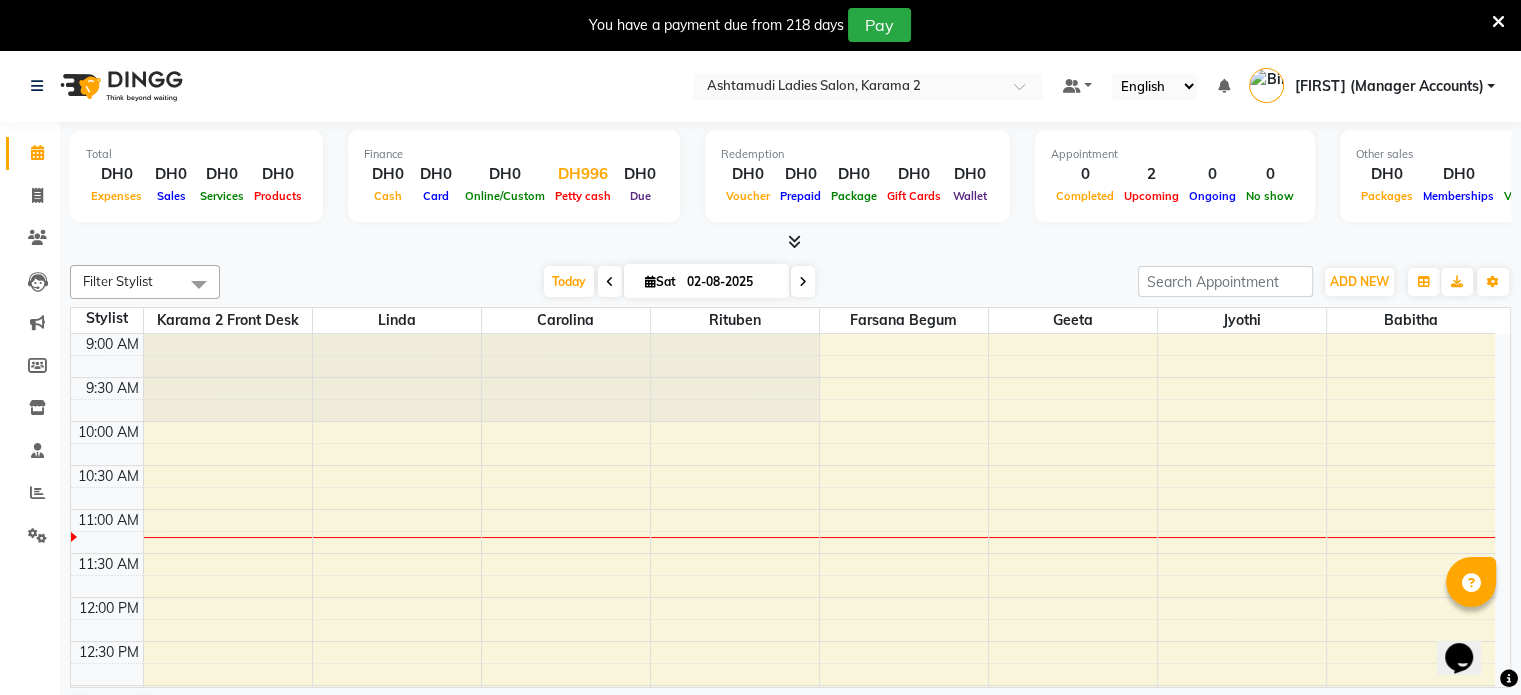 click on "Petty cash" at bounding box center (583, 195) 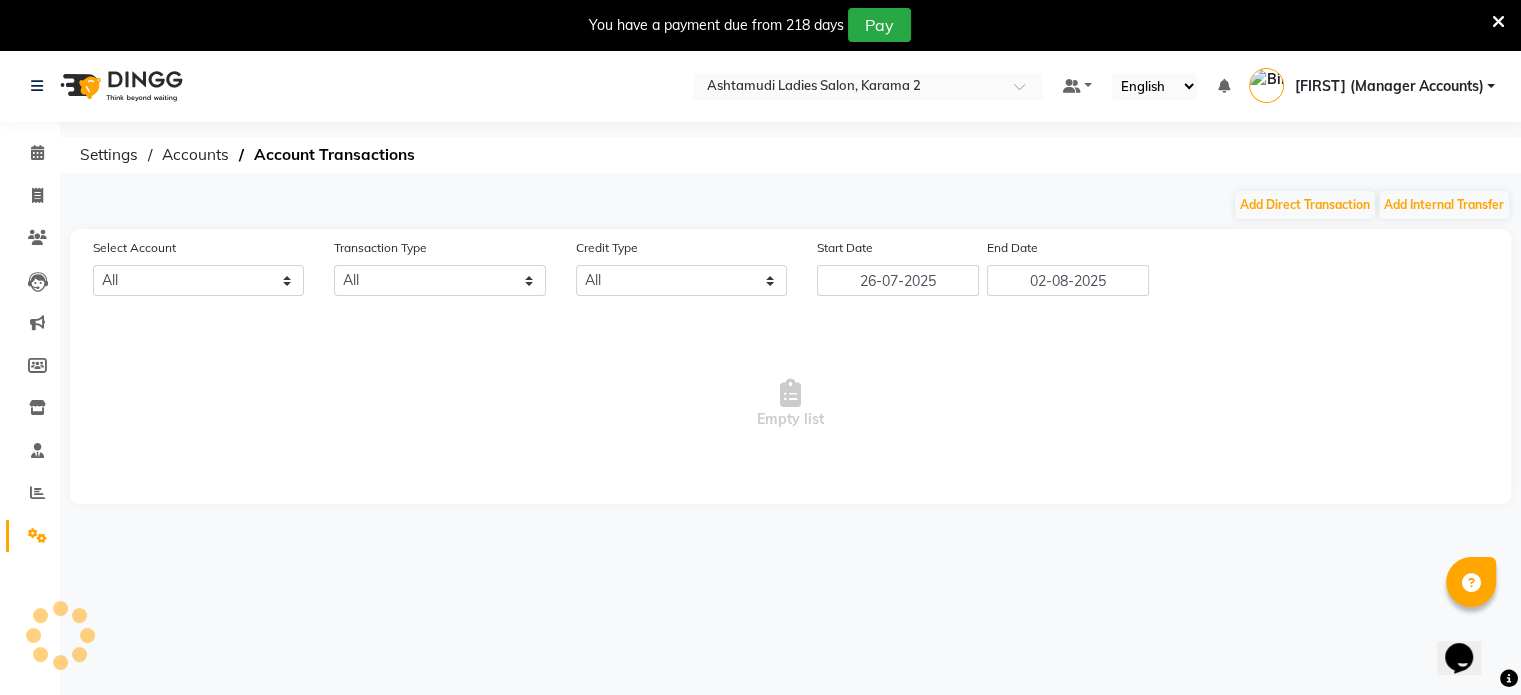 select on "6528" 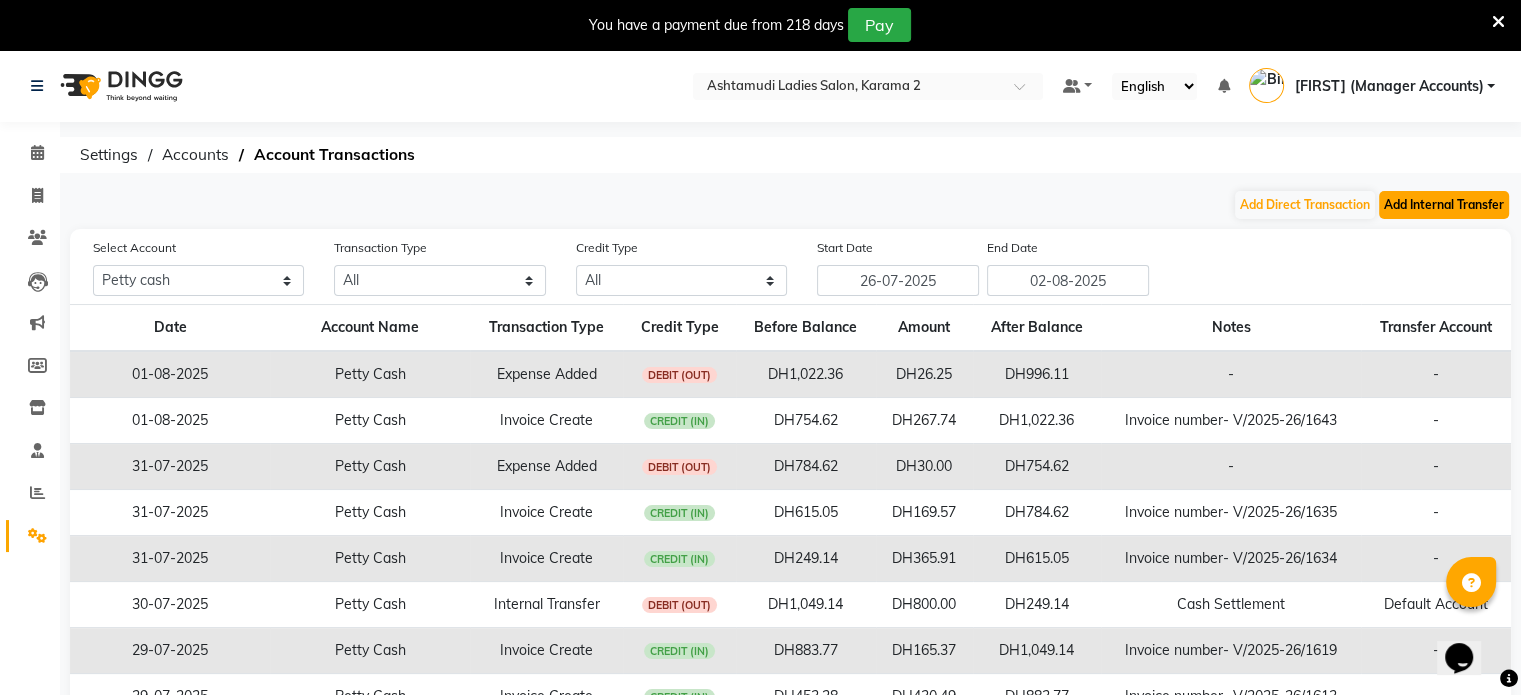 click on "Add Internal Transfer" 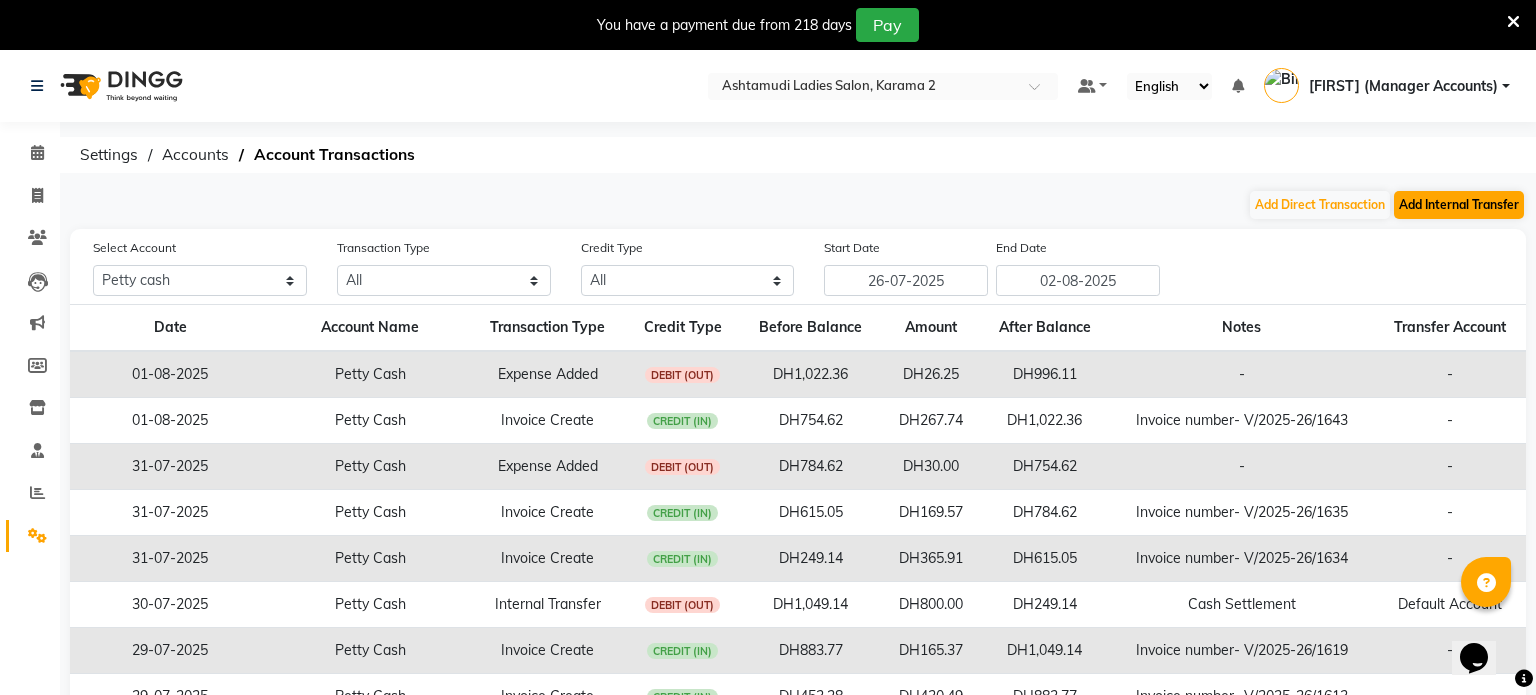select on "internal transfer" 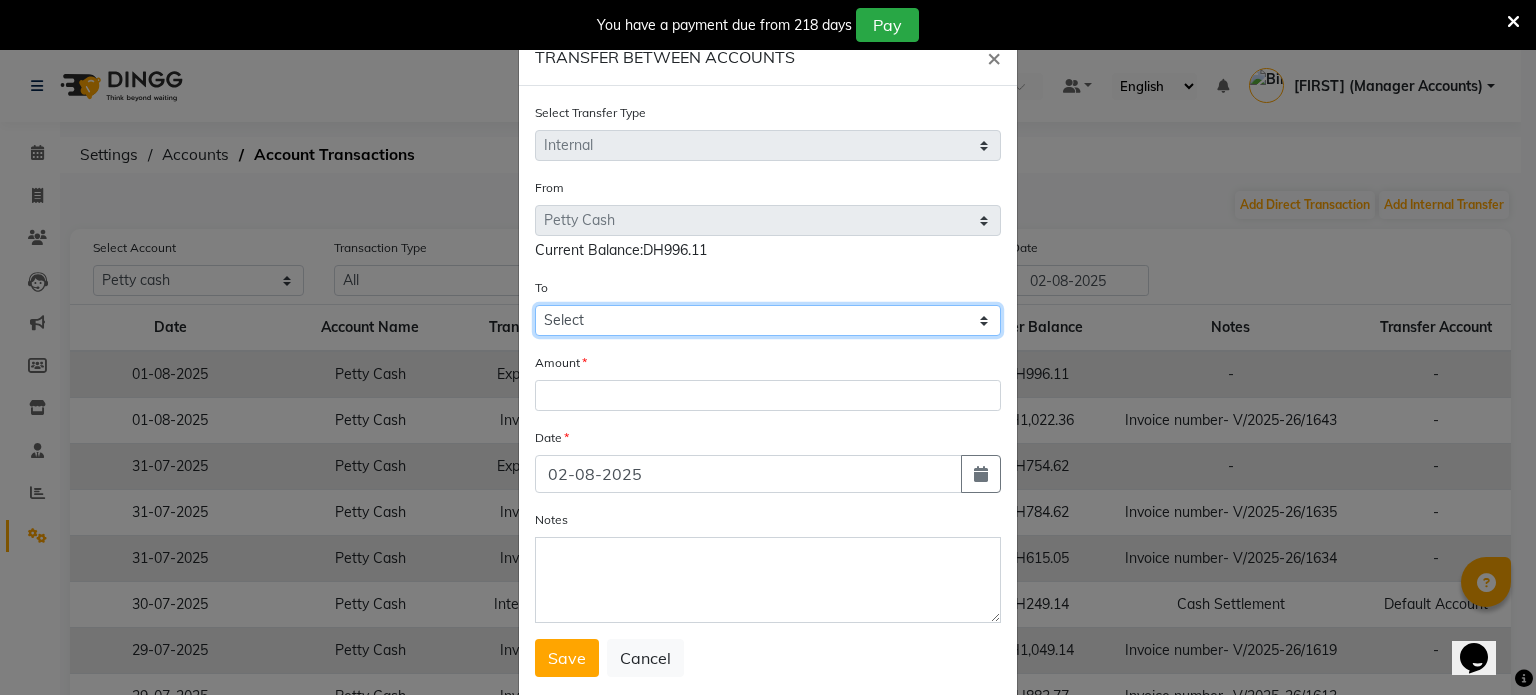 click on "Select Petty Cash Default Account" 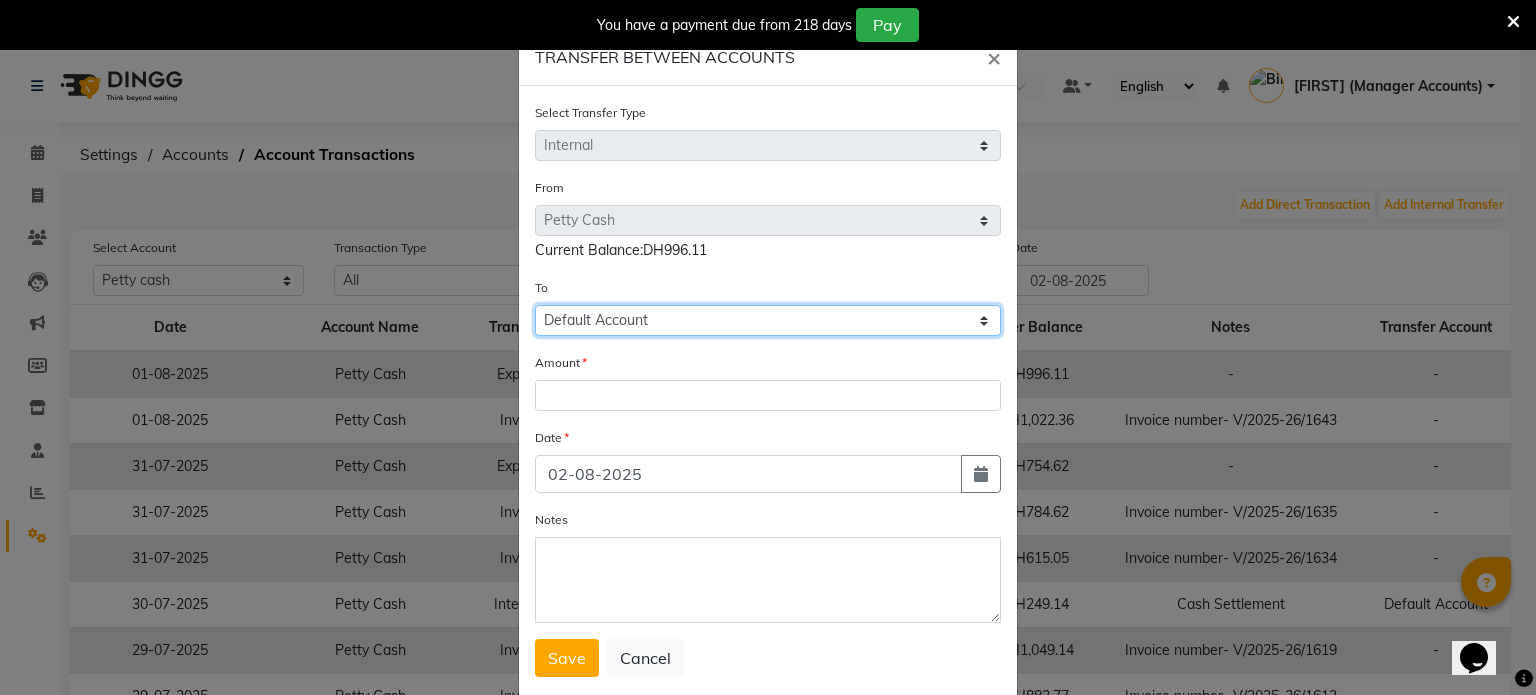 click on "Select Petty Cash Default Account" 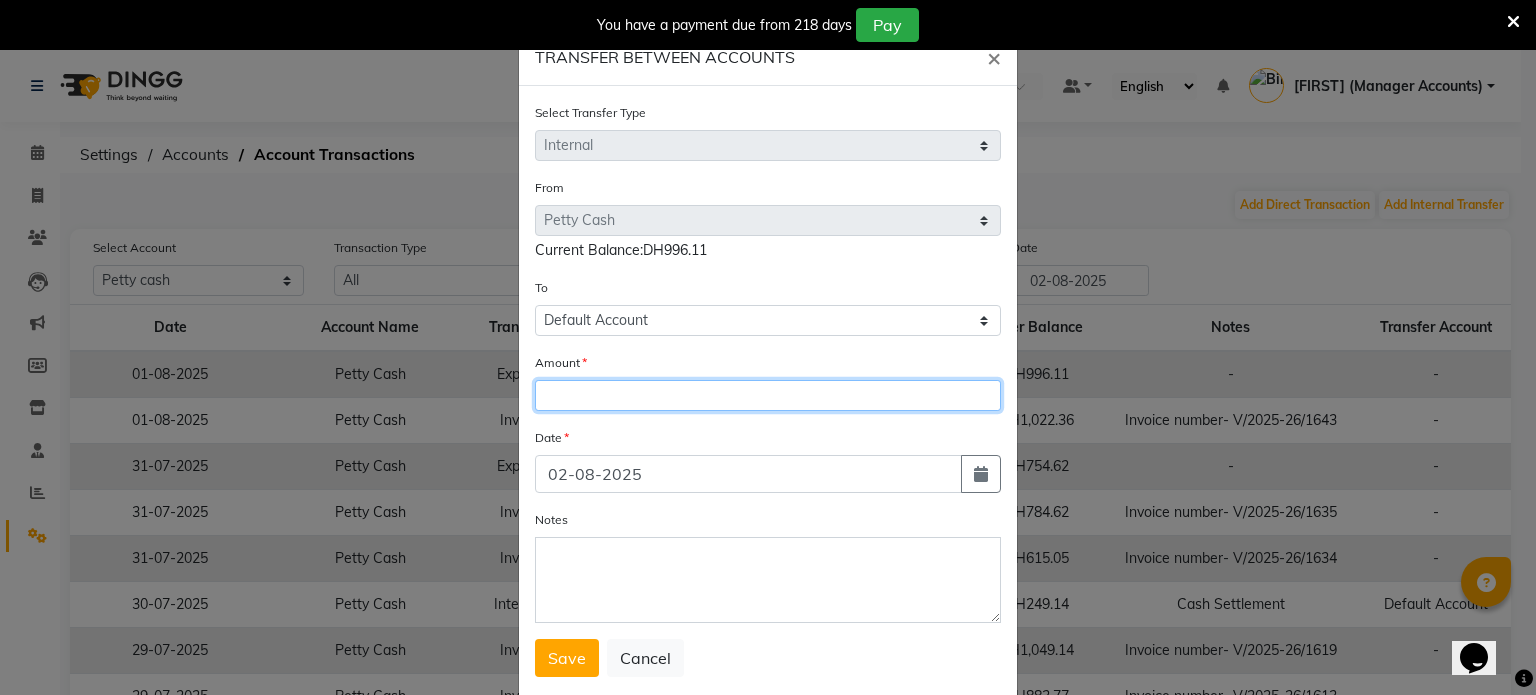 click 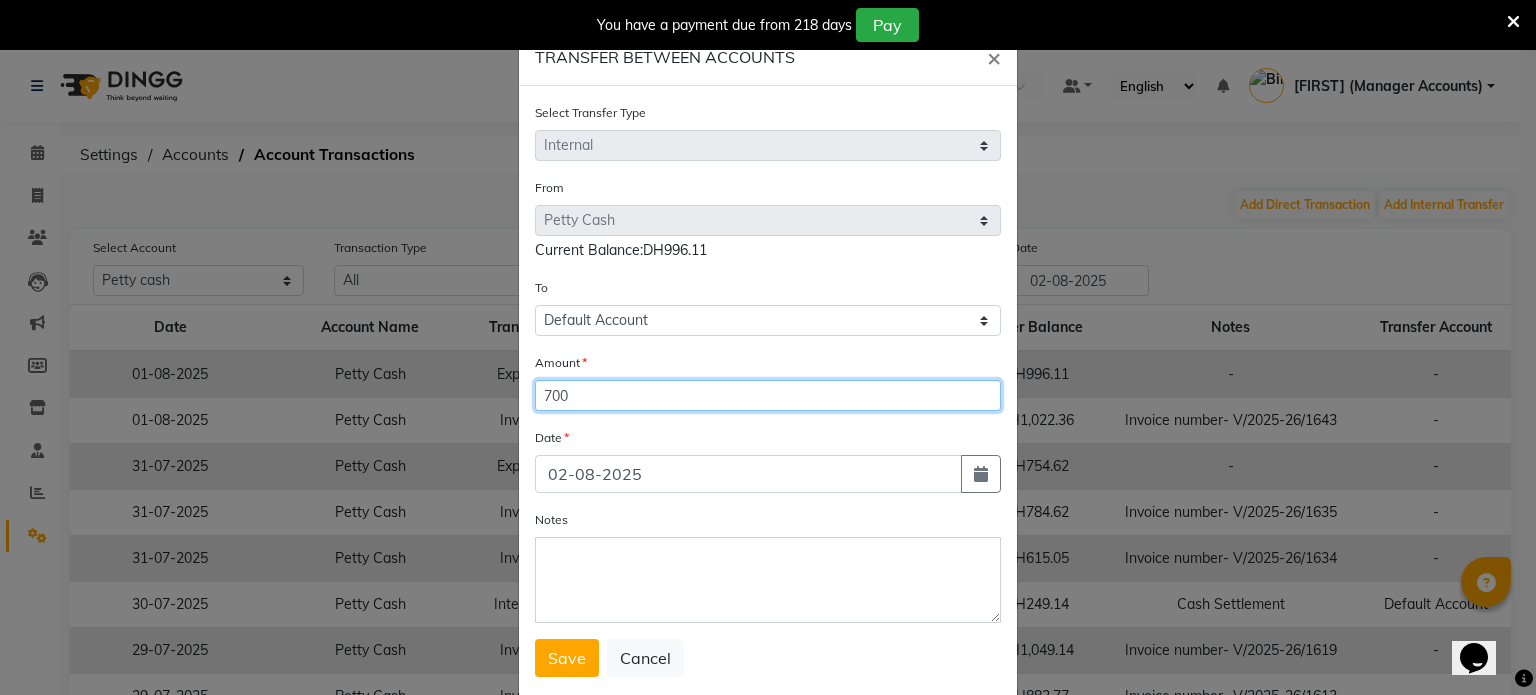 type on "700" 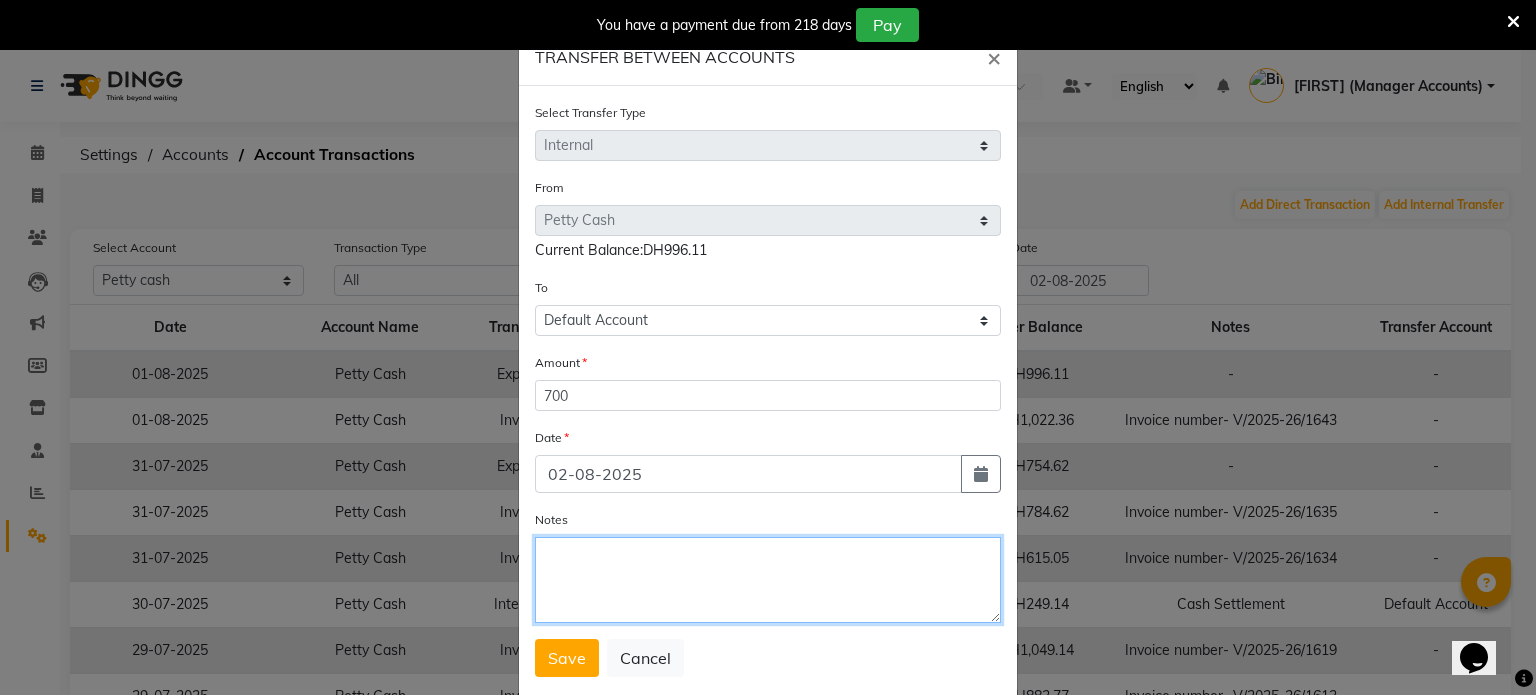 click on "Notes" at bounding box center [768, 580] 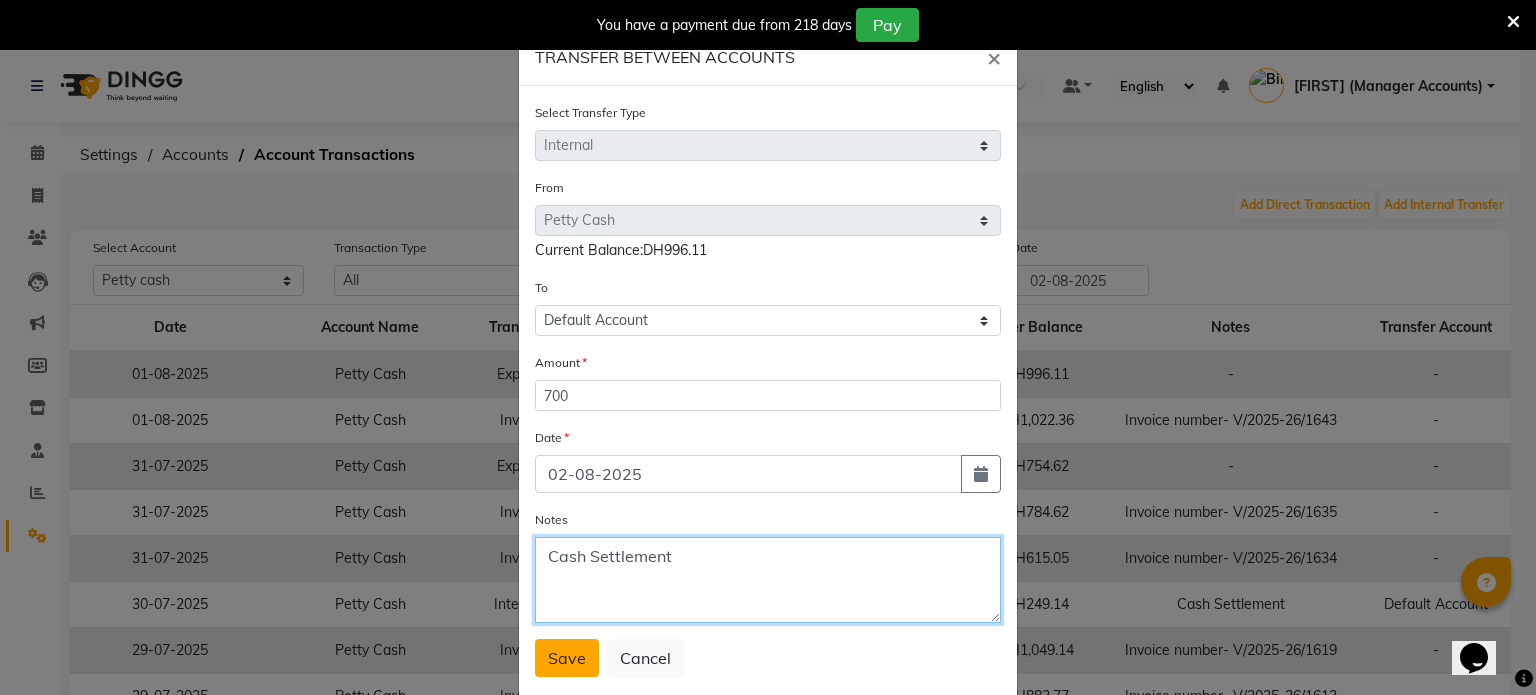 type on "Cash Settlement" 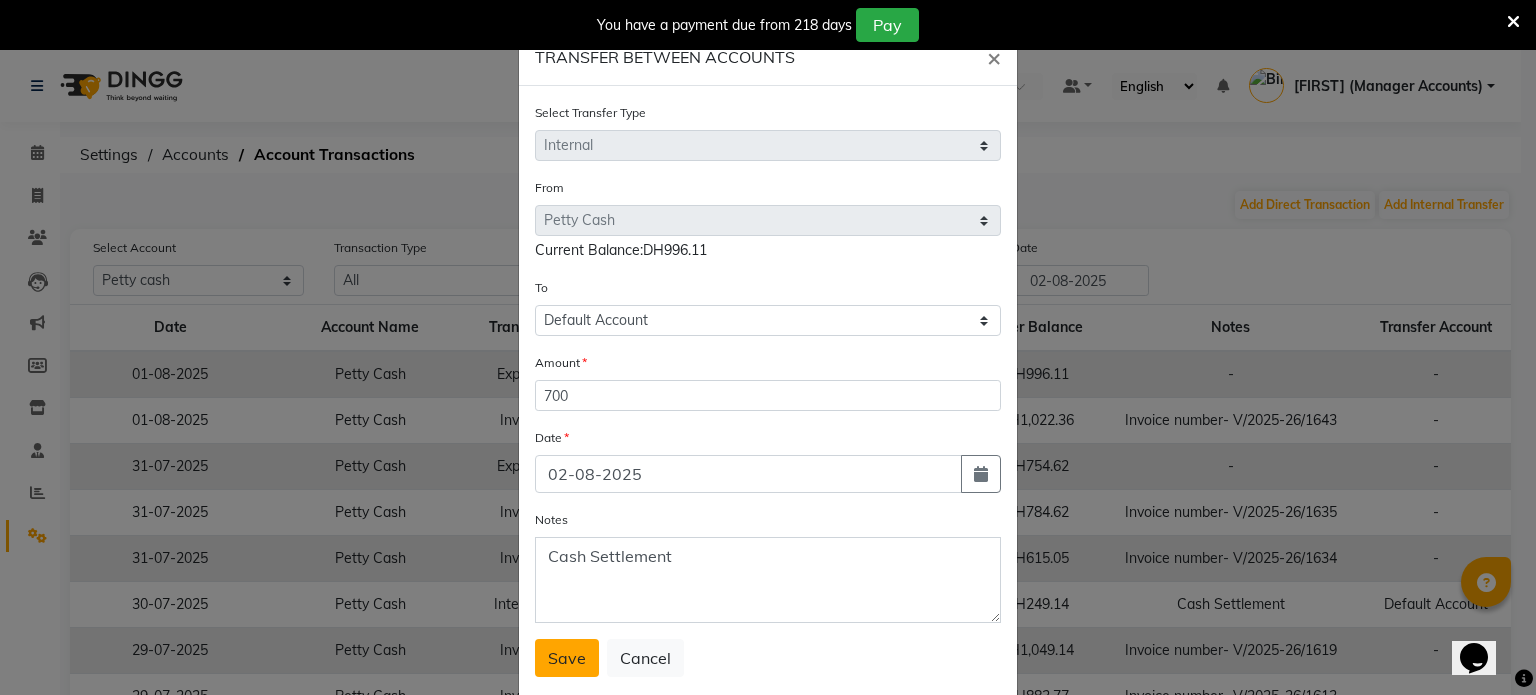 click on "Save" at bounding box center [567, 658] 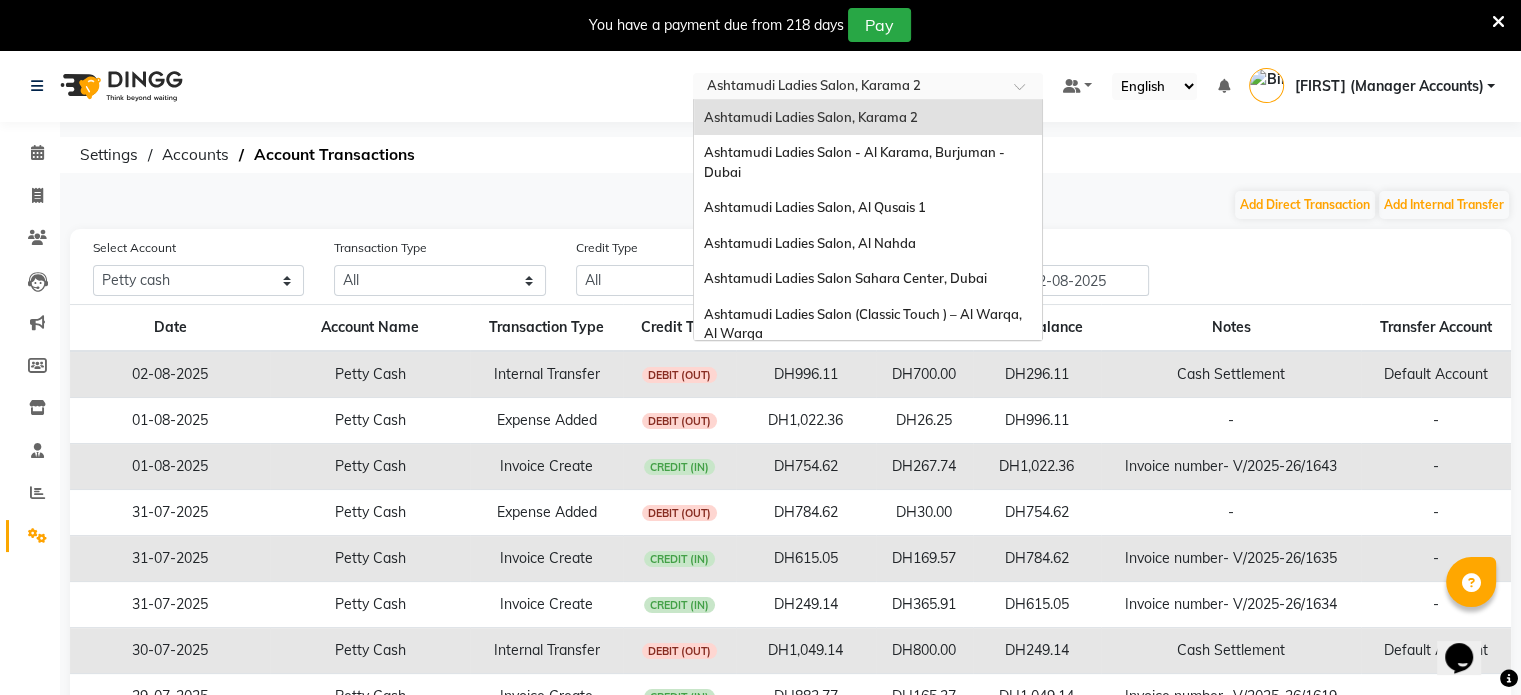 click at bounding box center [848, 88] 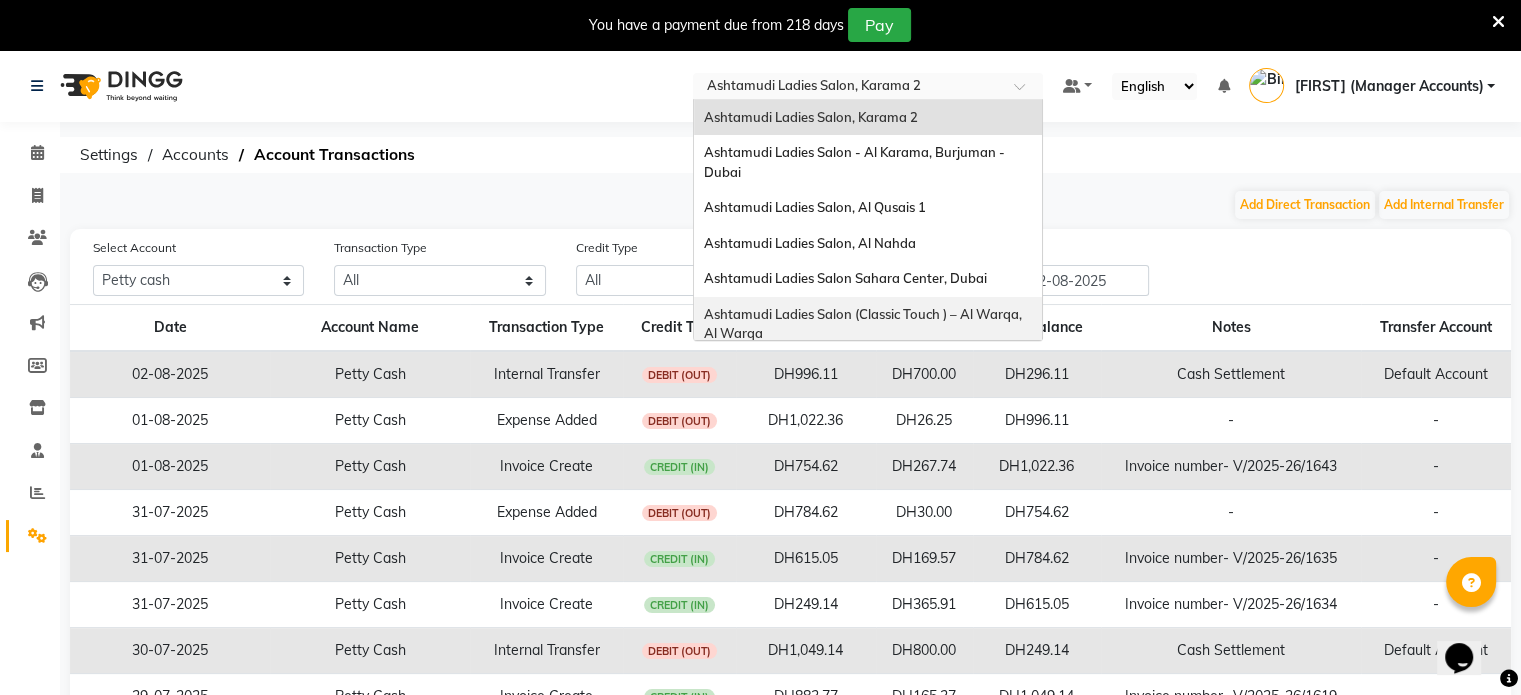 click on "Ashtamudi Ladies Salon (Classic Touch ) – Al Warqa, Al Warqa" at bounding box center (868, 324) 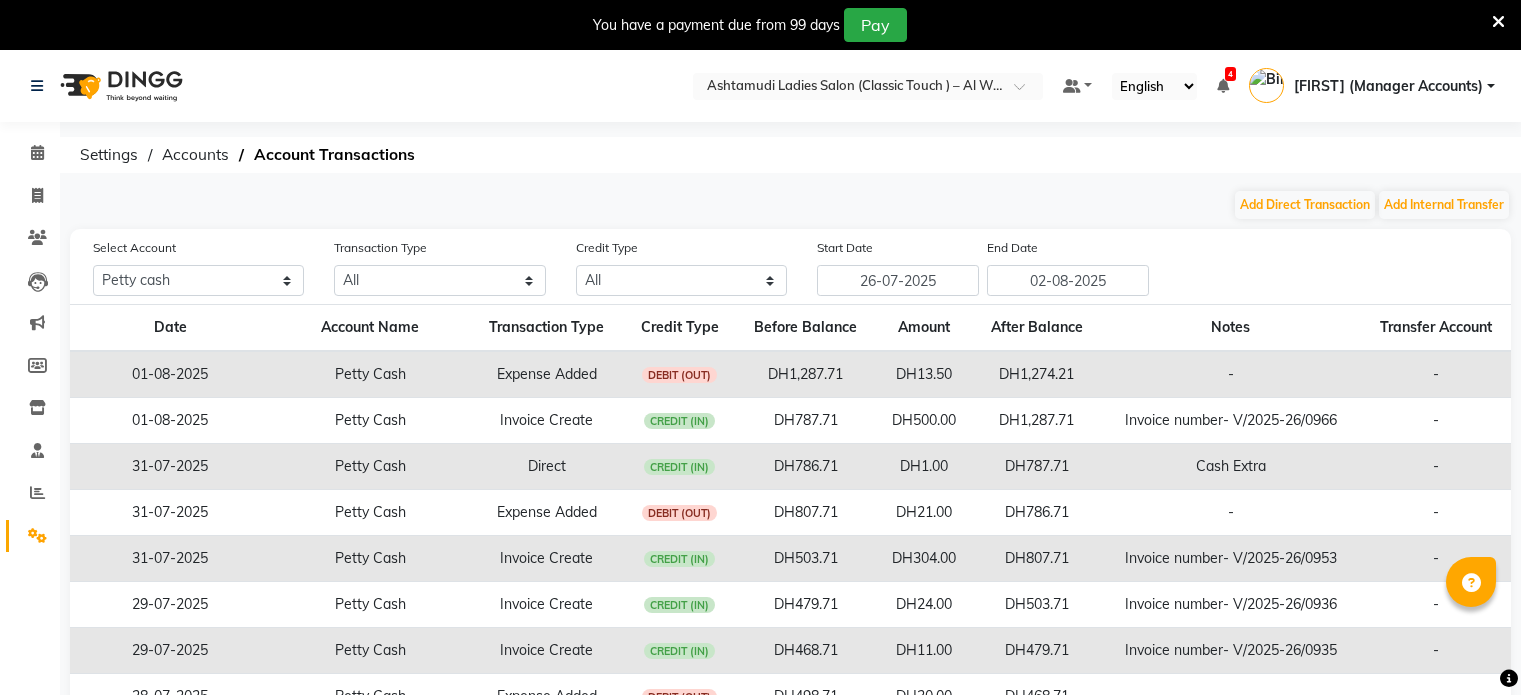 select on "7329" 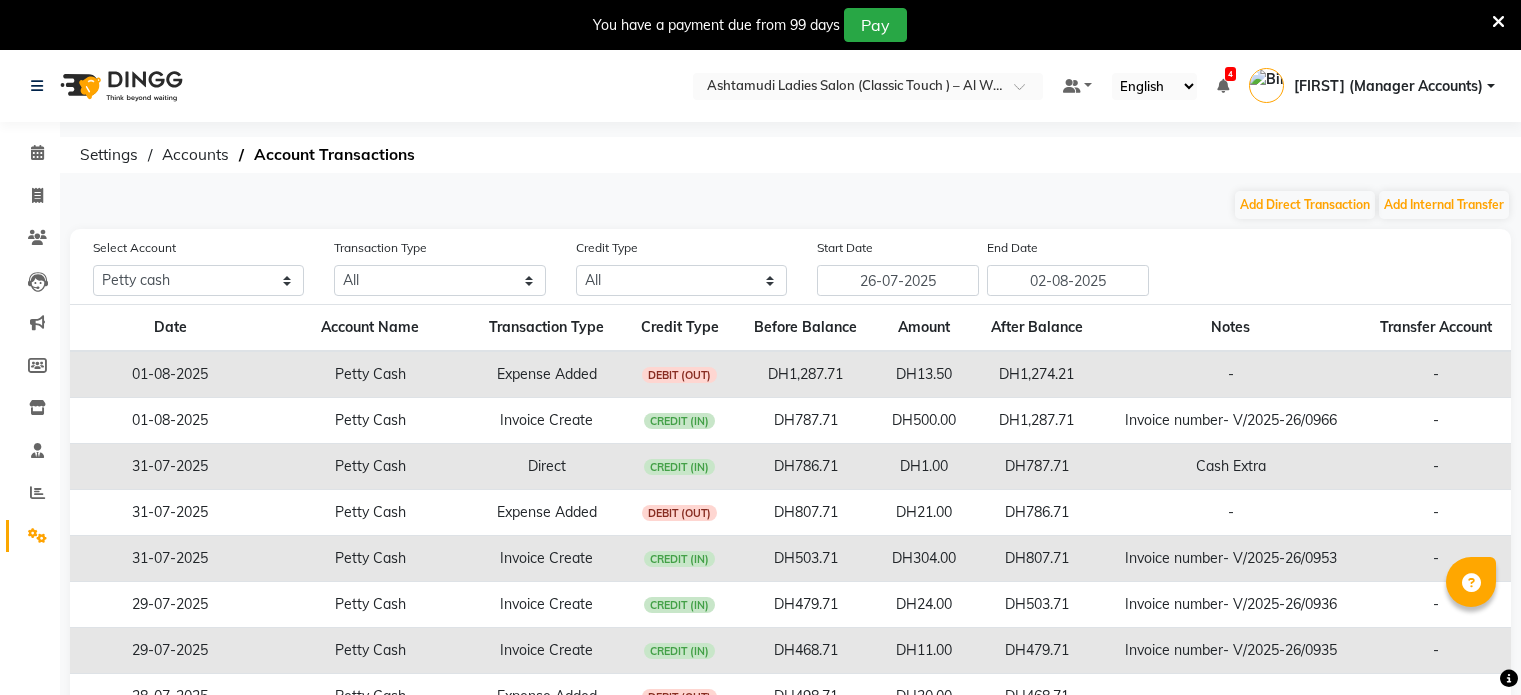 scroll, scrollTop: 0, scrollLeft: 0, axis: both 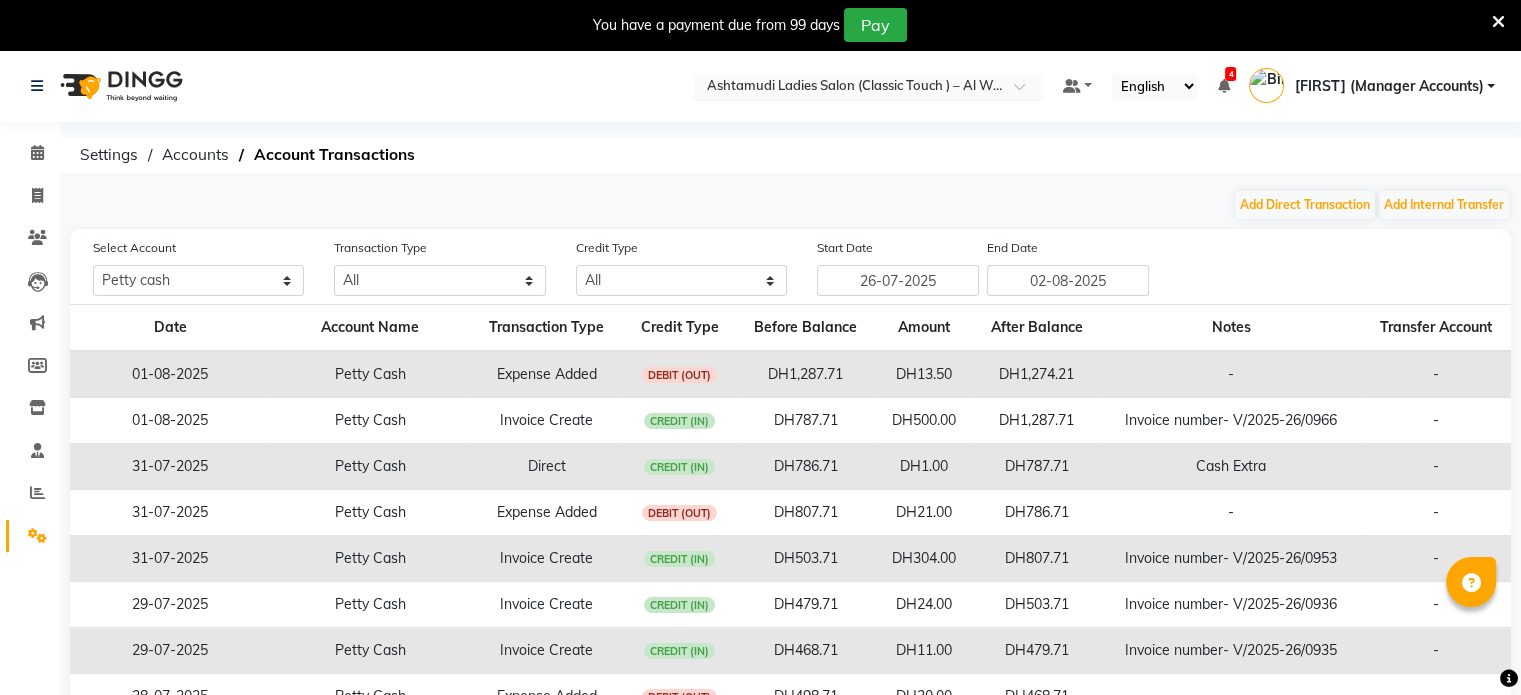 click at bounding box center (848, 88) 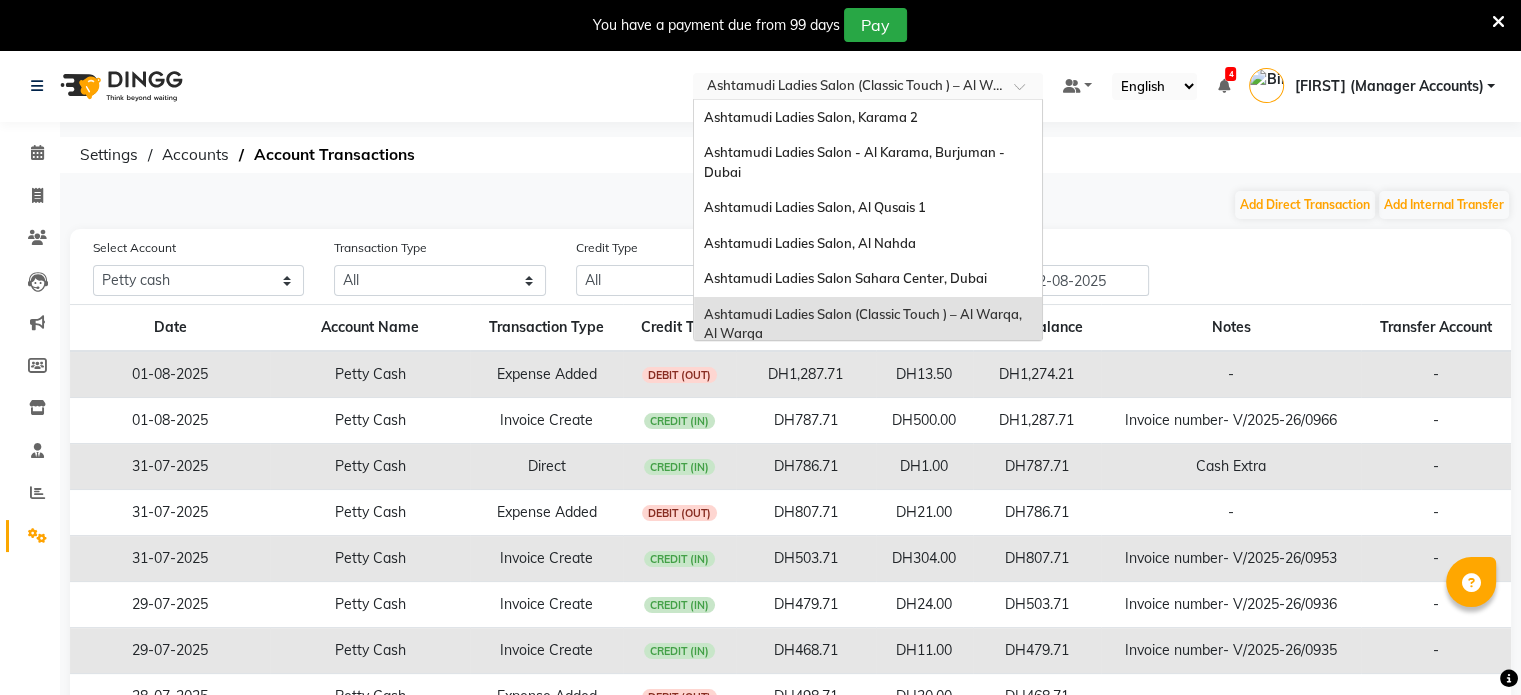 scroll, scrollTop: 12, scrollLeft: 0, axis: vertical 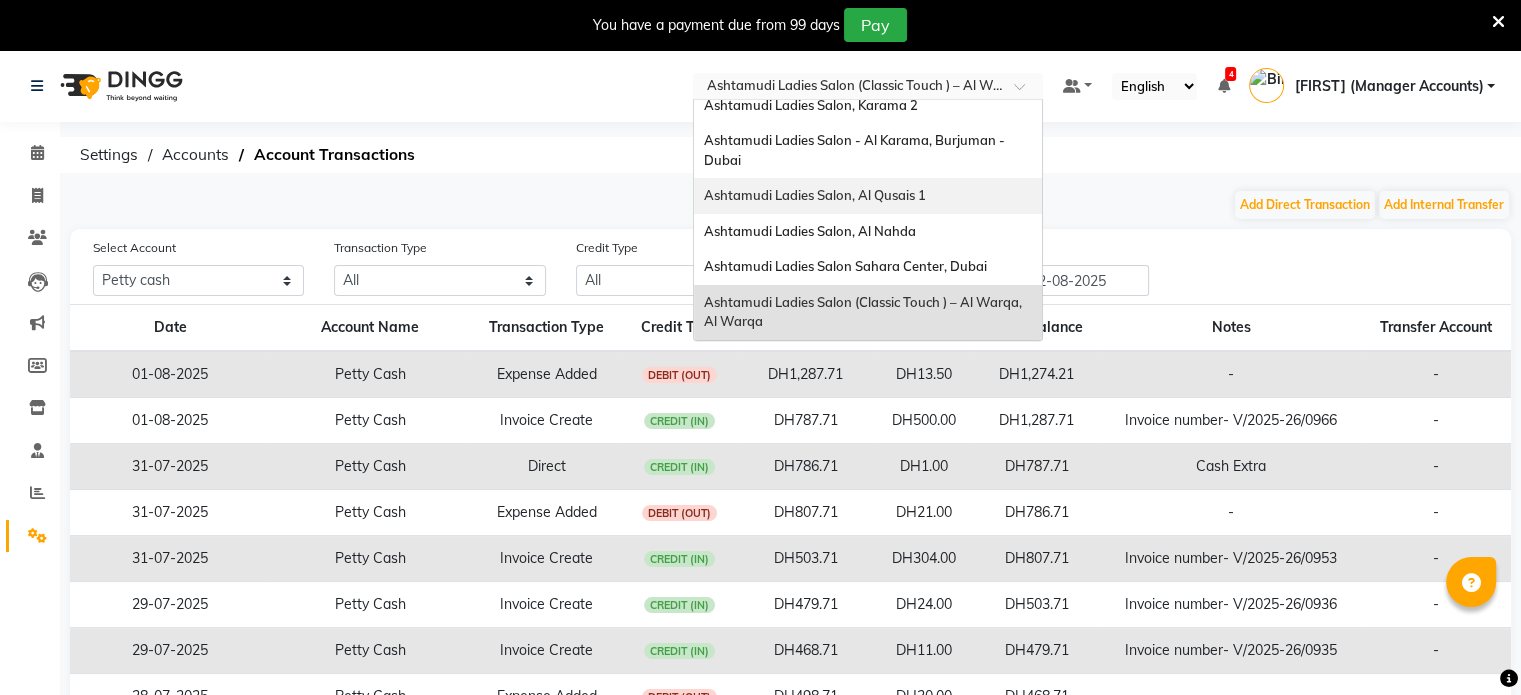 click on "Ashtamudi Ladies Salon, Al Qusais 1" at bounding box center [815, 195] 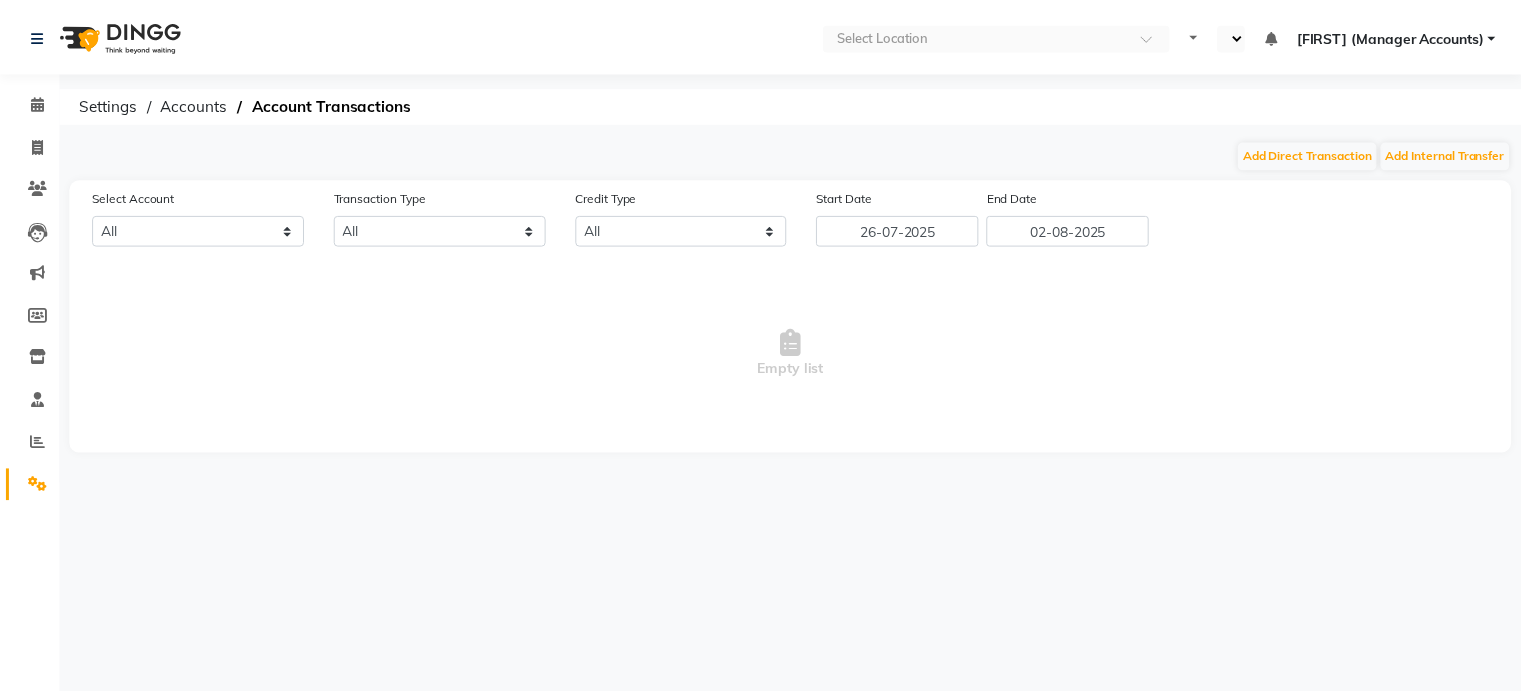 scroll, scrollTop: 0, scrollLeft: 0, axis: both 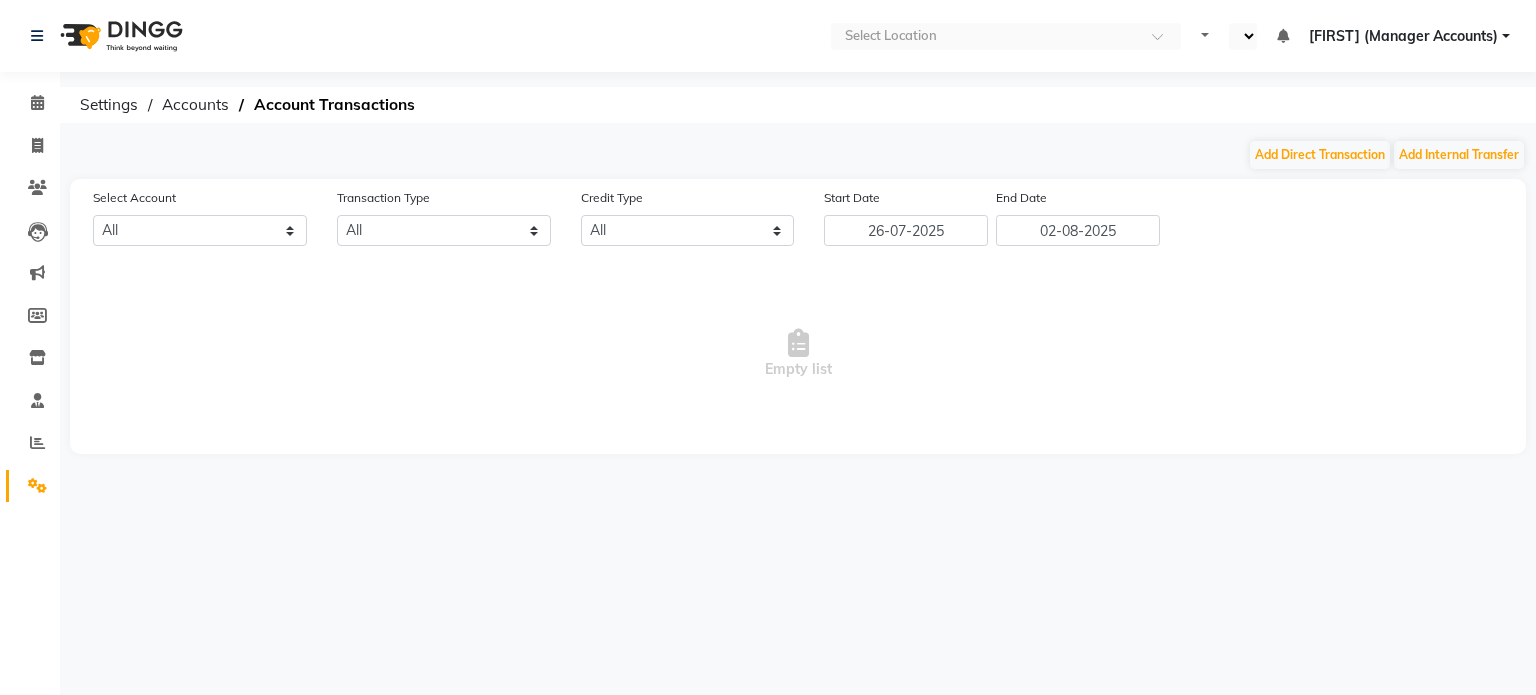 select on "en" 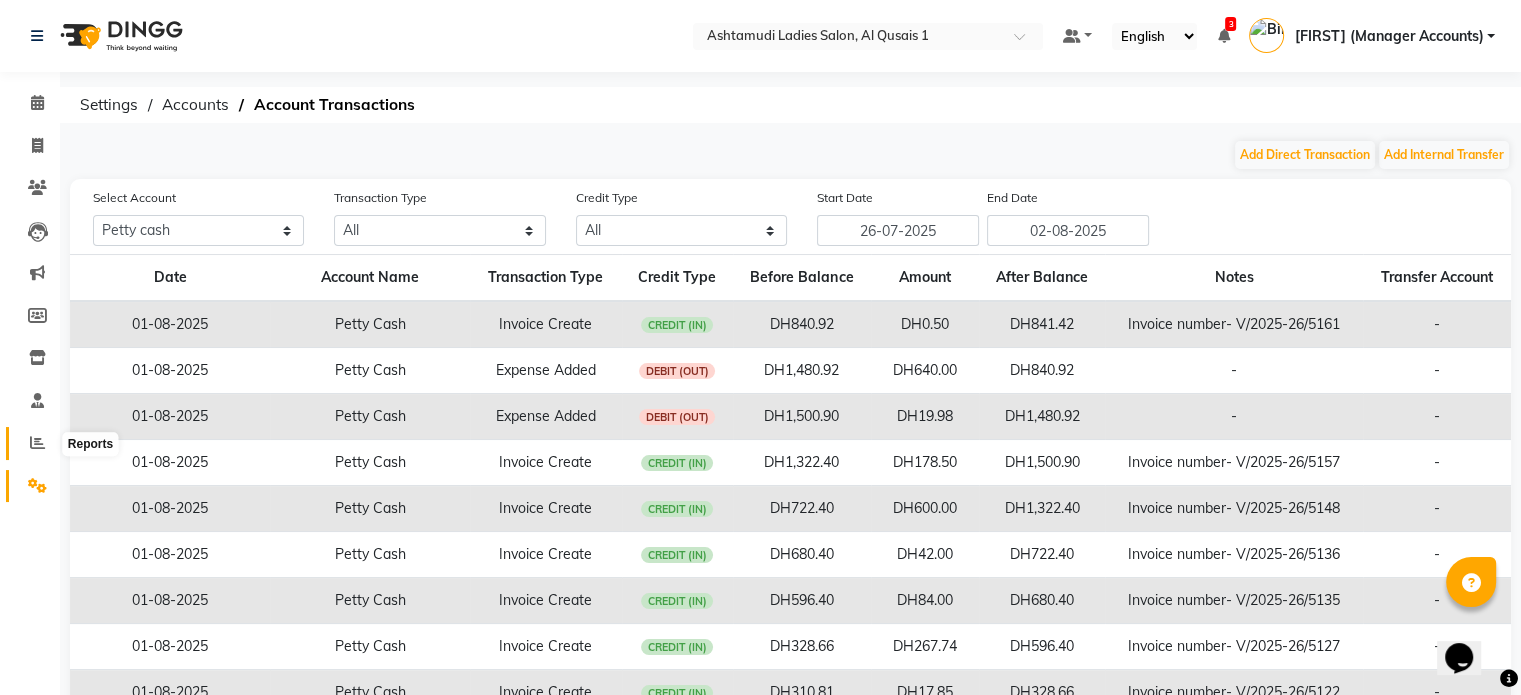 scroll, scrollTop: 0, scrollLeft: 0, axis: both 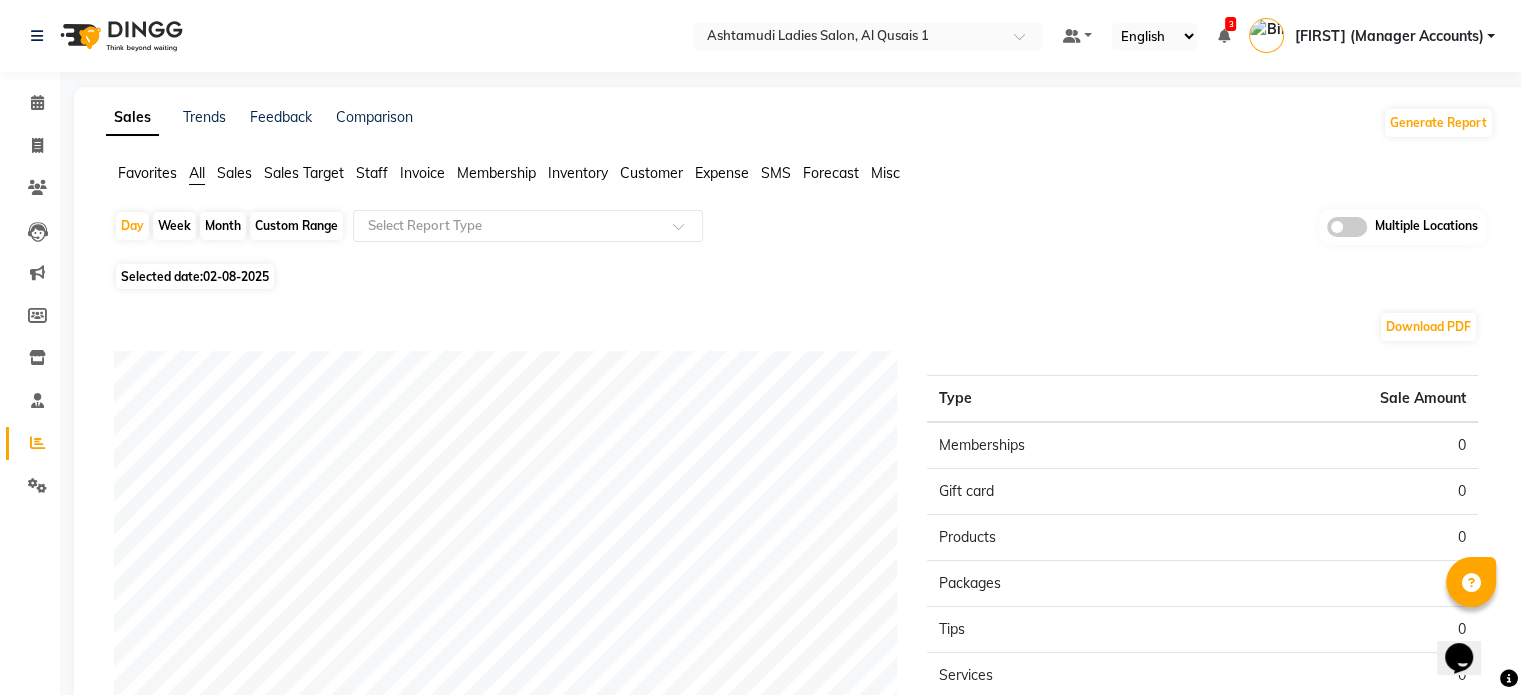 click on "Sales" 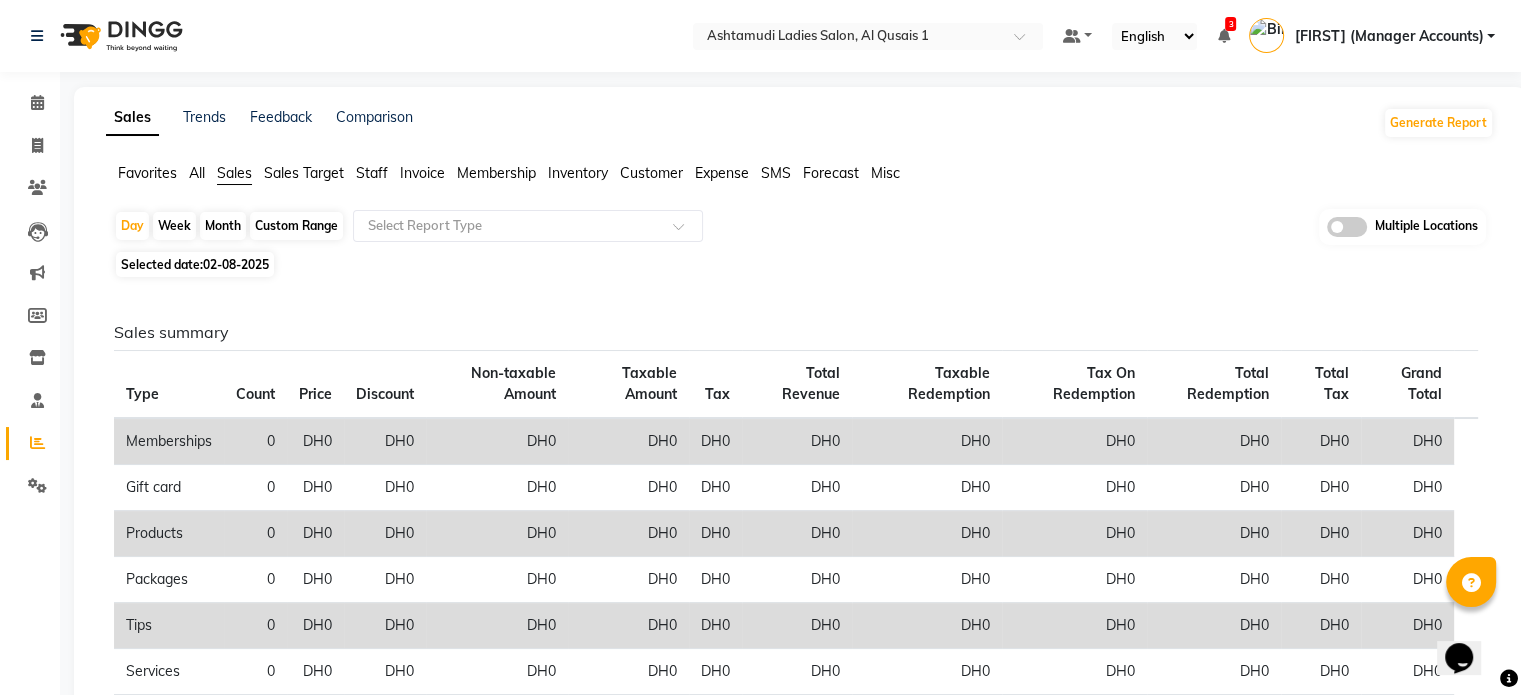 click on "02-08-2025" 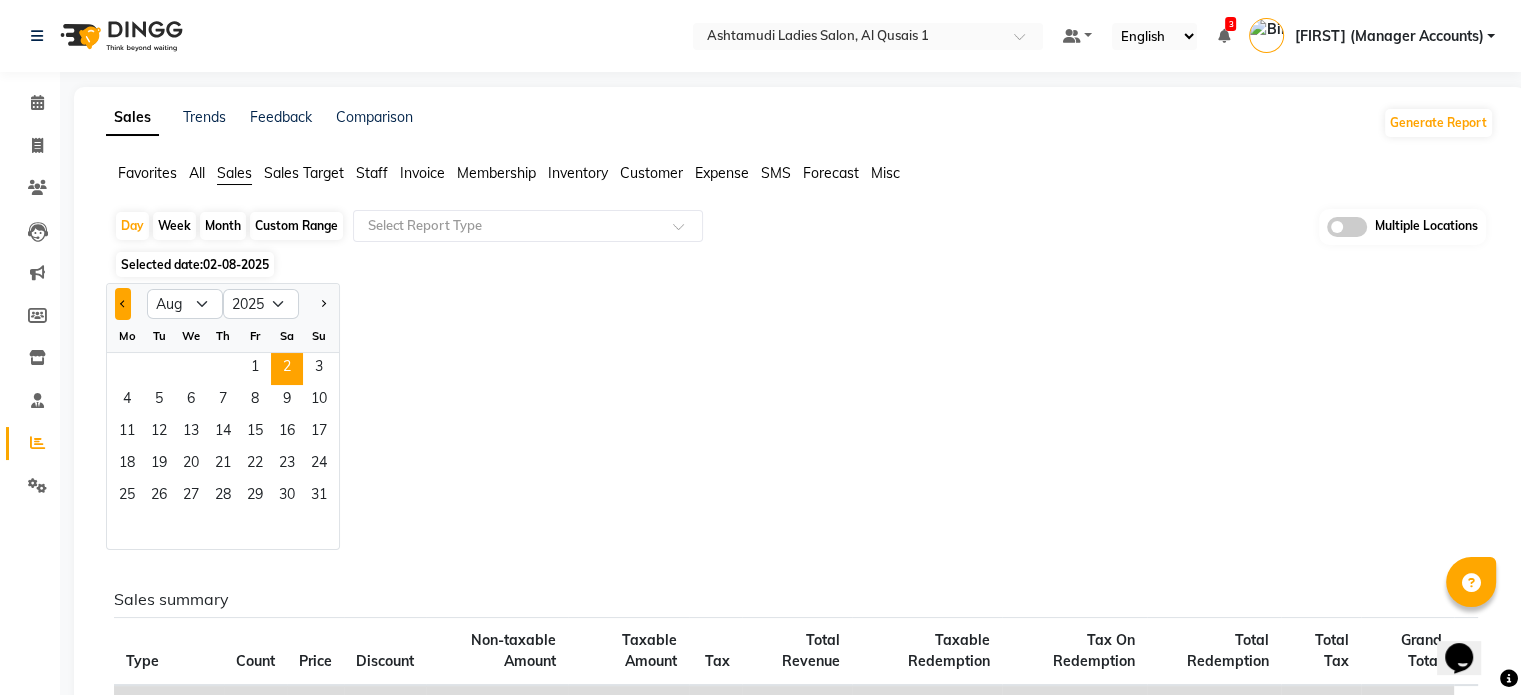 click 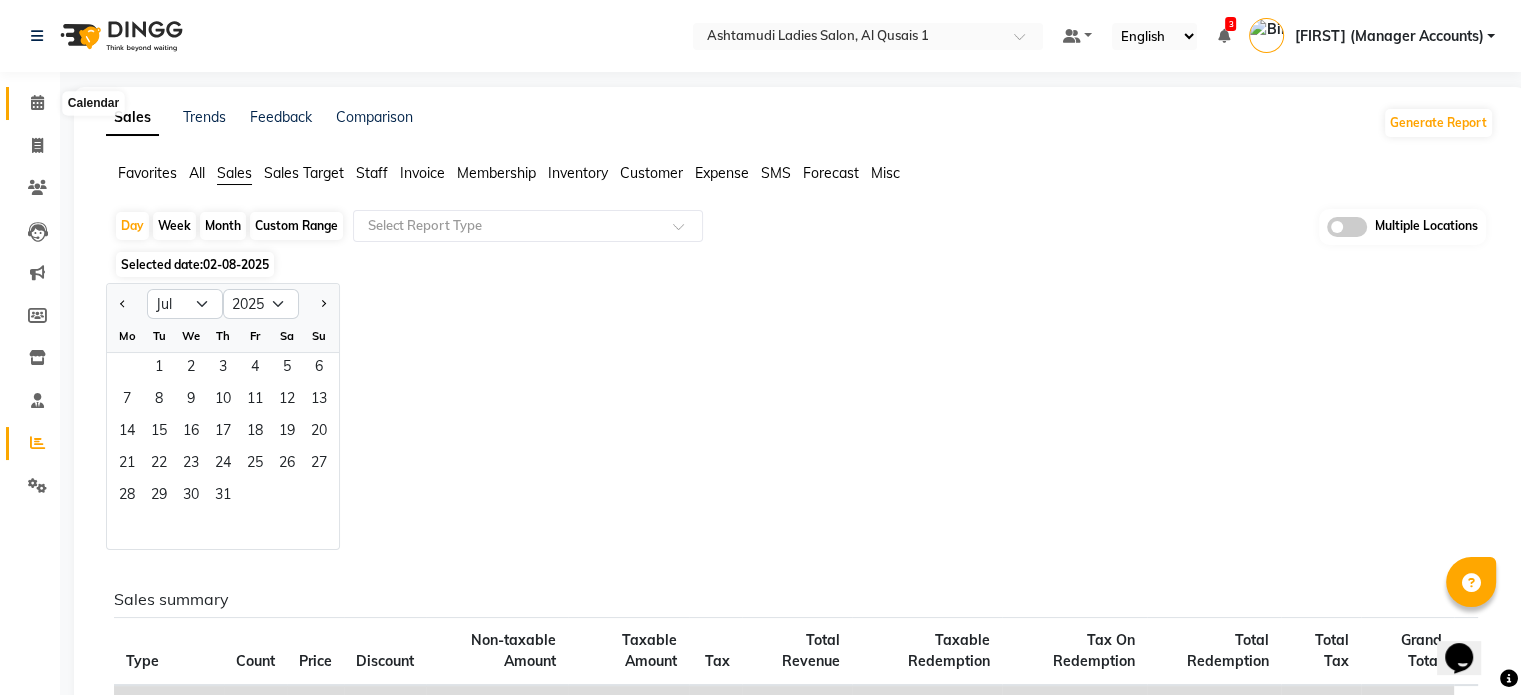 click 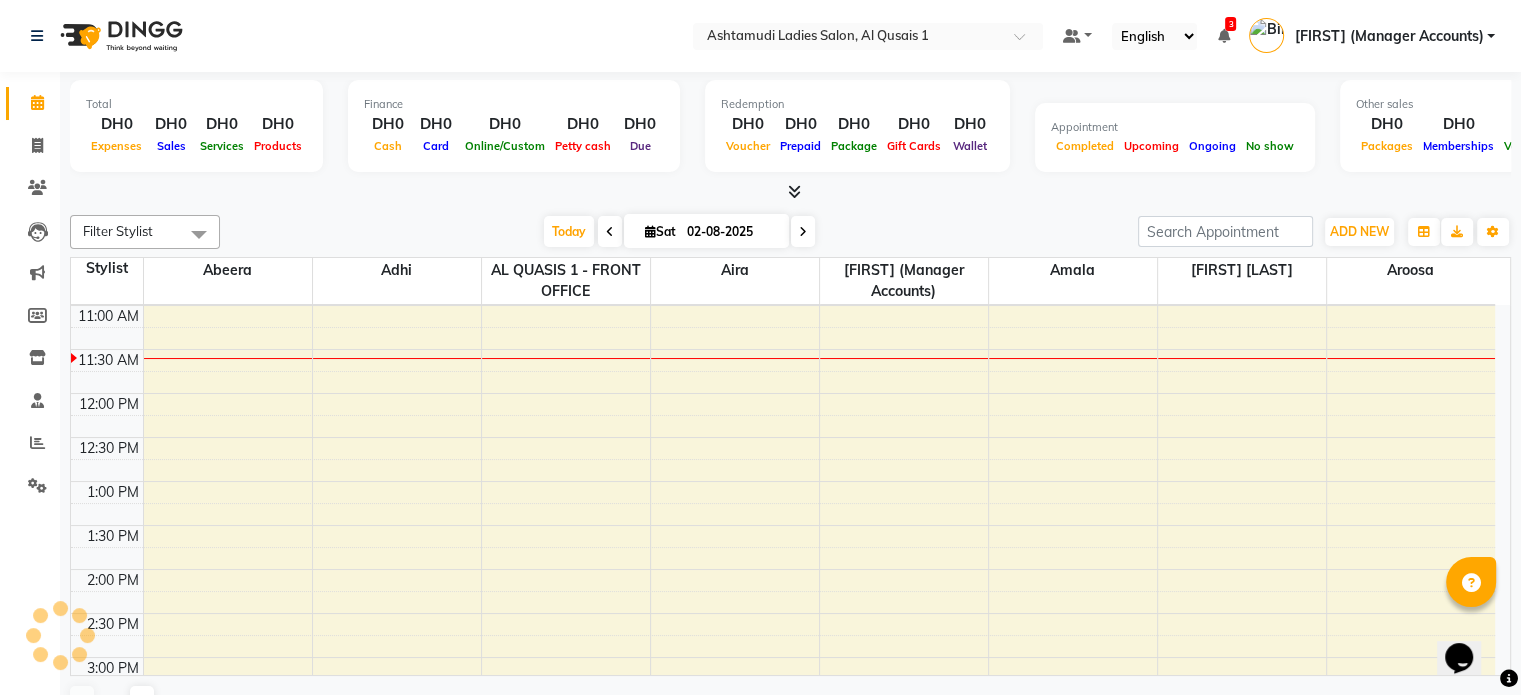 scroll, scrollTop: 0, scrollLeft: 0, axis: both 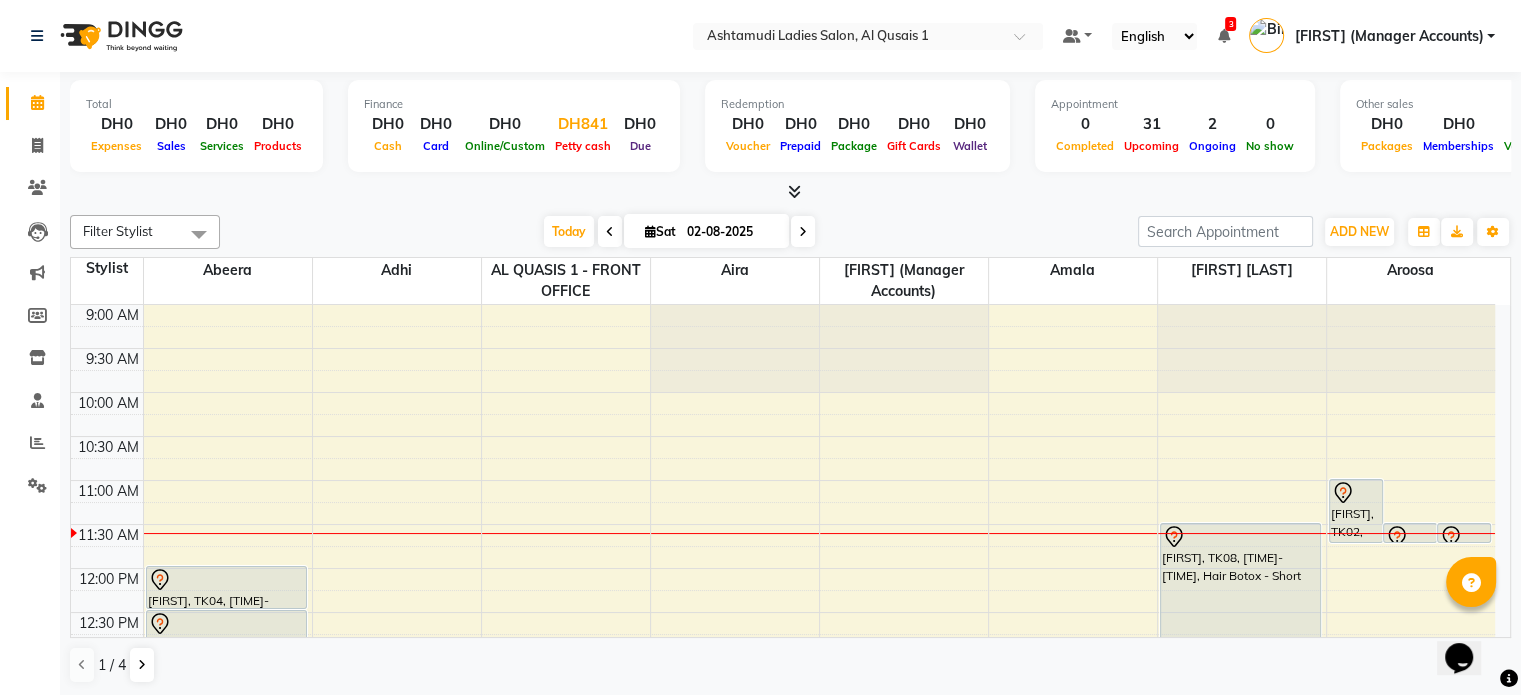 click on "DH841" at bounding box center [583, 124] 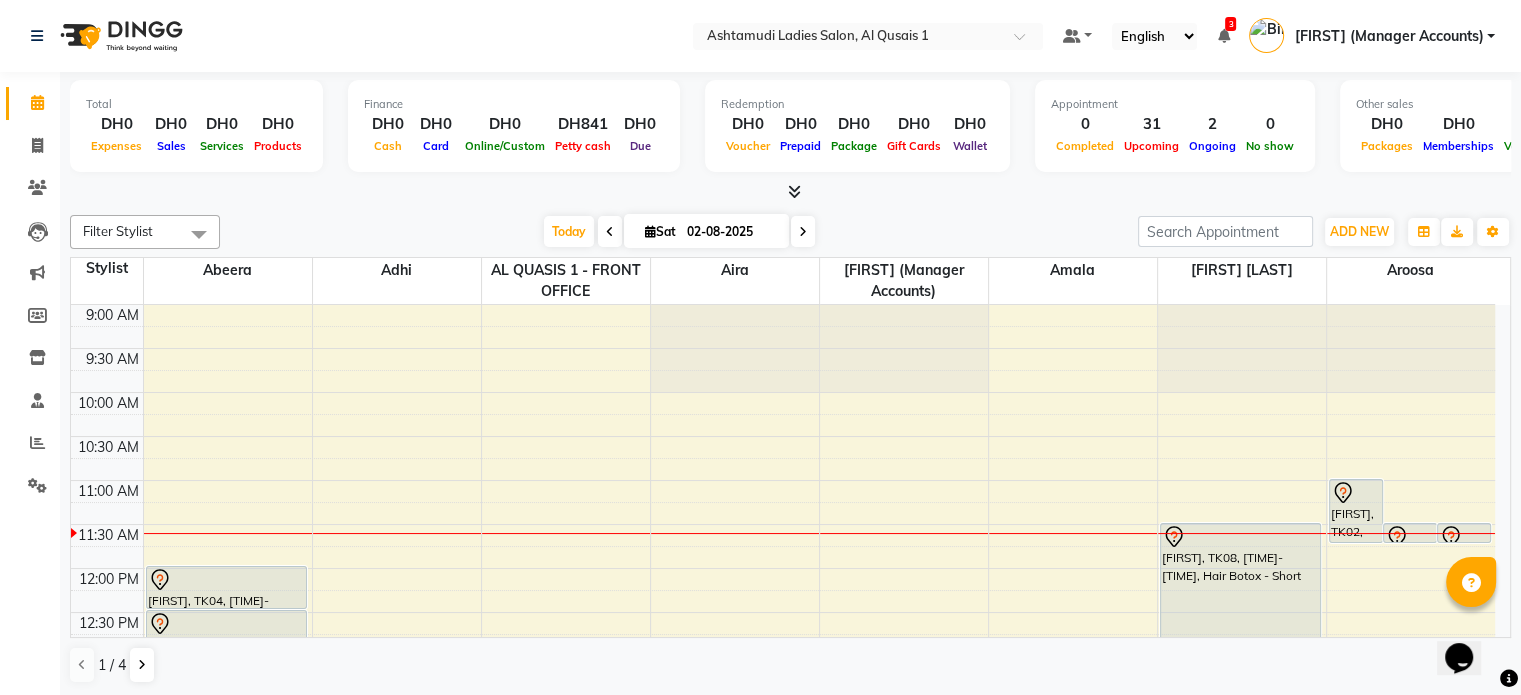 select on "5905" 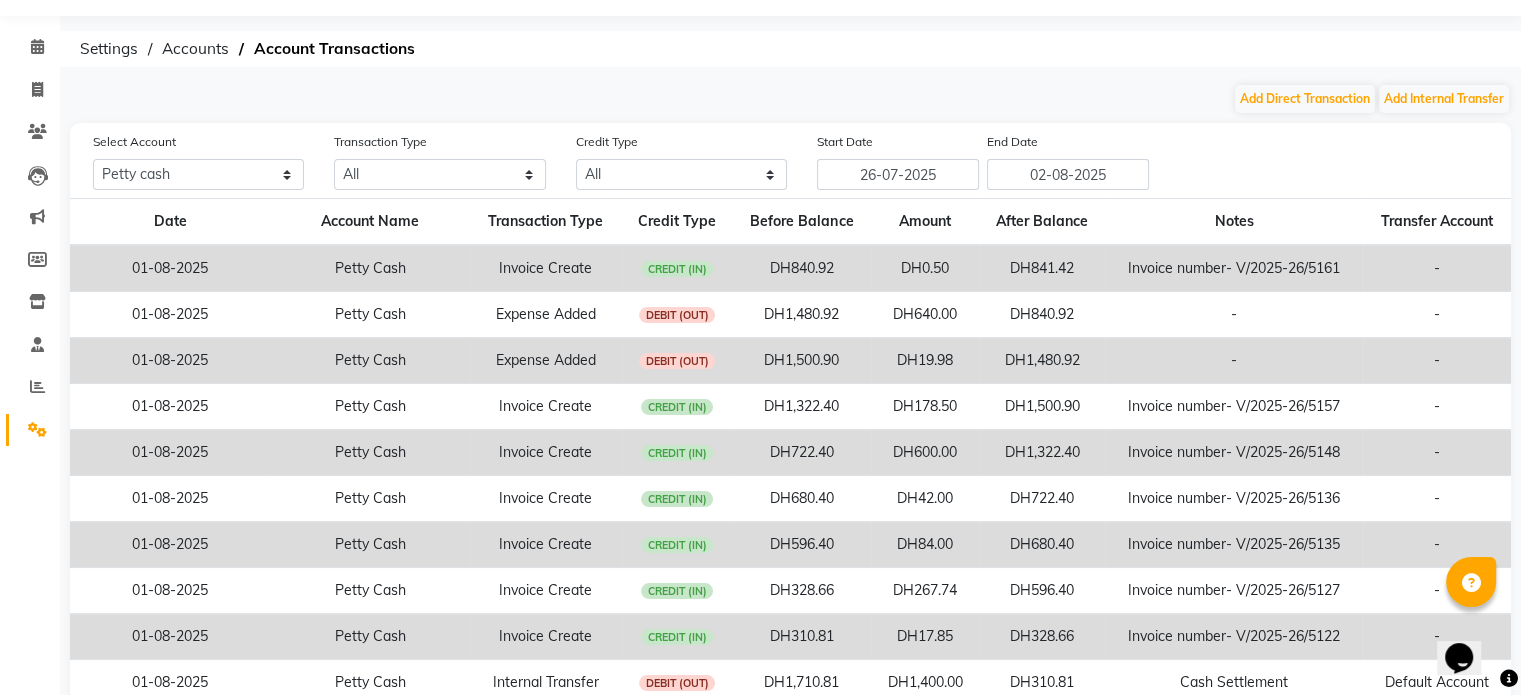 scroll, scrollTop: 154, scrollLeft: 0, axis: vertical 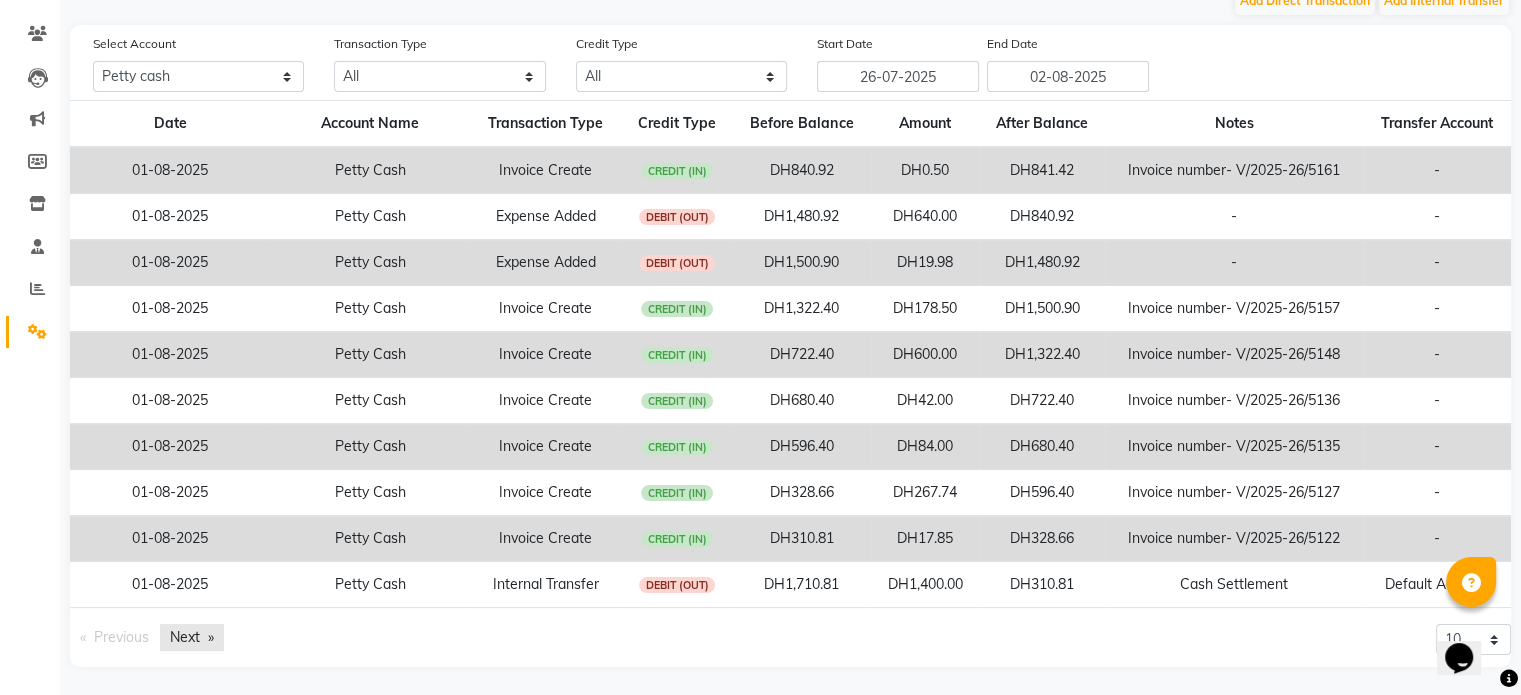 click on "Next  page" 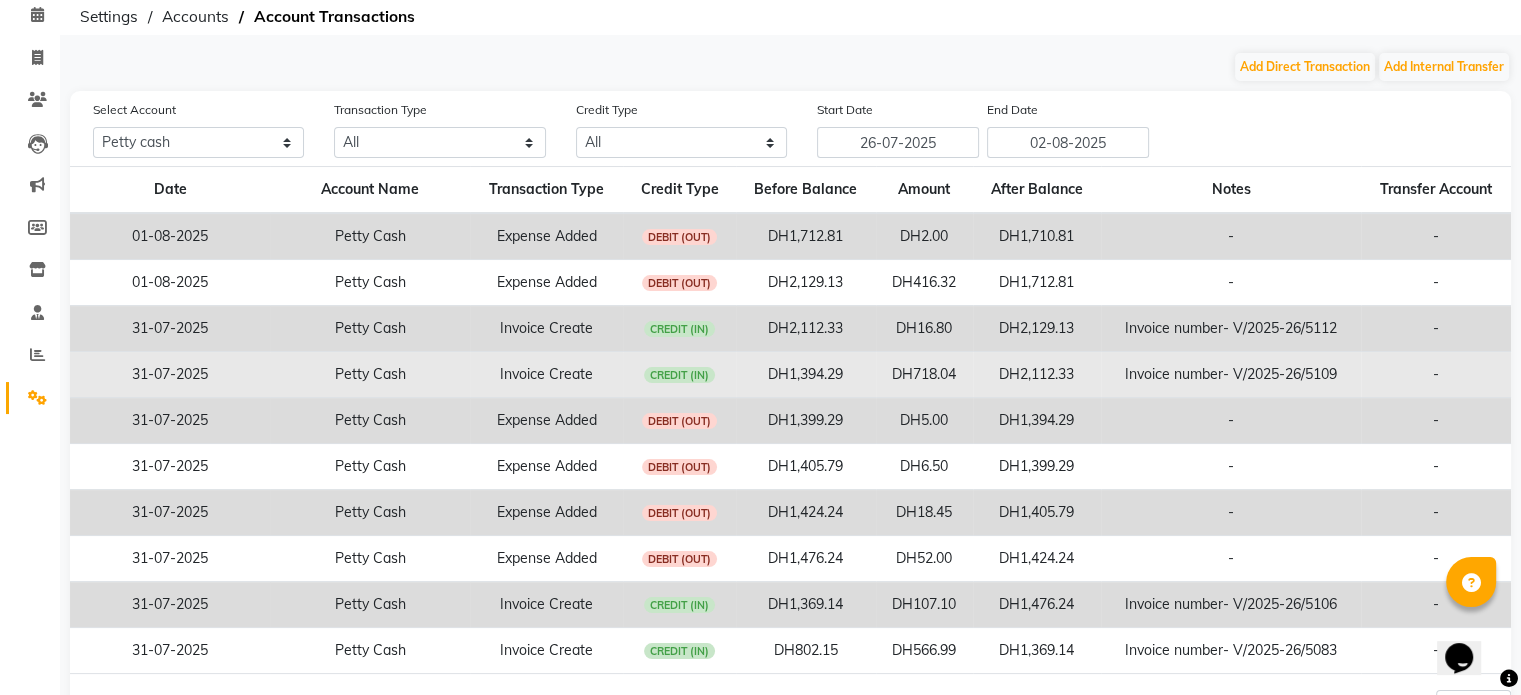 scroll, scrollTop: 54, scrollLeft: 0, axis: vertical 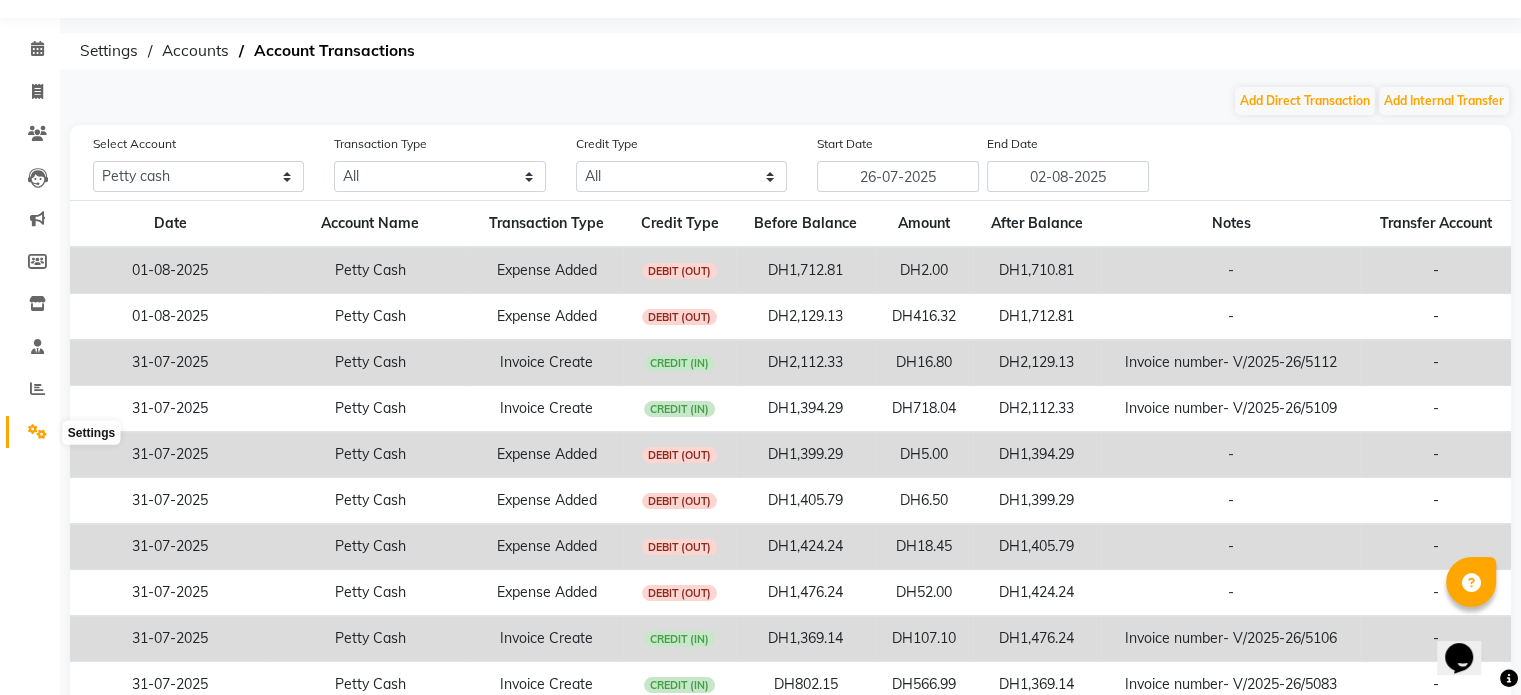 click 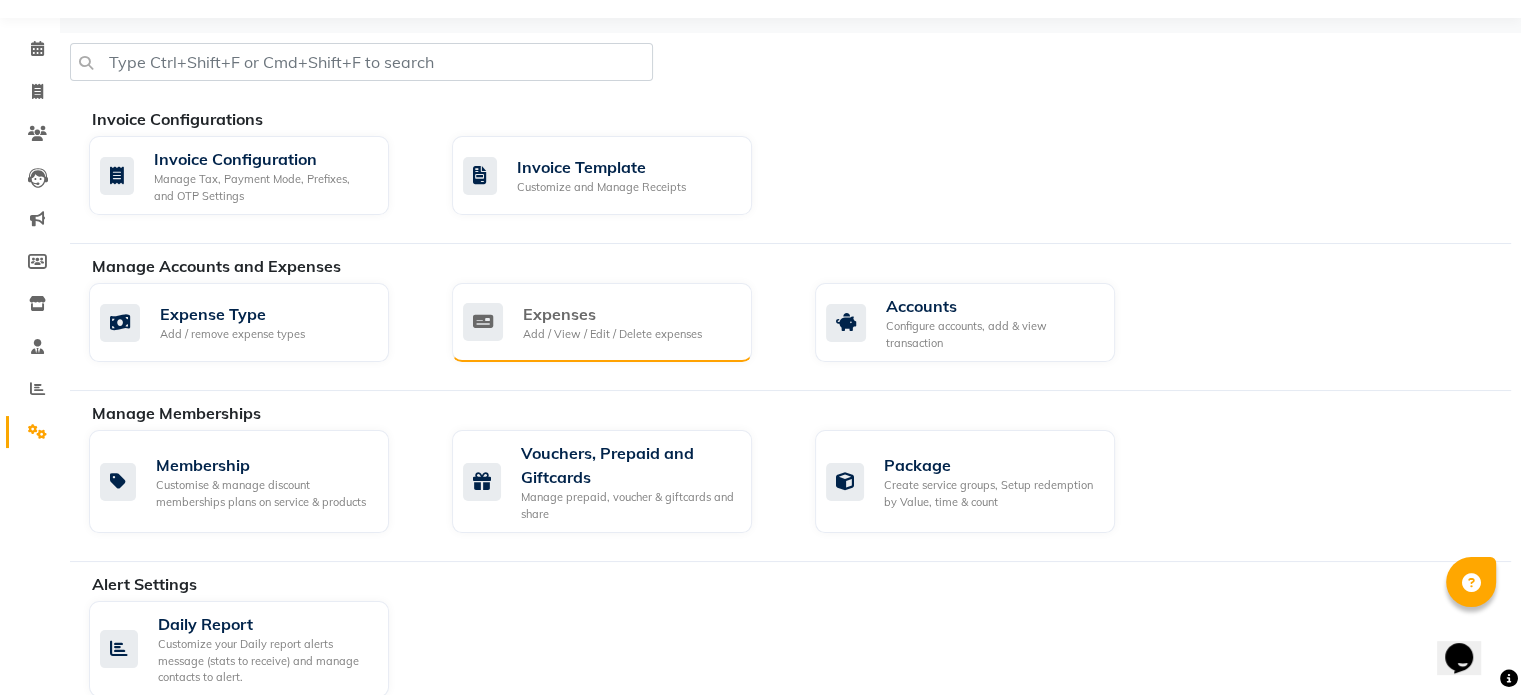 click on "Expenses" 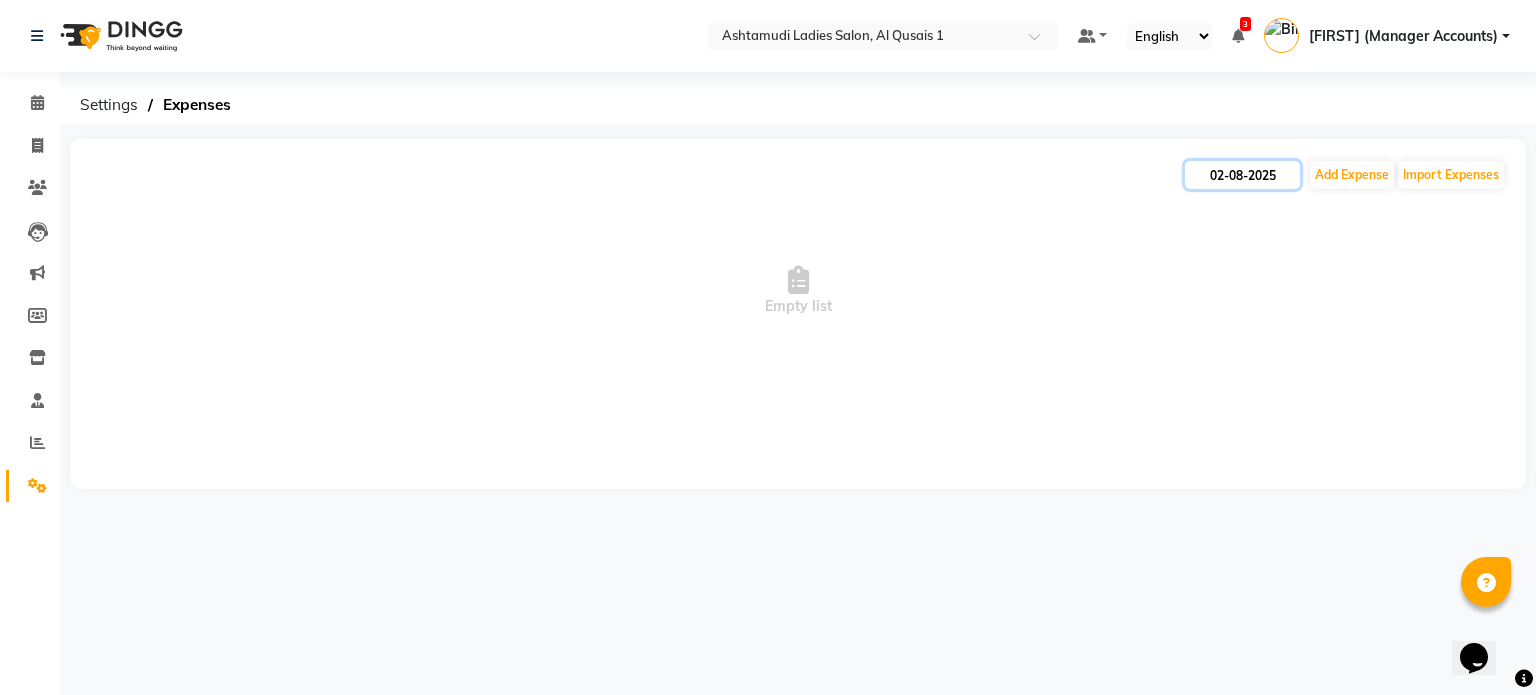 click on "02-08-2025" 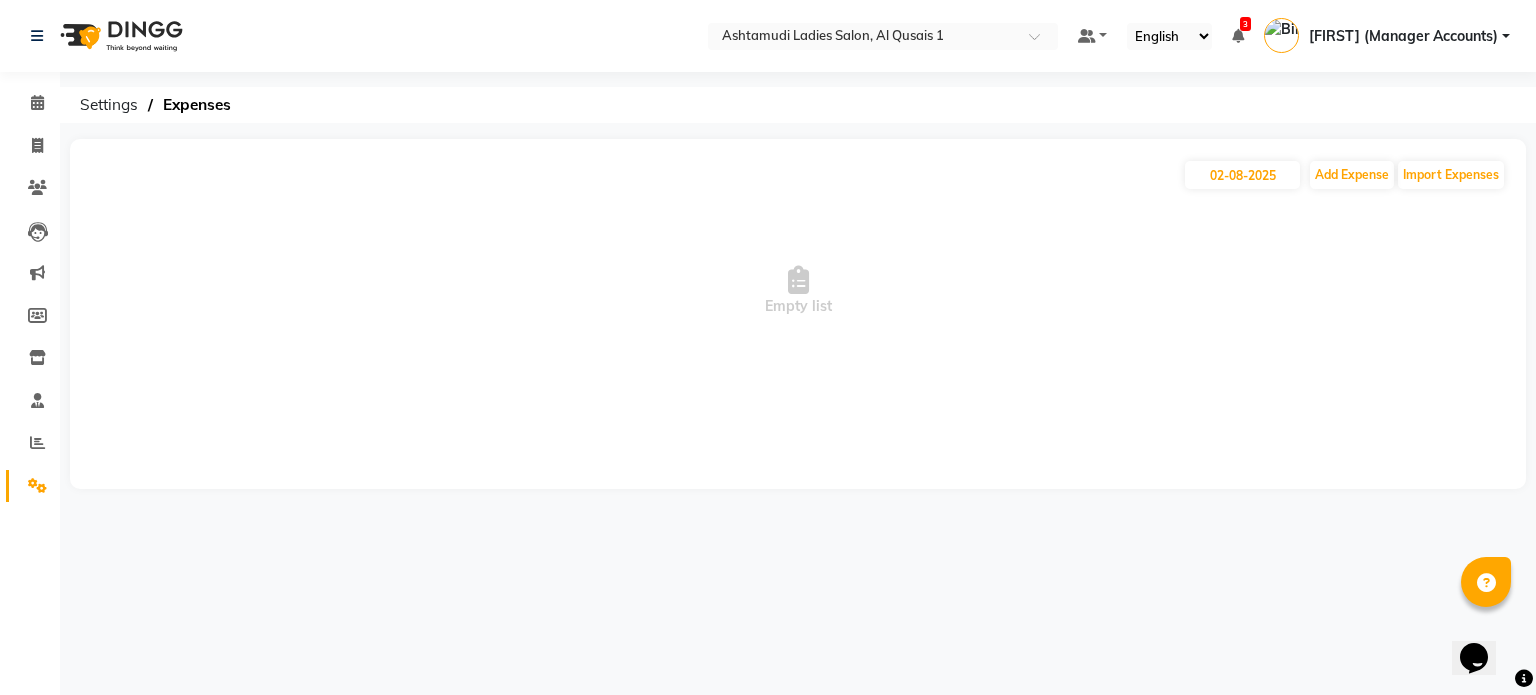select on "8" 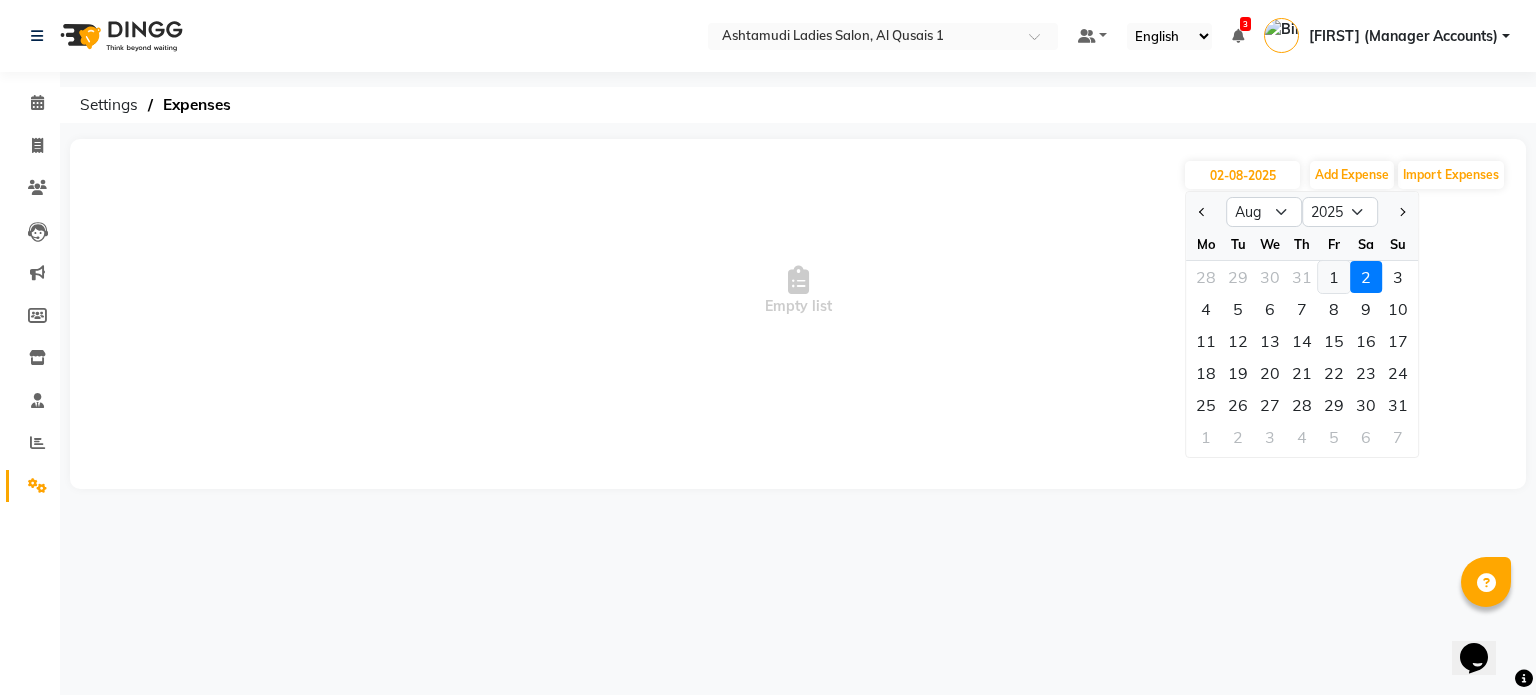 click on "1" 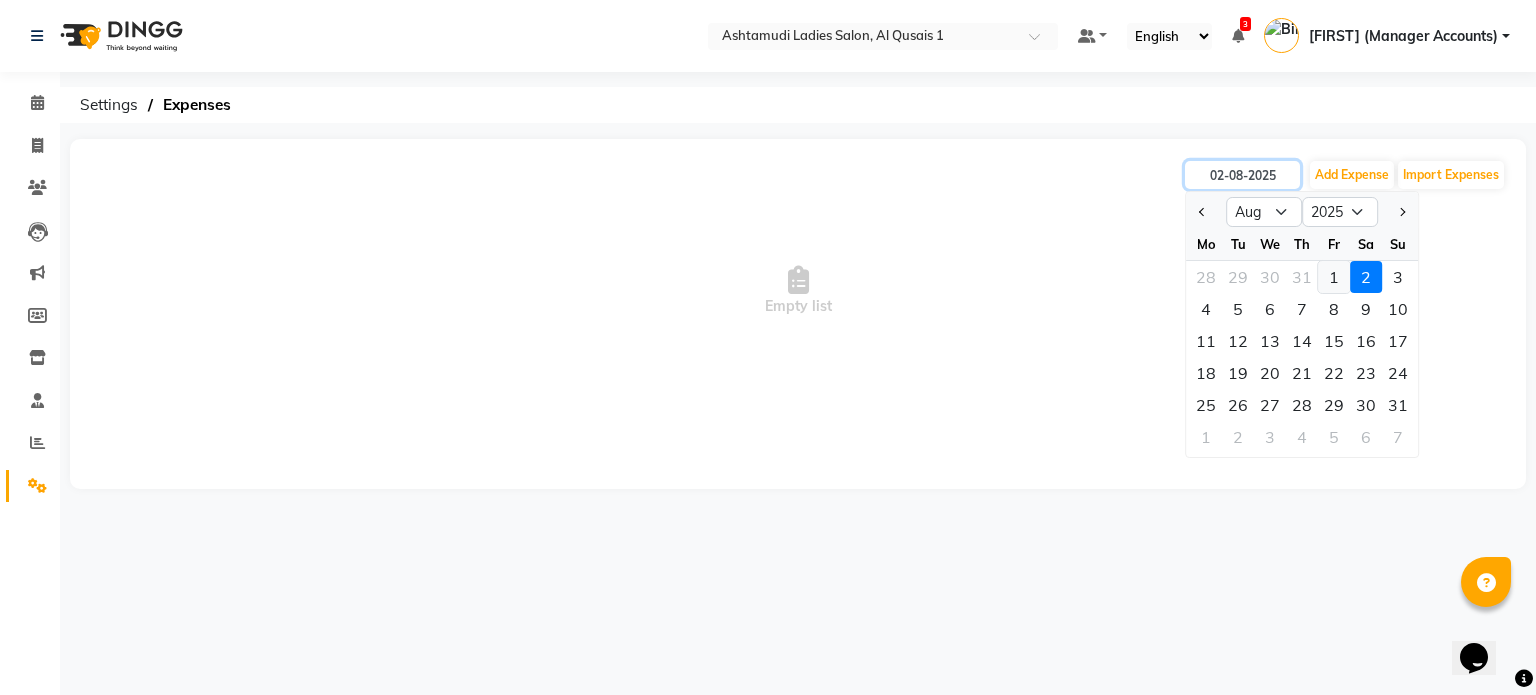 type on "01-08-2025" 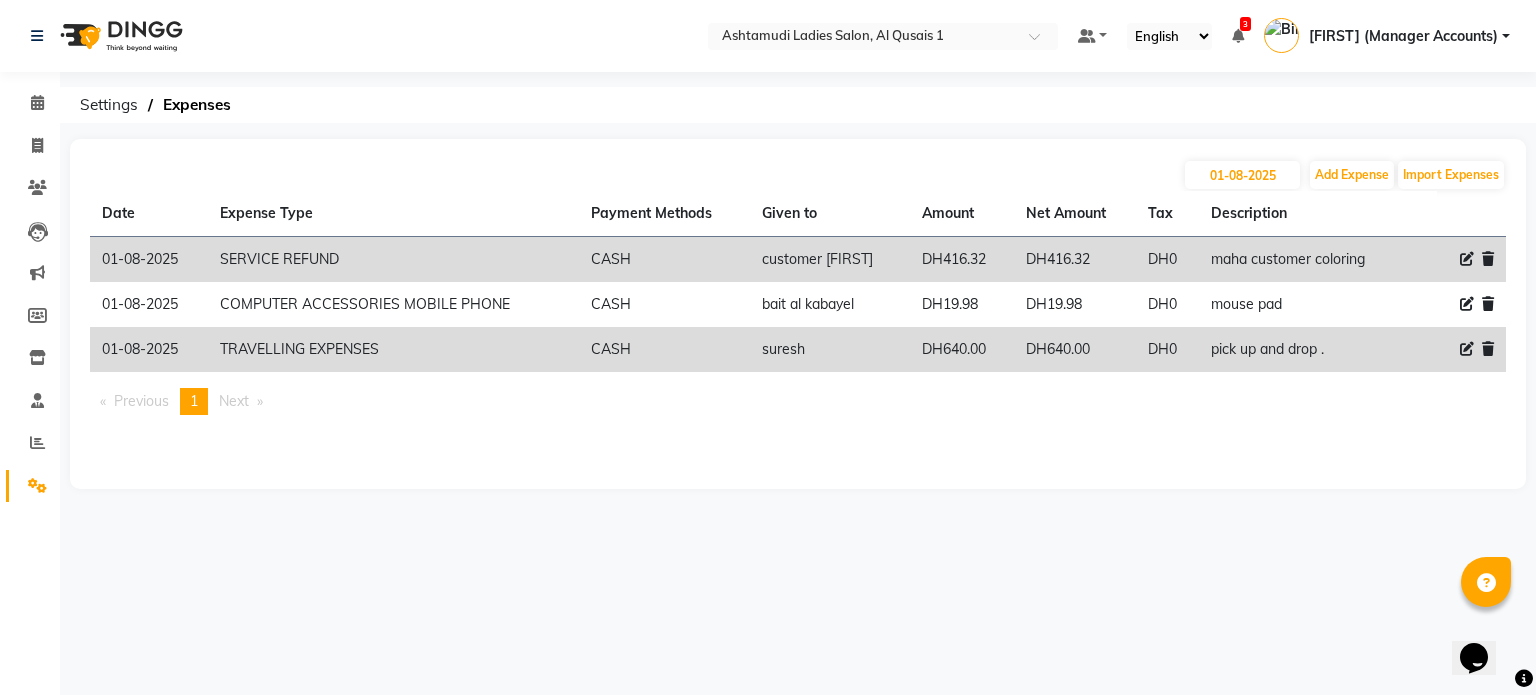 click 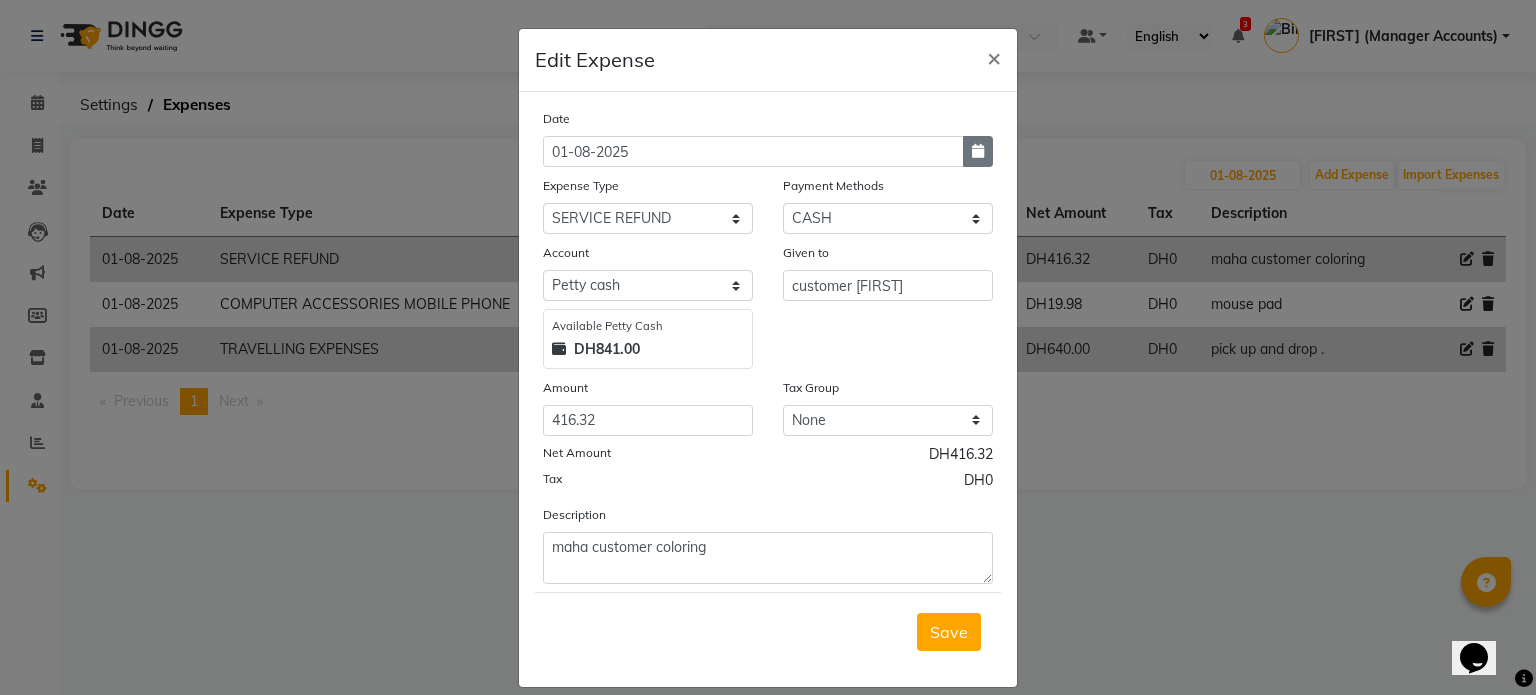 click 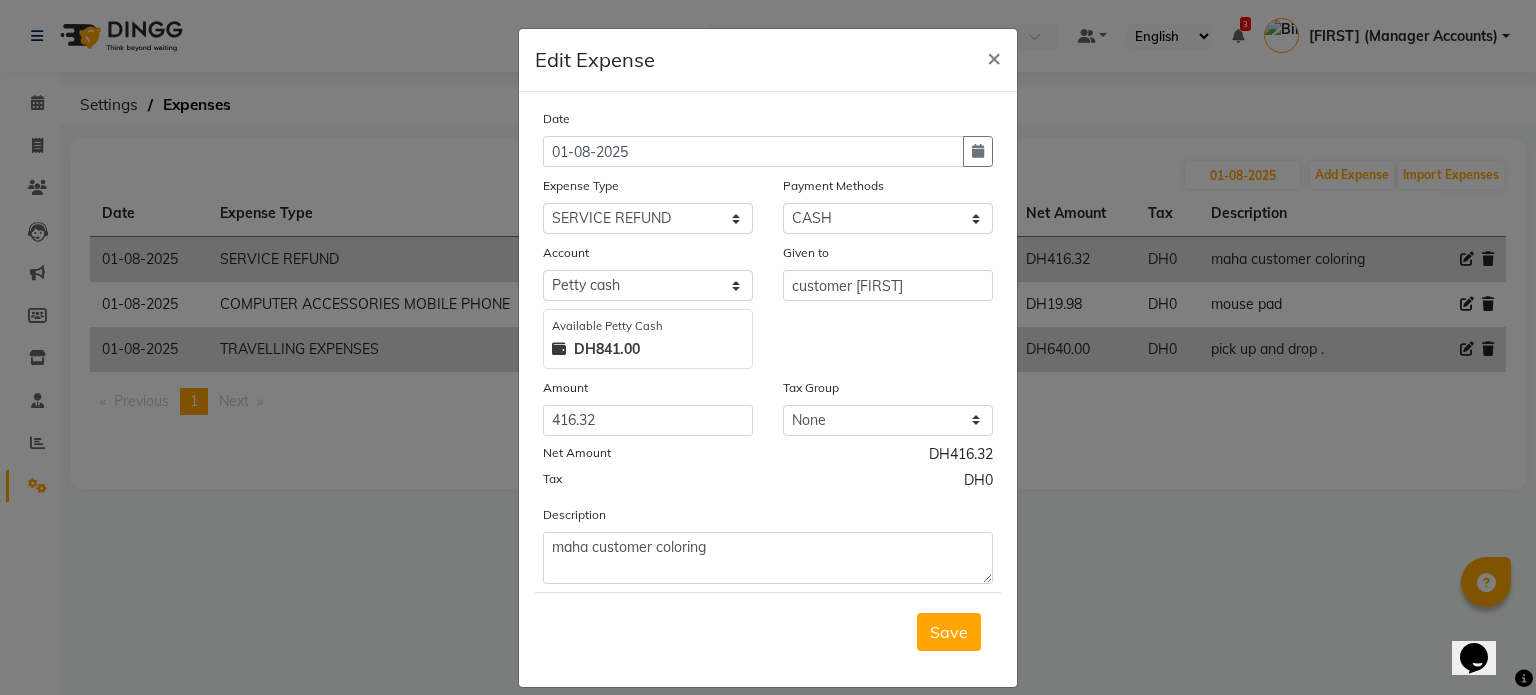 select on "8" 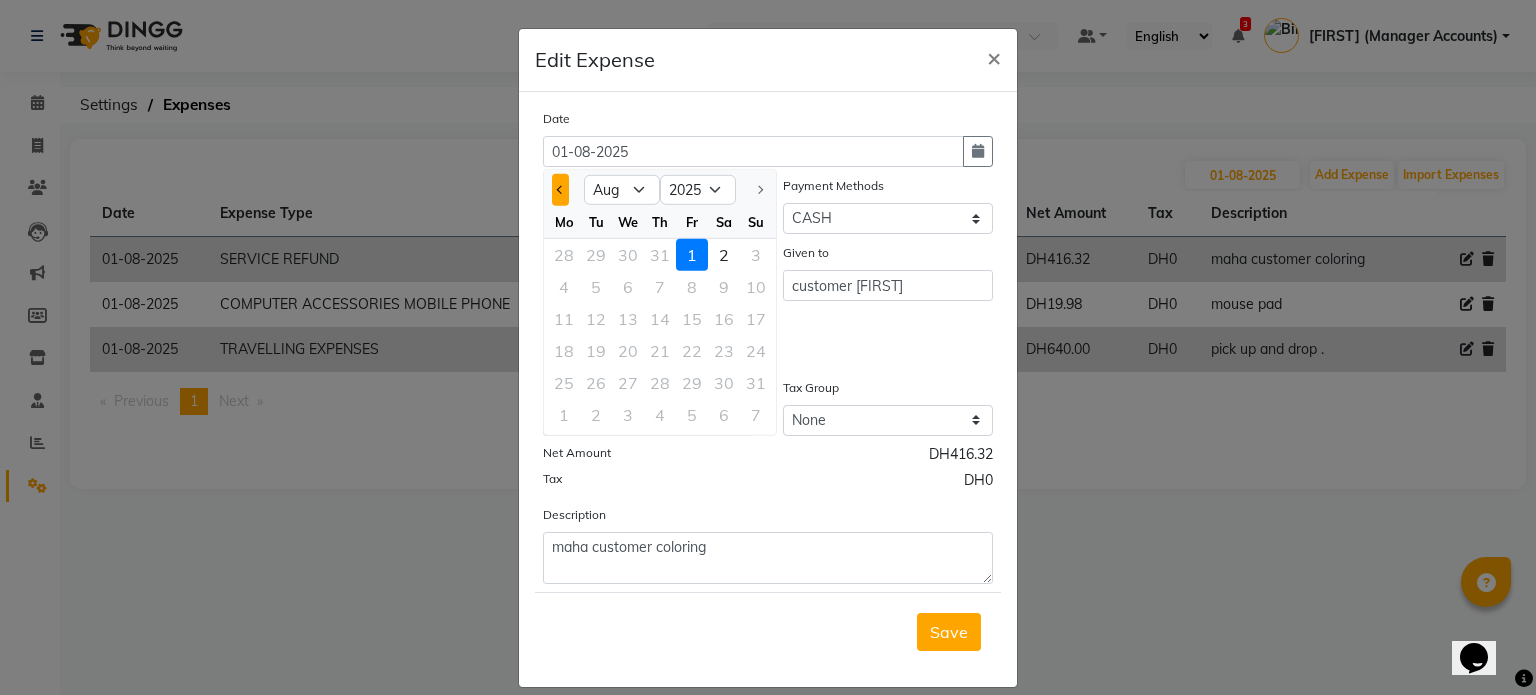 click 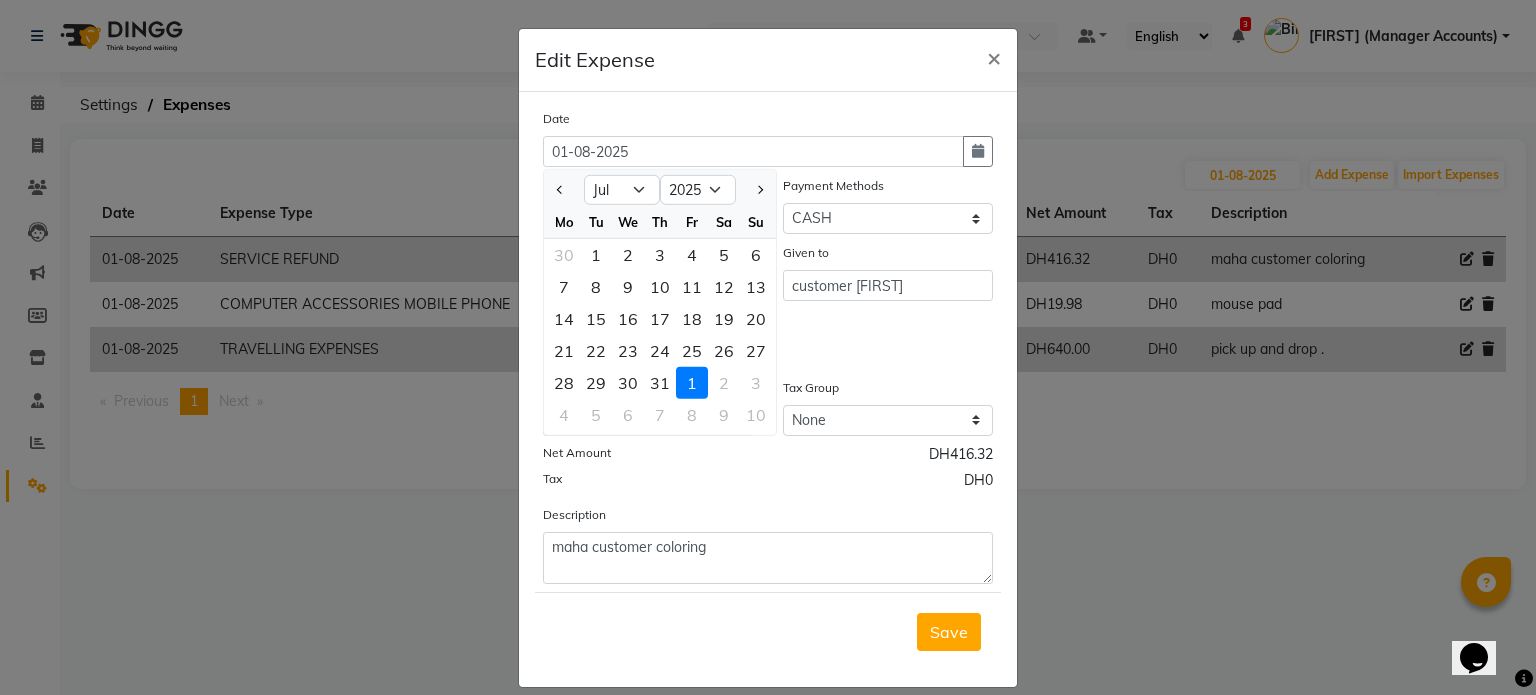 click on "31" 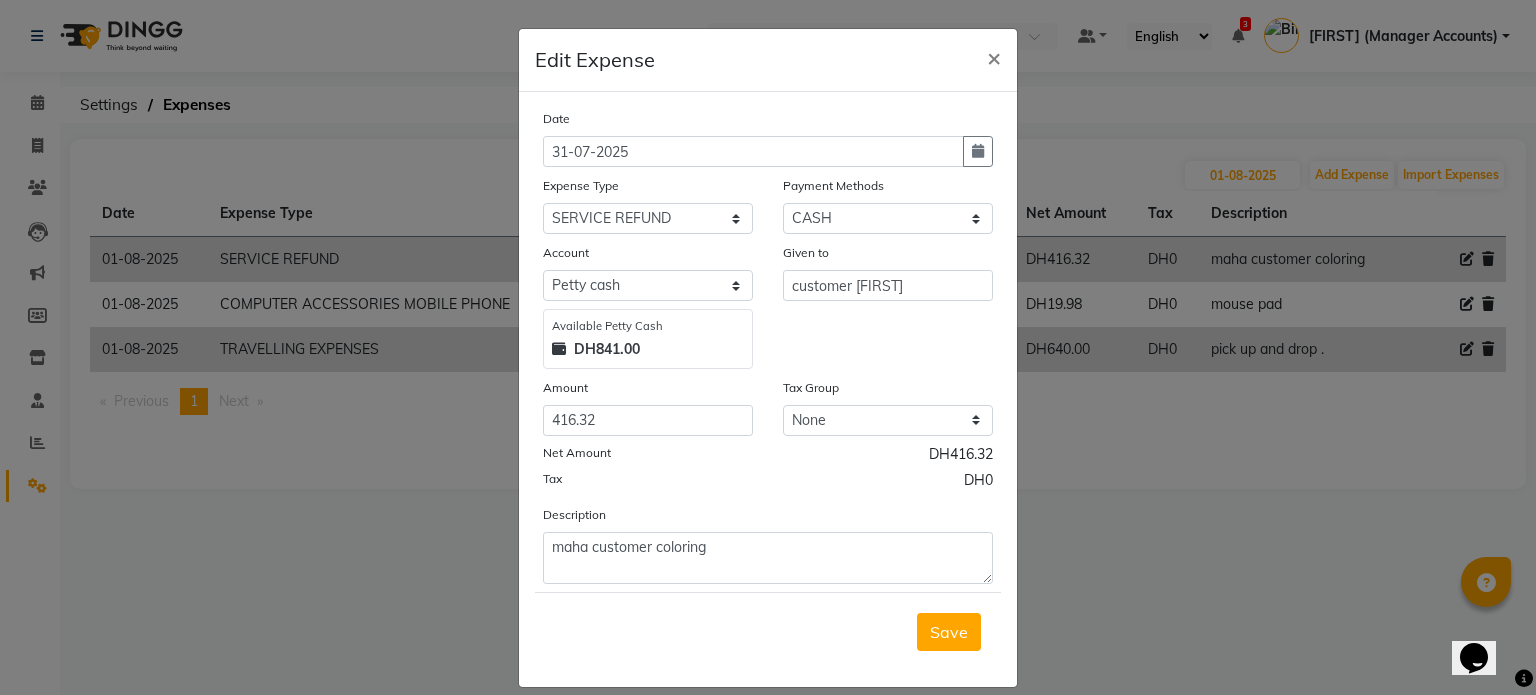 drag, startPoint x: 936, startPoint y: 643, endPoint x: 944, endPoint y: 636, distance: 10.630146 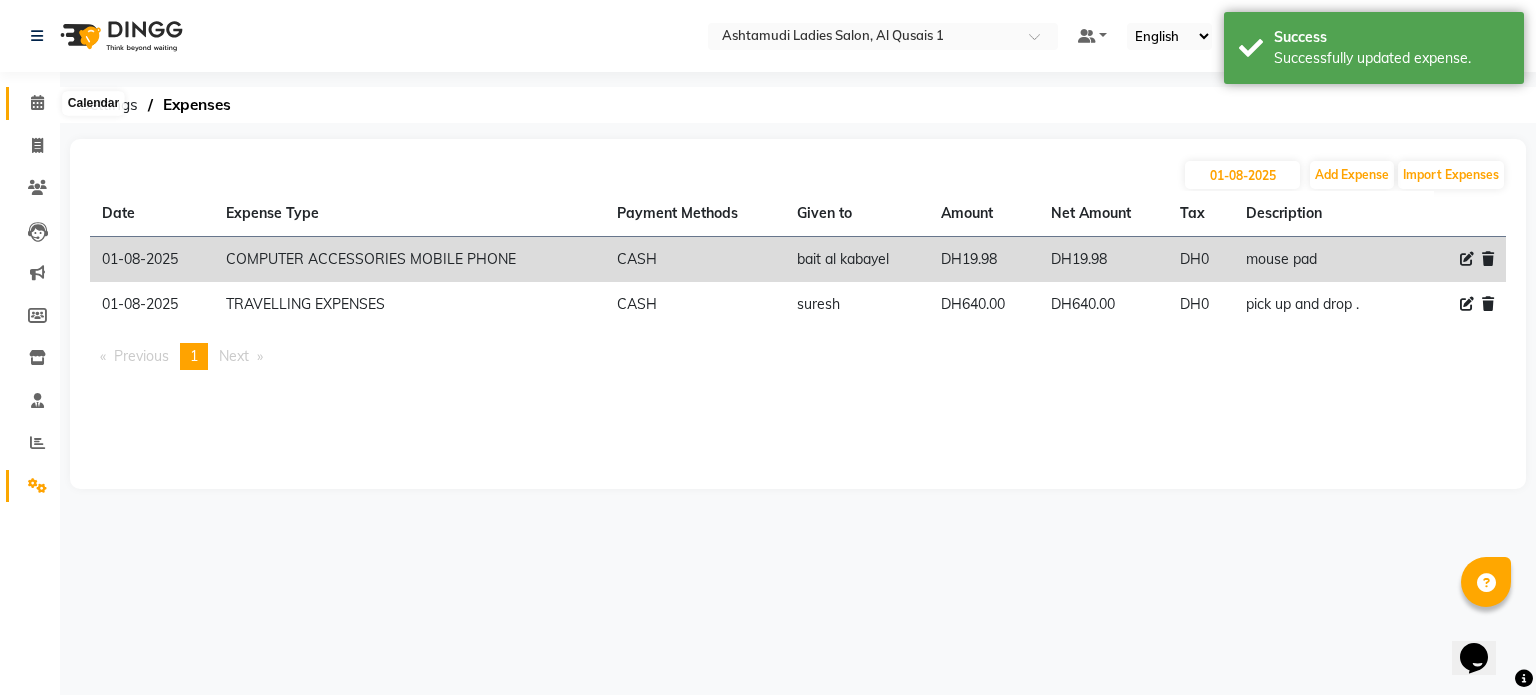 click 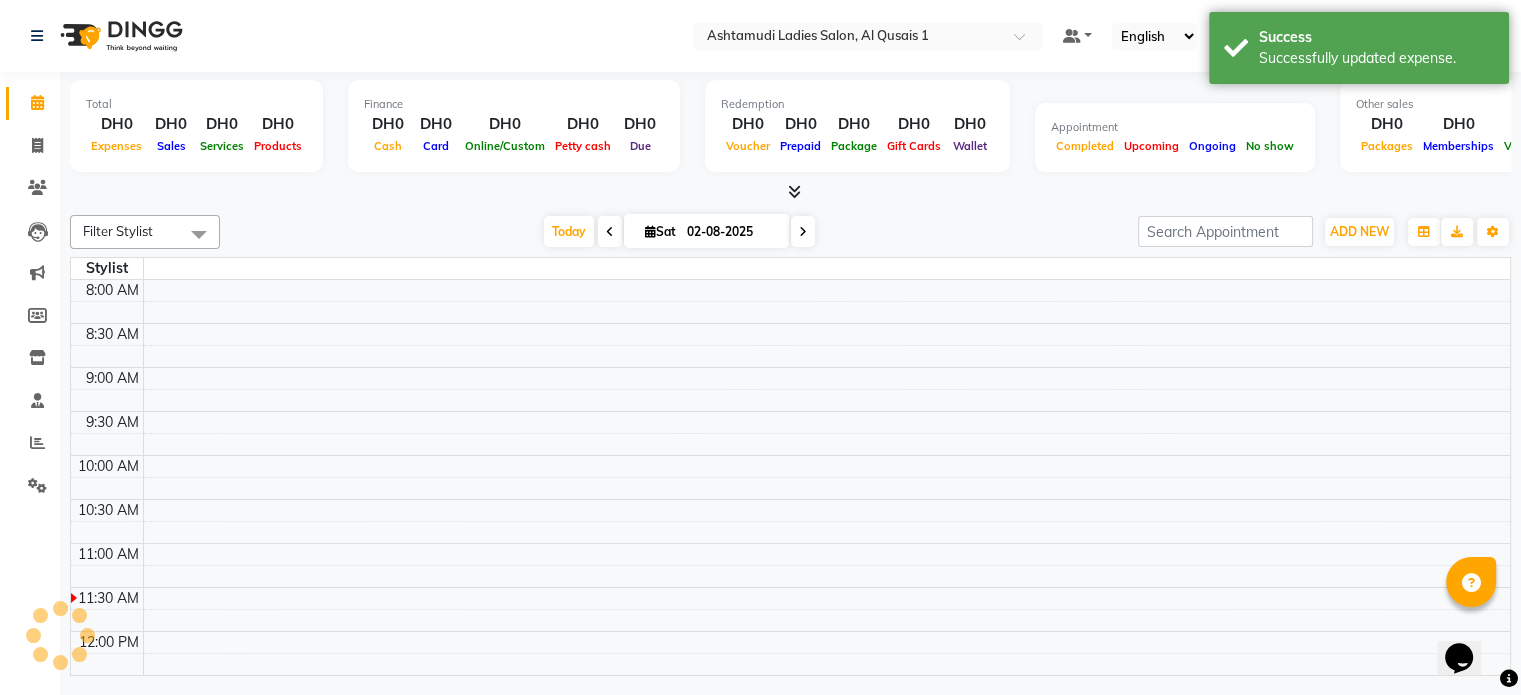 scroll, scrollTop: 175, scrollLeft: 0, axis: vertical 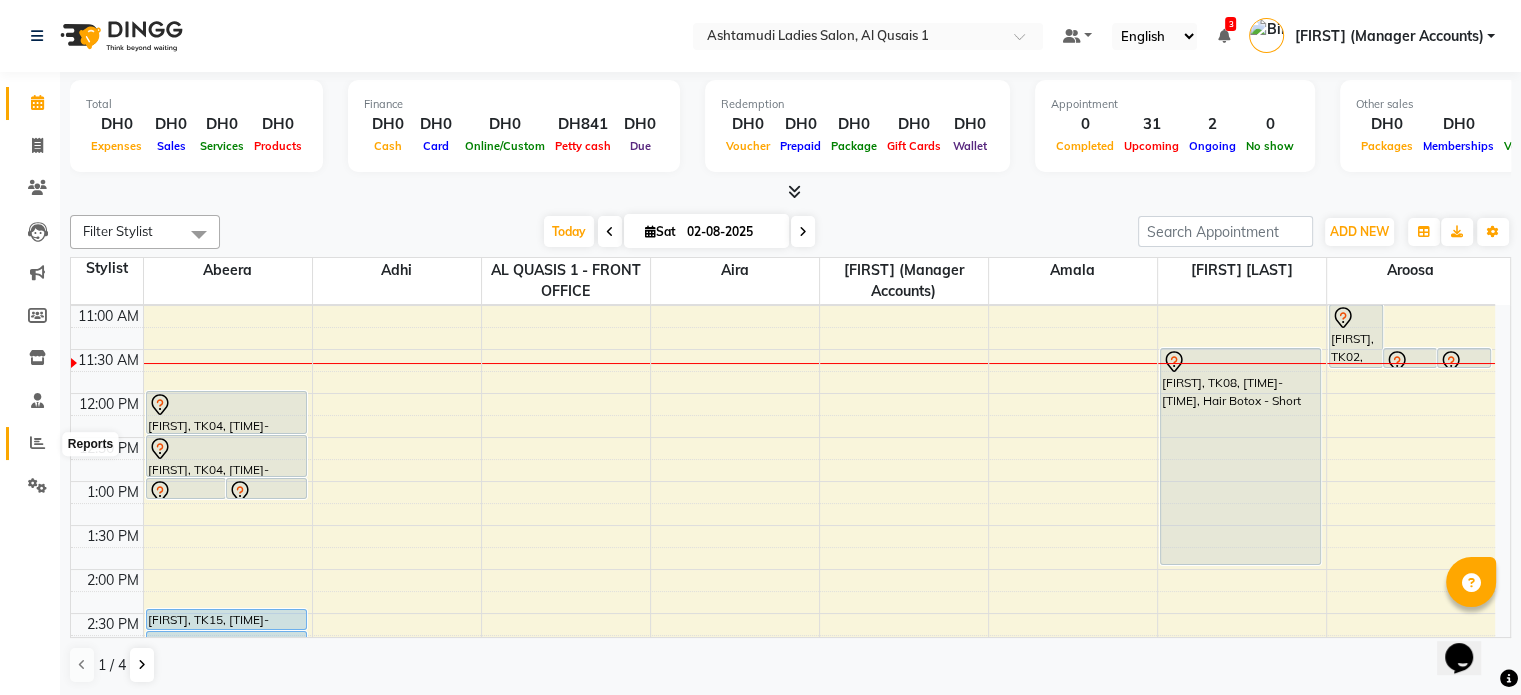 click 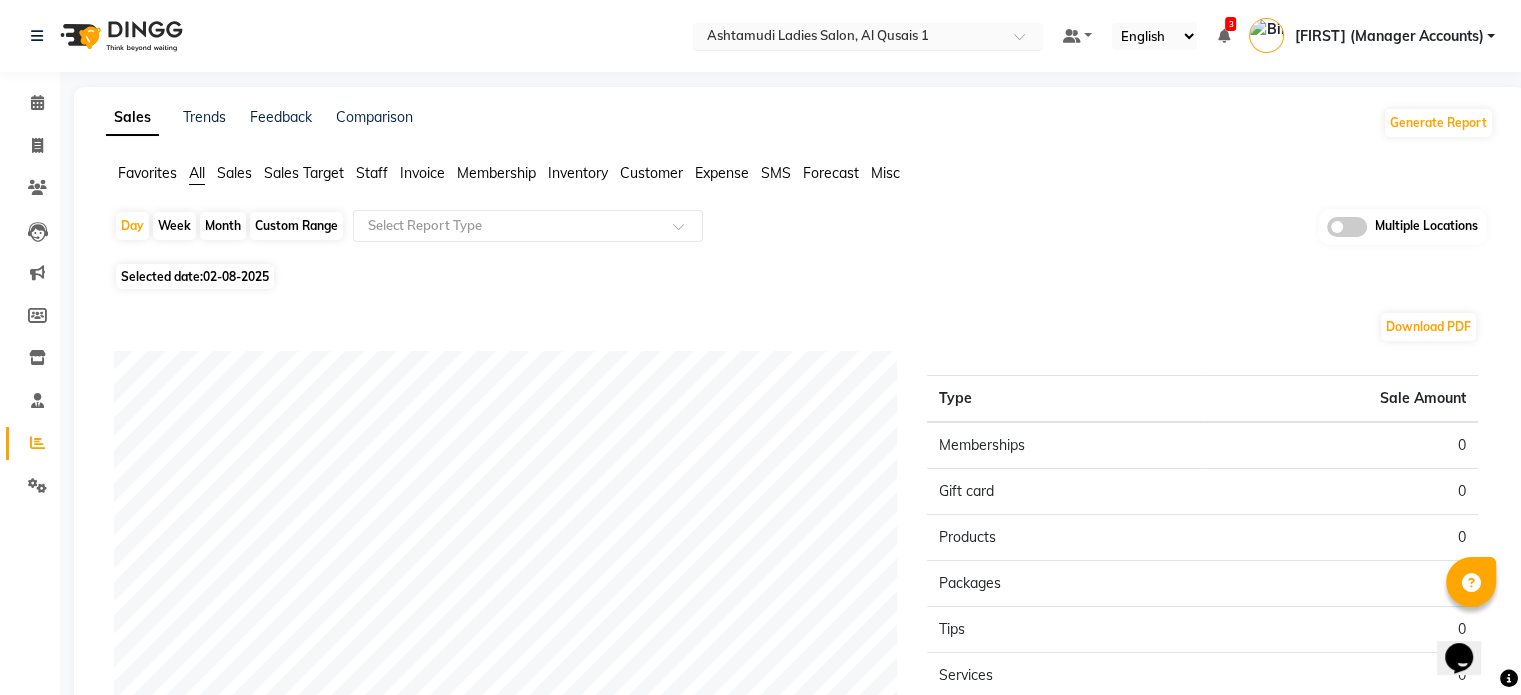 click on "Select Location × Ashtamudi Ladies Salon, Al Qusais 1" at bounding box center (868, 36) 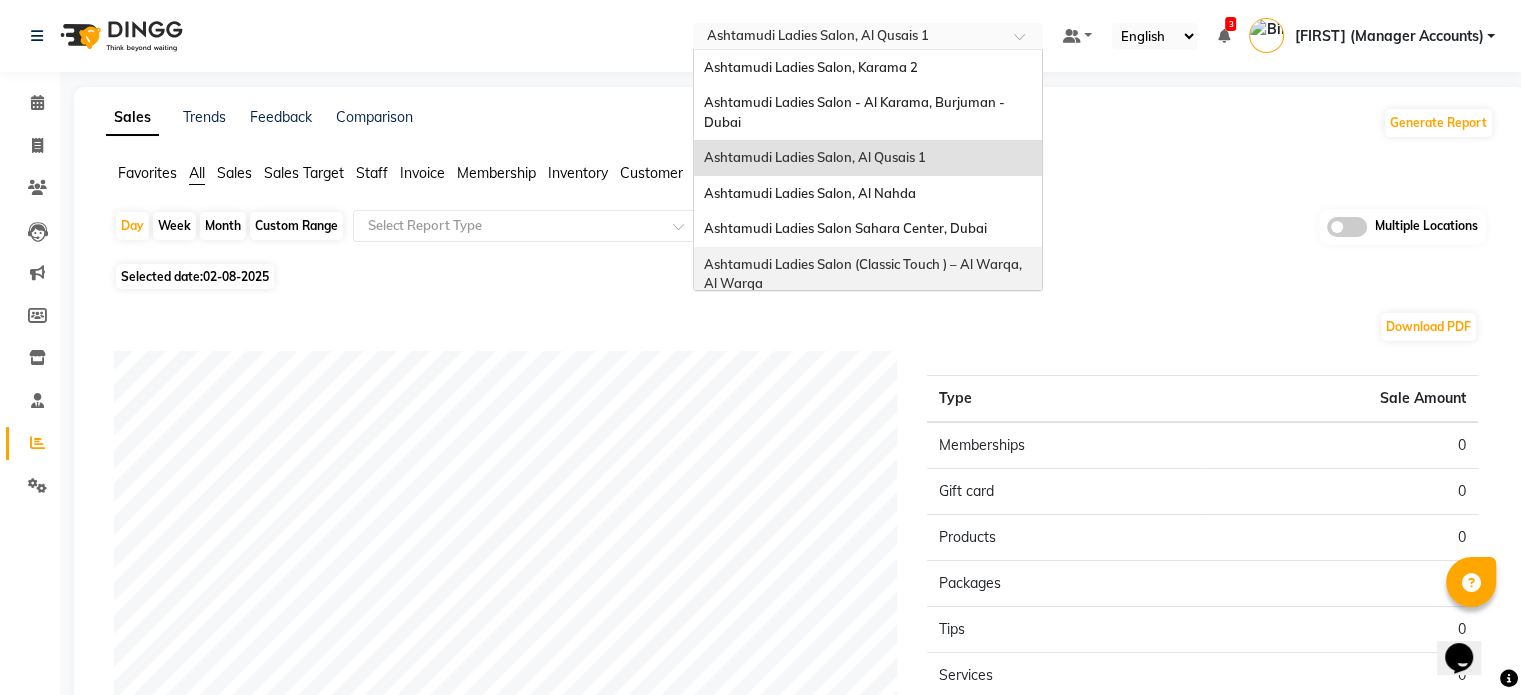 click on "Ashtamudi Ladies Salon (Classic Touch ) – Al Warqa, Al Warqa" at bounding box center (868, 274) 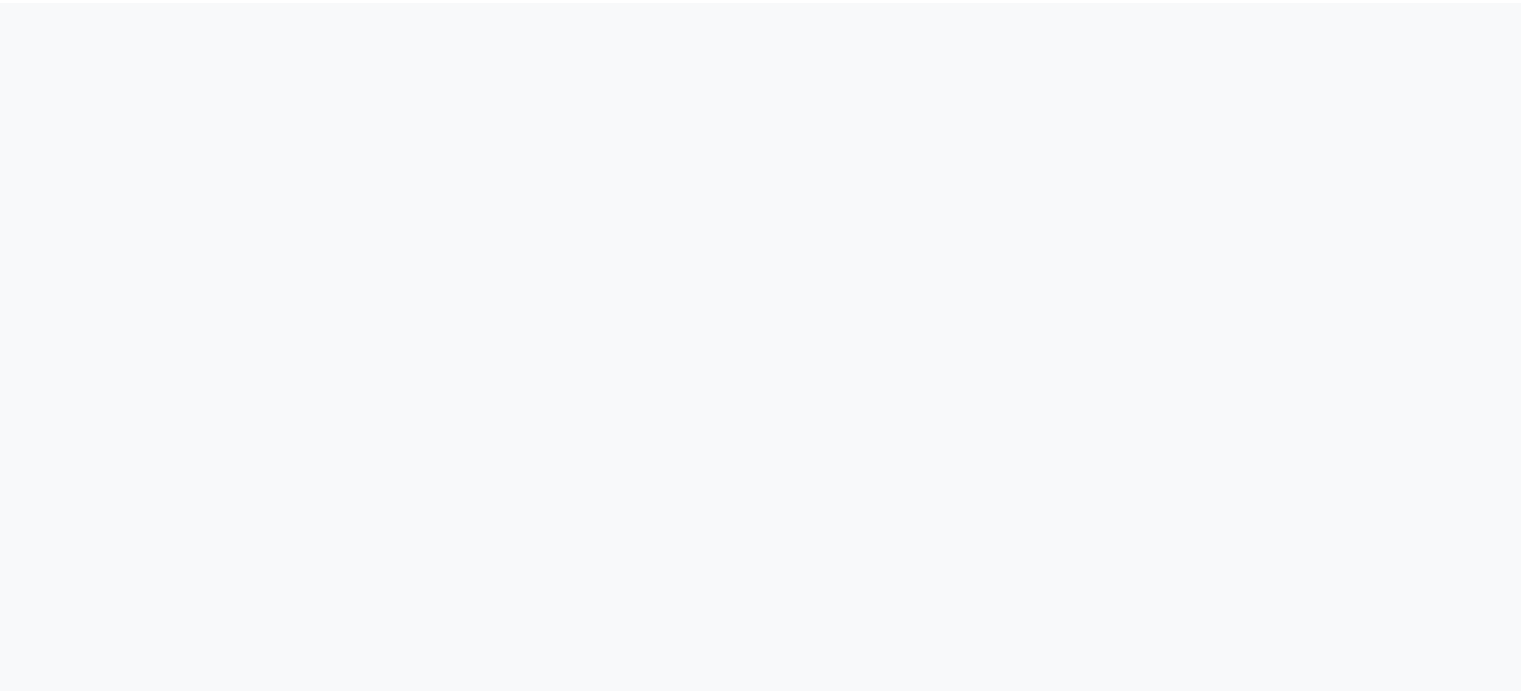 scroll, scrollTop: 0, scrollLeft: 0, axis: both 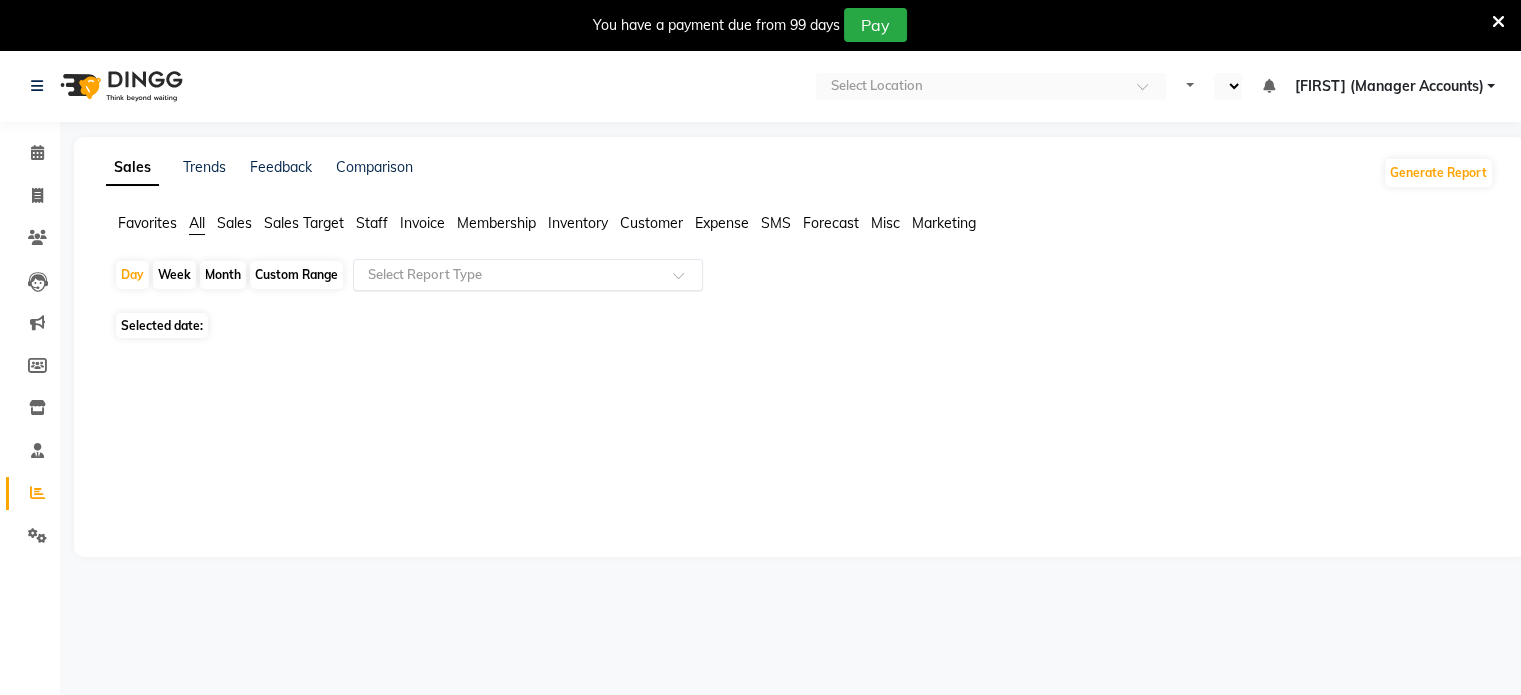 select on "en" 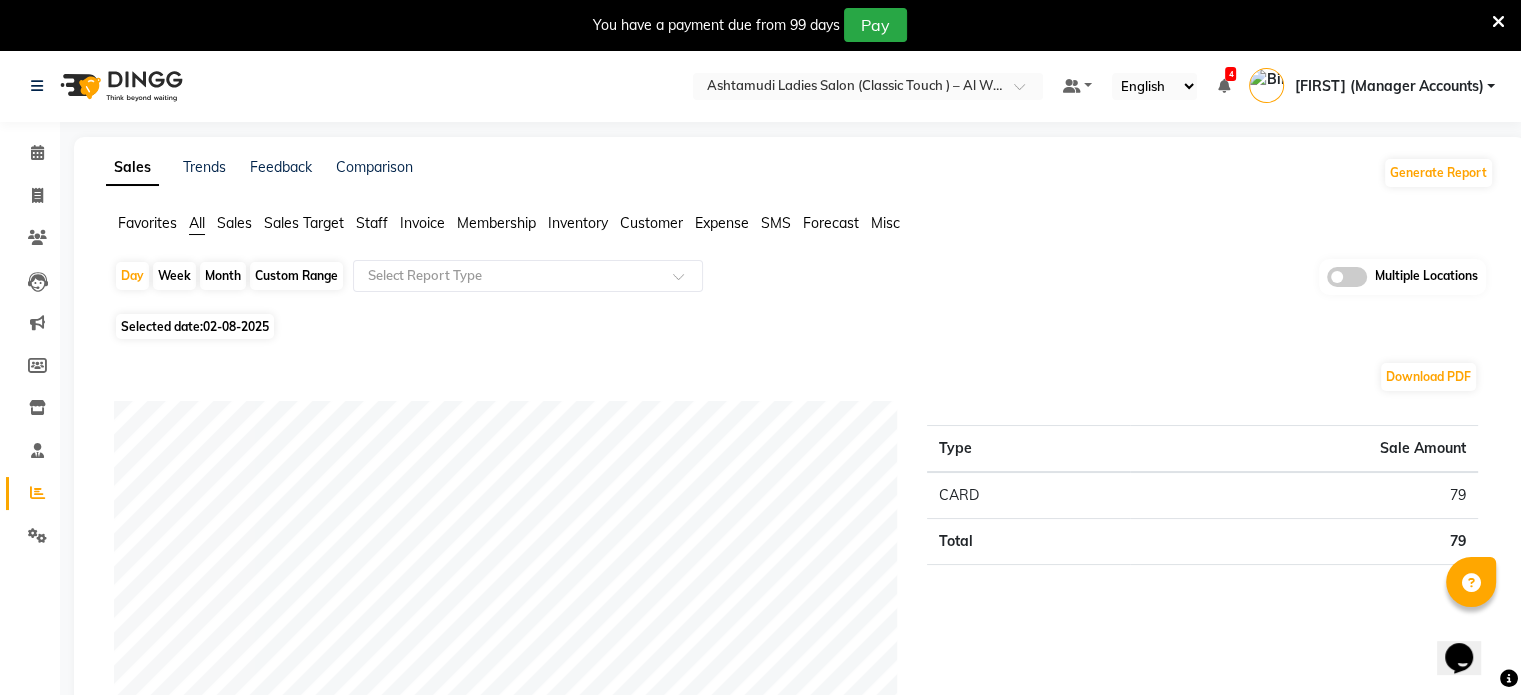 scroll, scrollTop: 0, scrollLeft: 0, axis: both 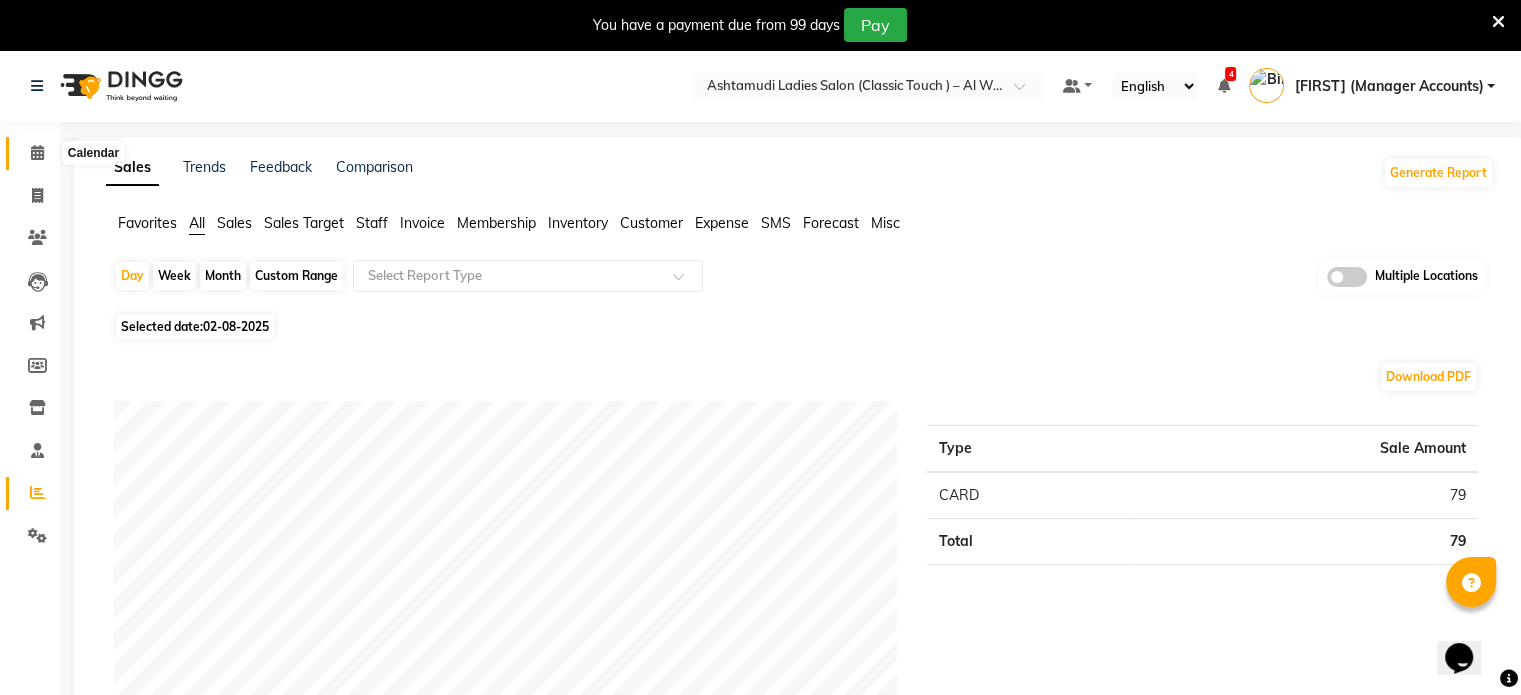 click 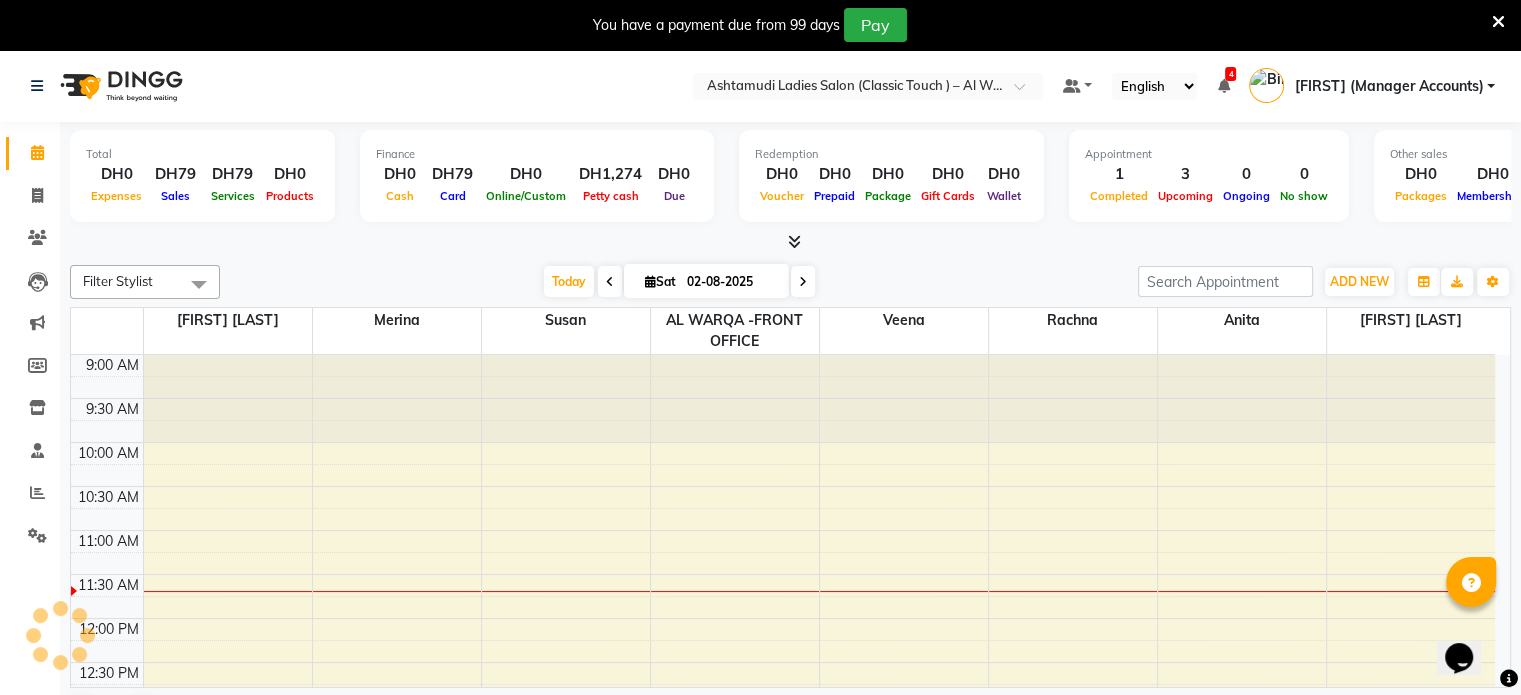 scroll, scrollTop: 0, scrollLeft: 0, axis: both 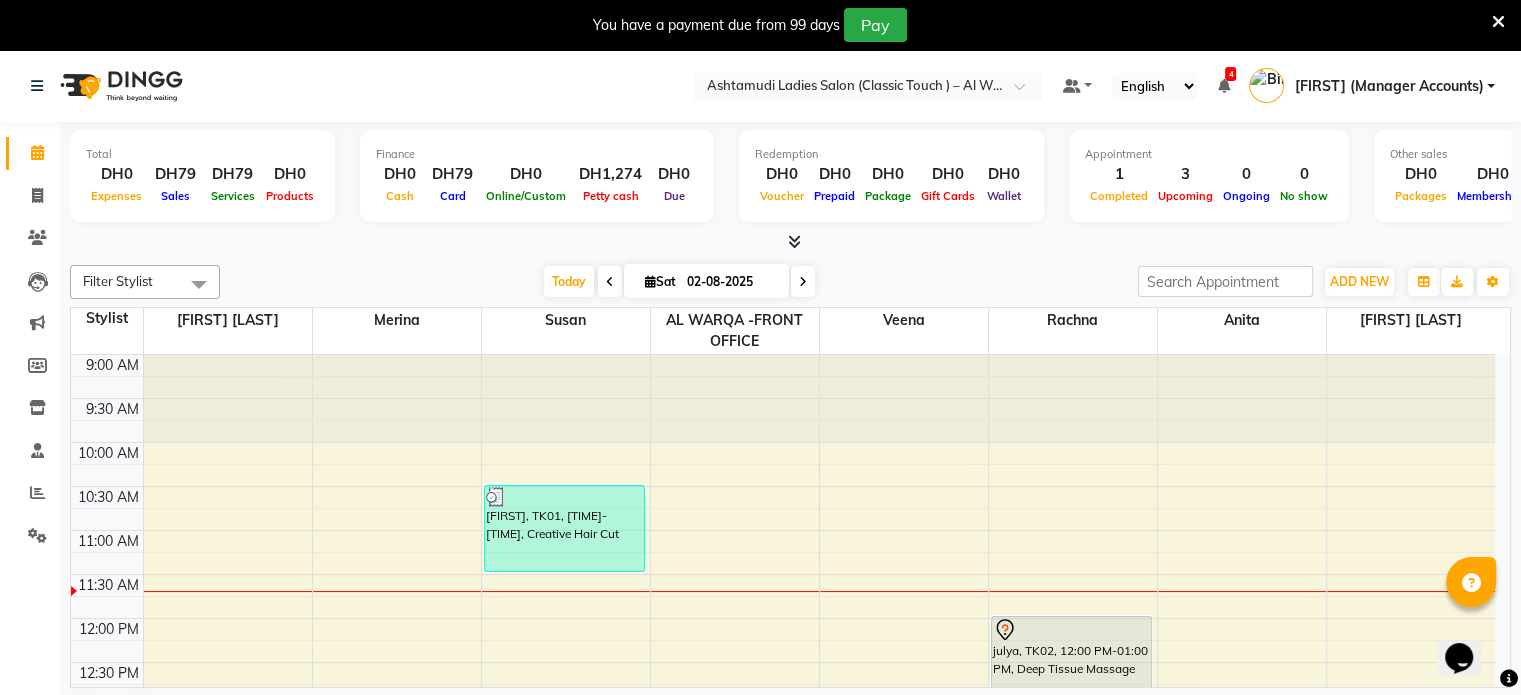 drag, startPoint x: 609, startPoint y: 173, endPoint x: 648, endPoint y: 183, distance: 40.261642 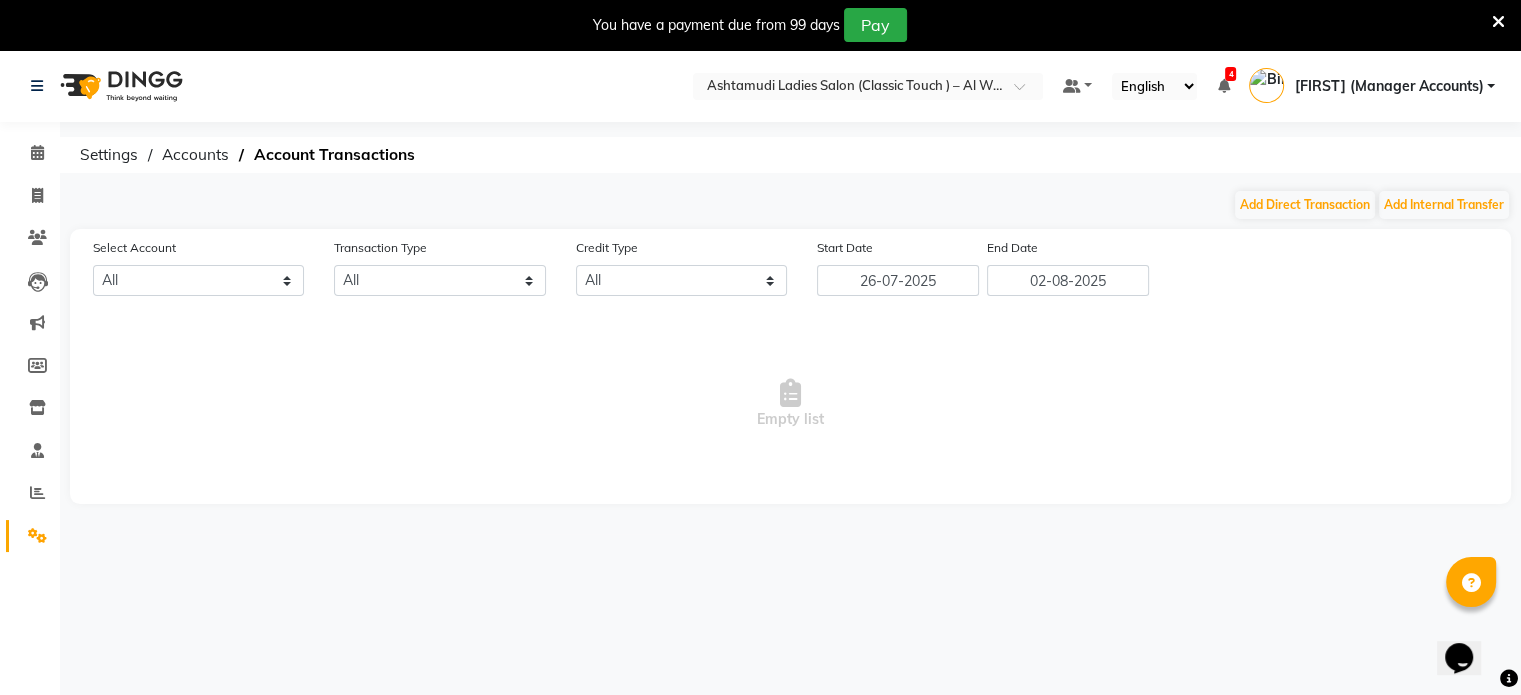 select on "7329" 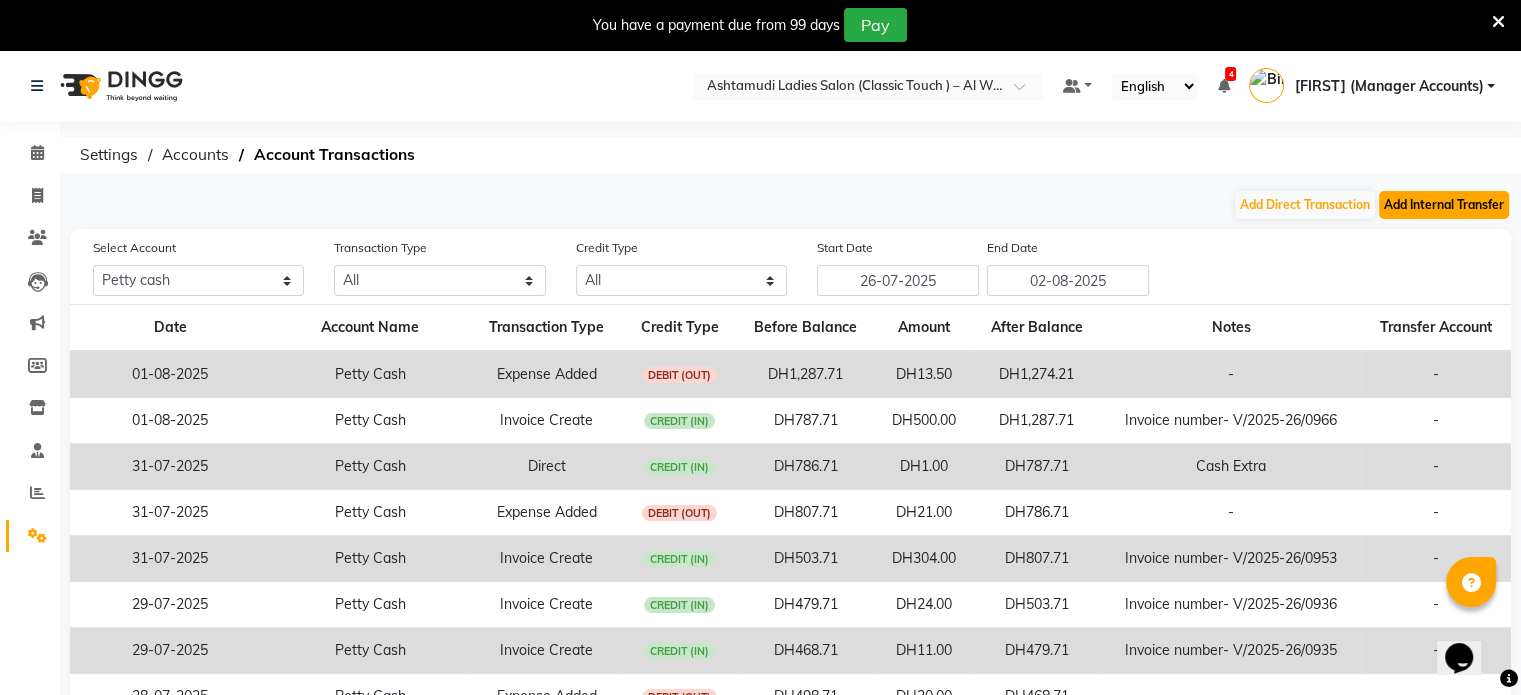 click on "Add Internal Transfer" 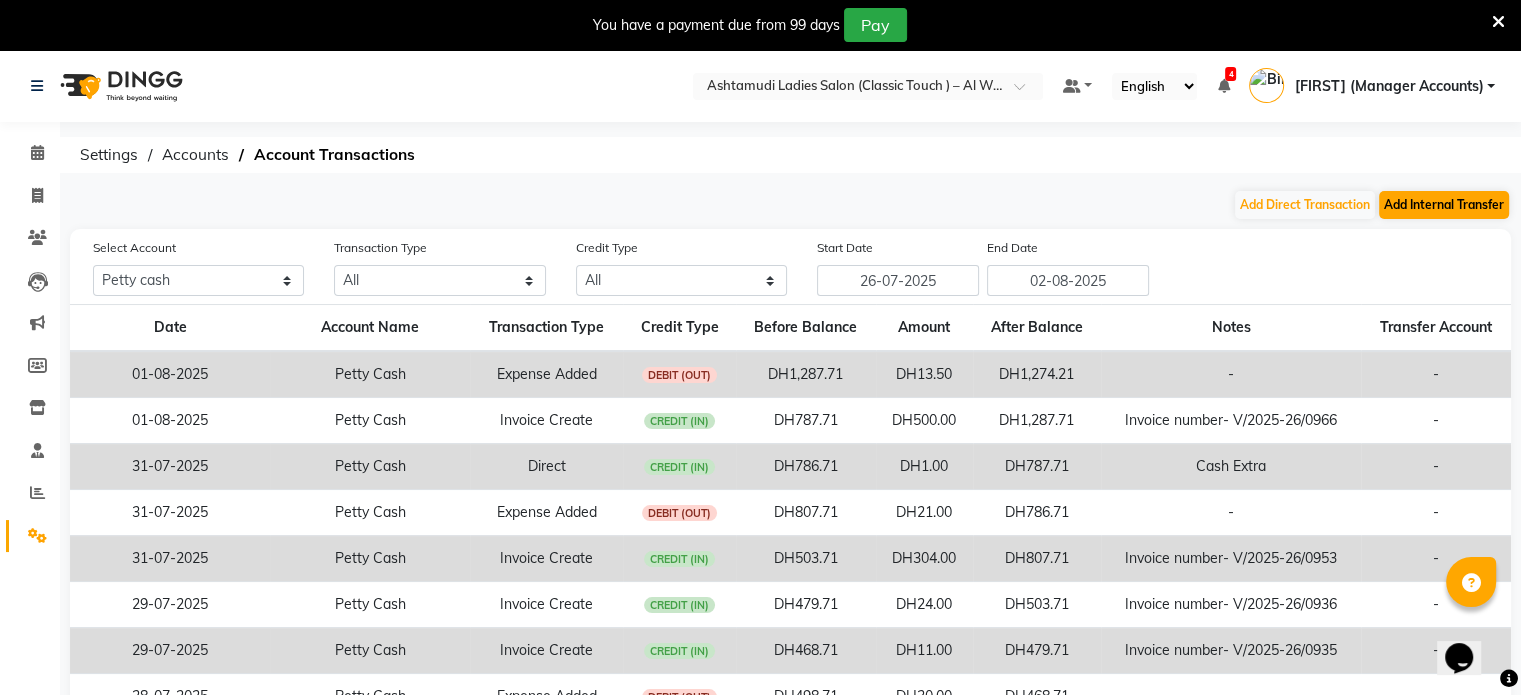 select on "internal transfer" 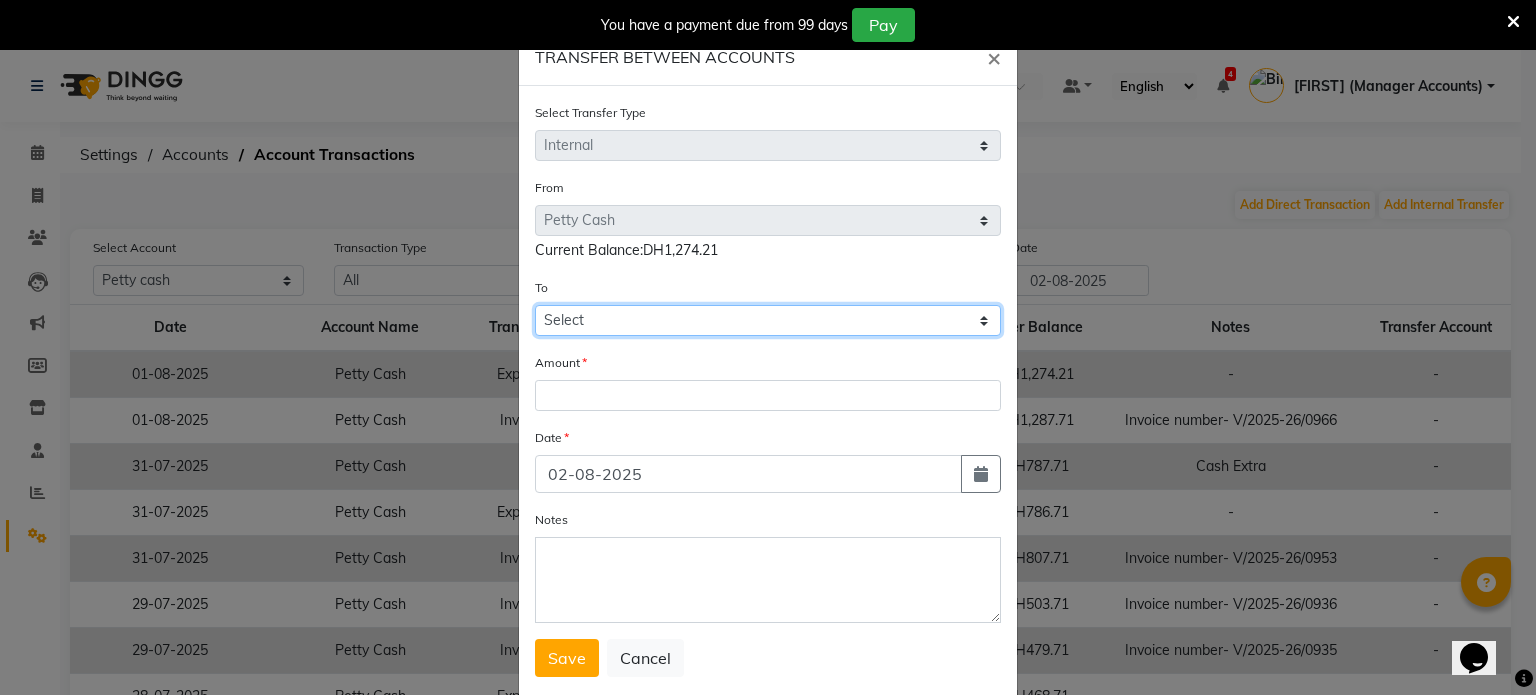 click on "Select Petty Cash Default Account" 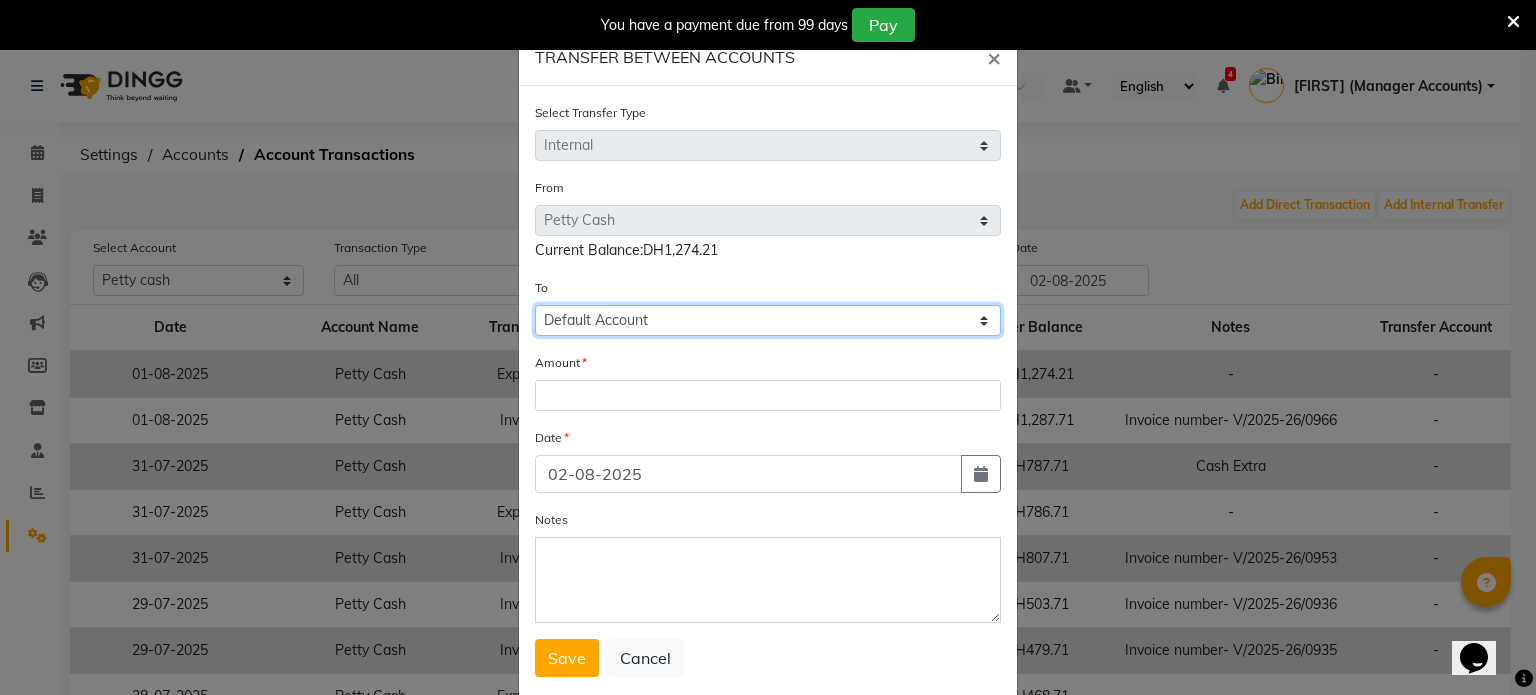 click on "Select Petty Cash Default Account" 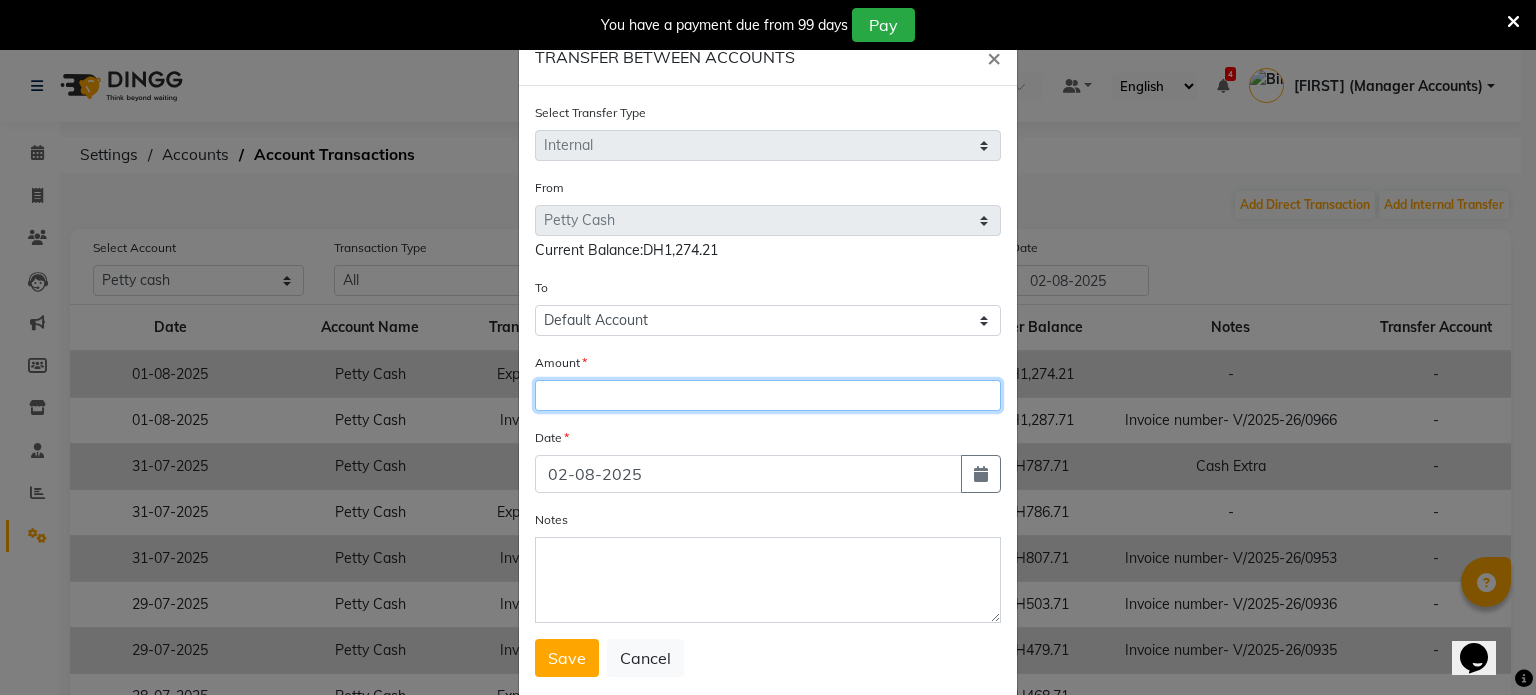 click 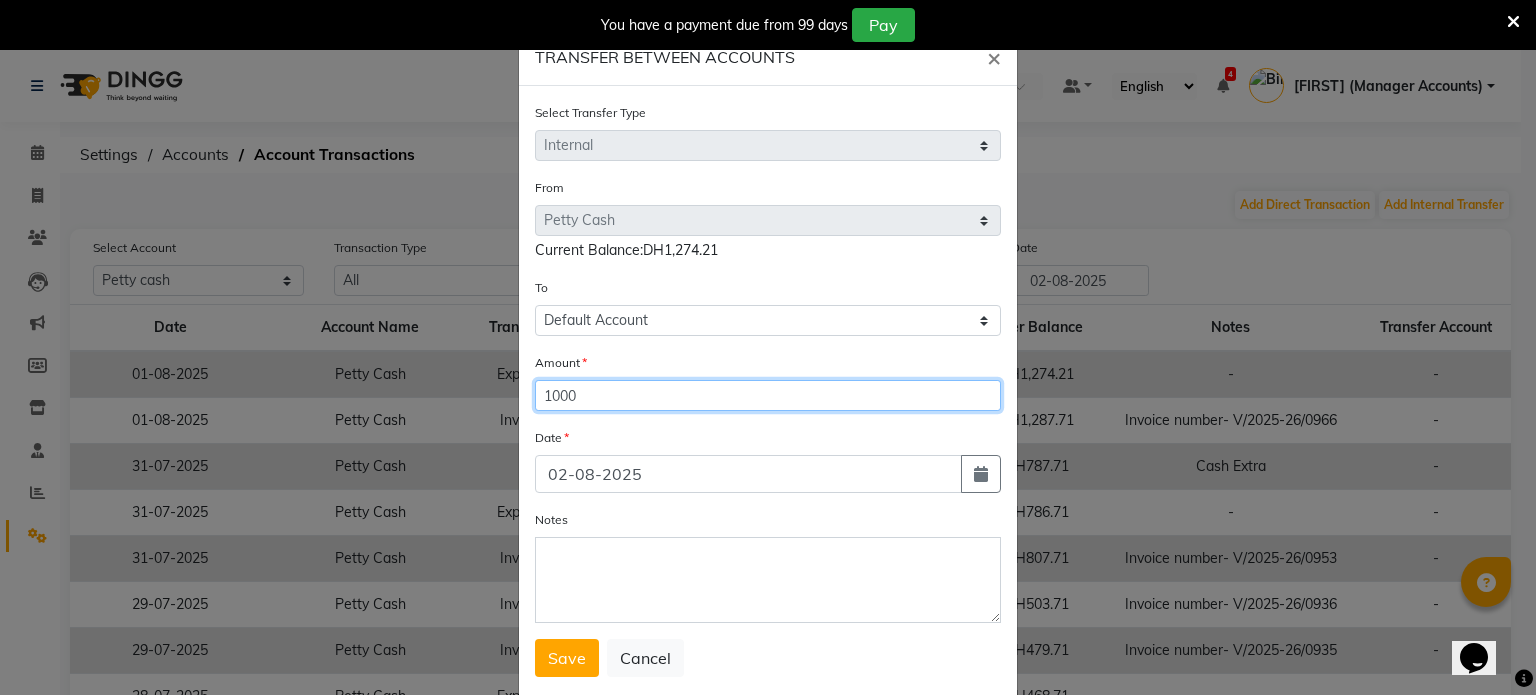 type on "1000" 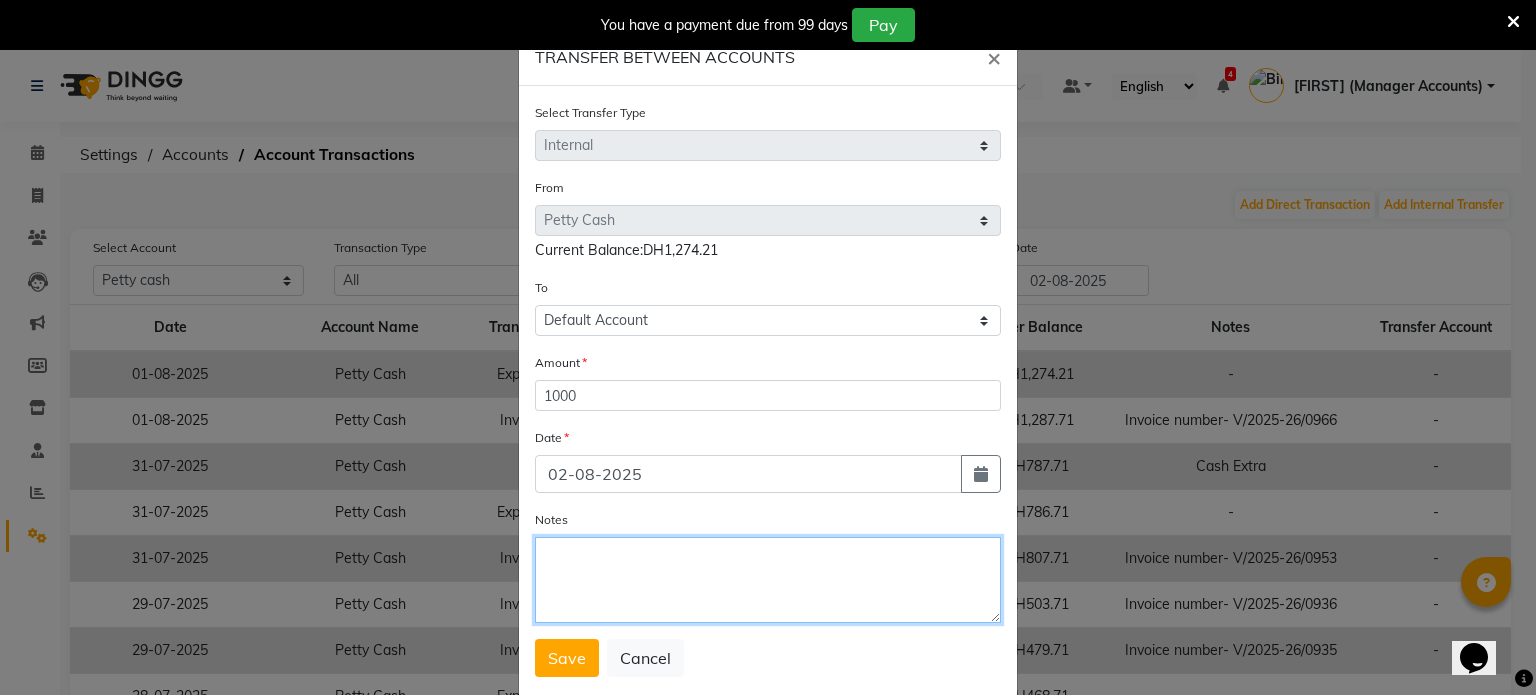 click on "Notes" at bounding box center [768, 580] 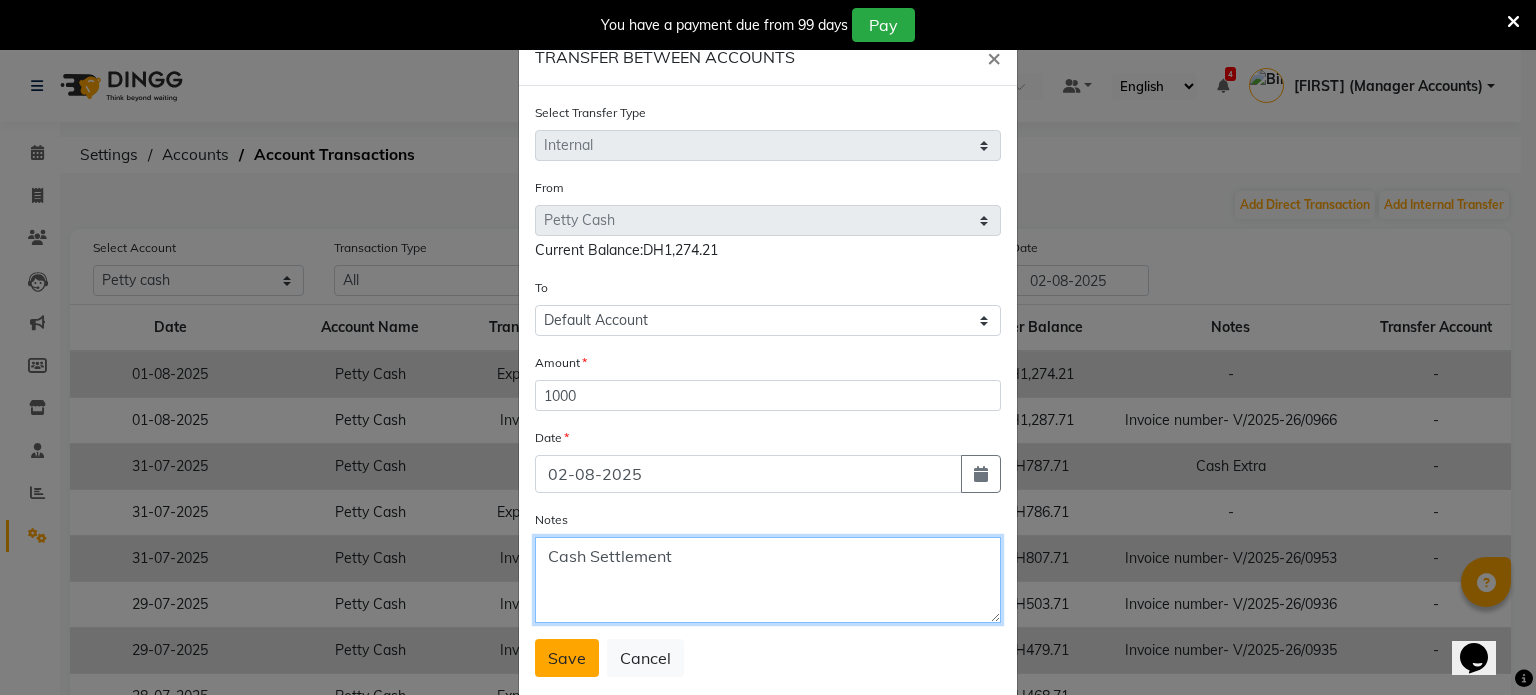 type on "Cash Settlement" 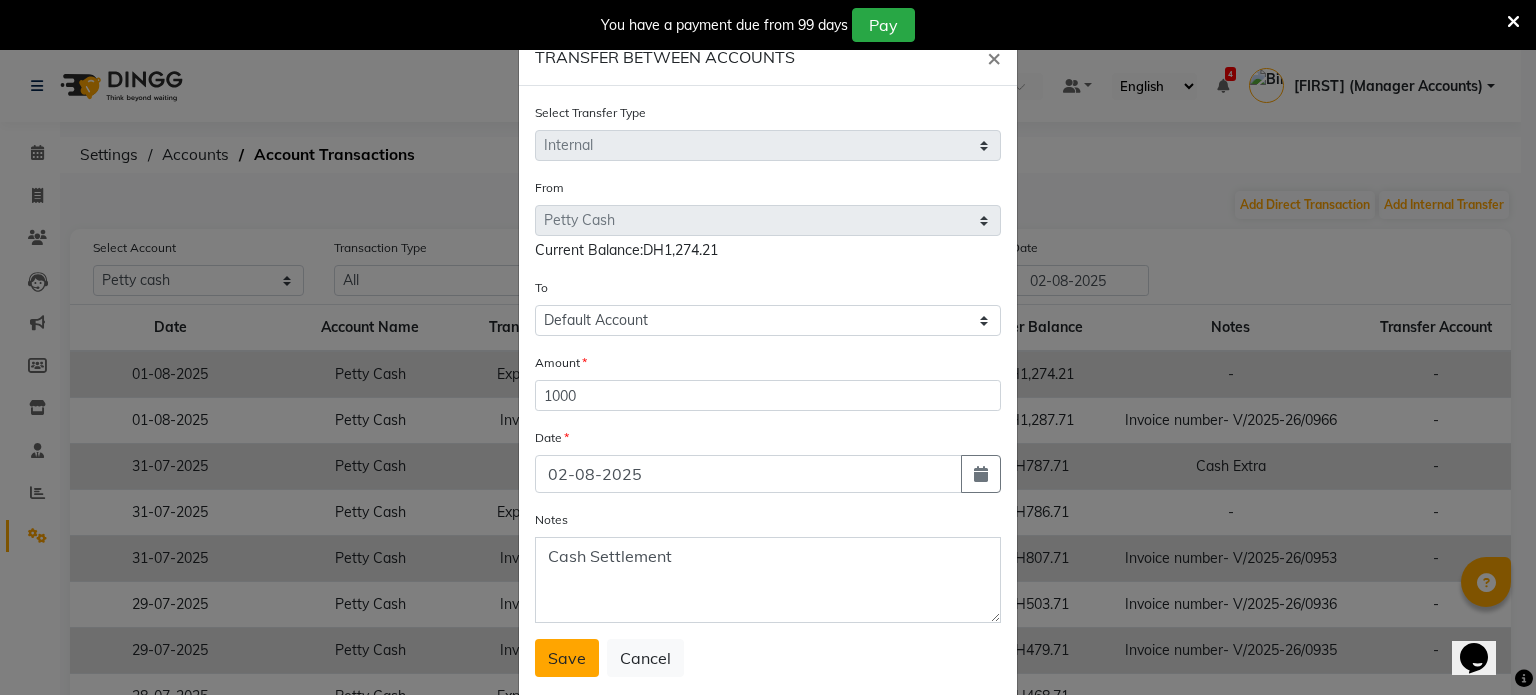 click on "Save" at bounding box center (567, 658) 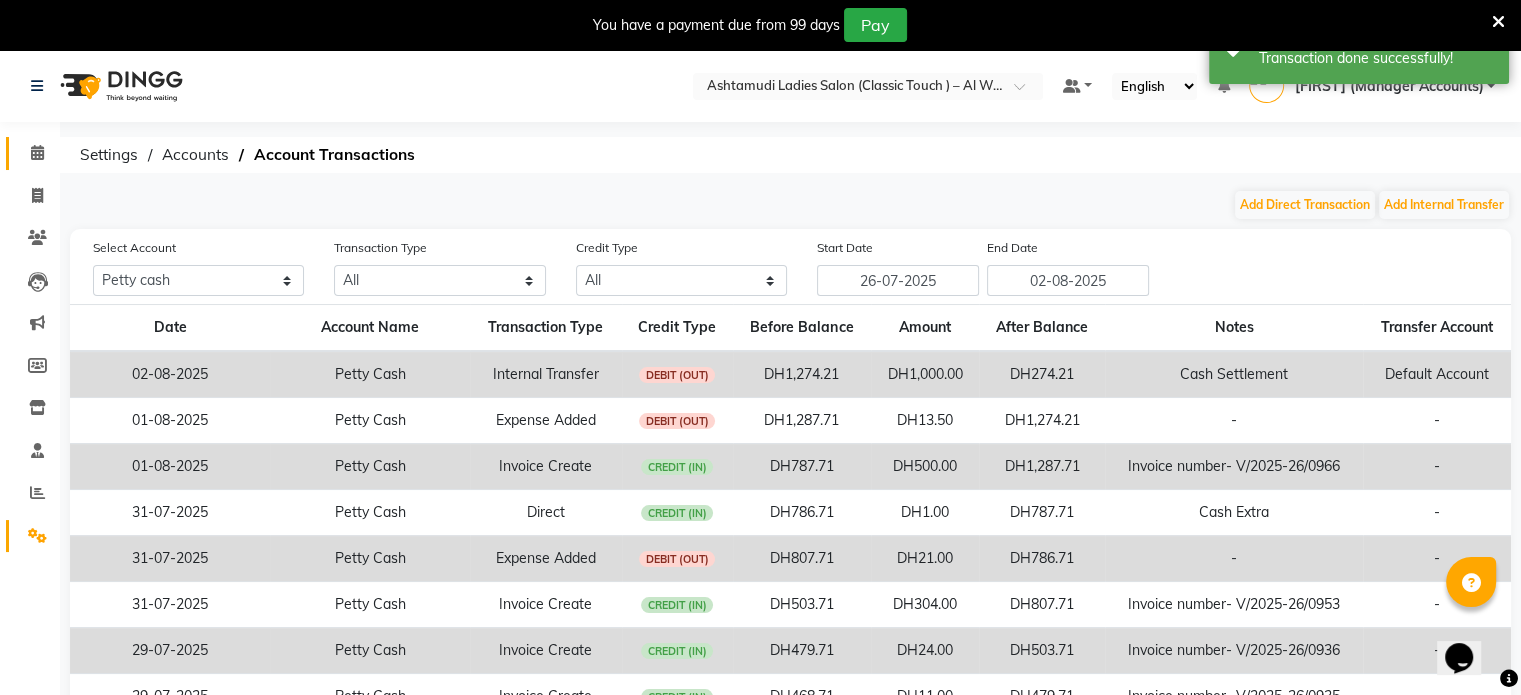 click on "Calendar" 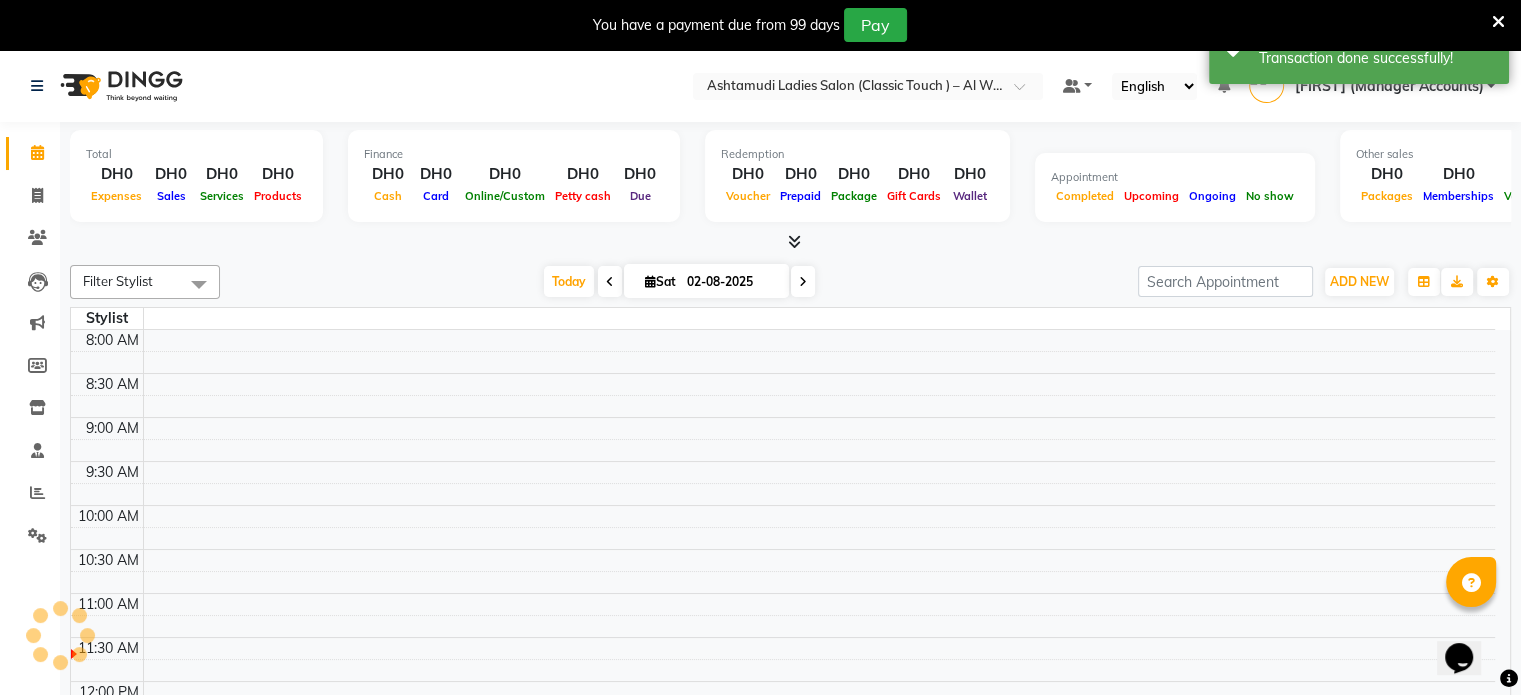 scroll, scrollTop: 0, scrollLeft: 0, axis: both 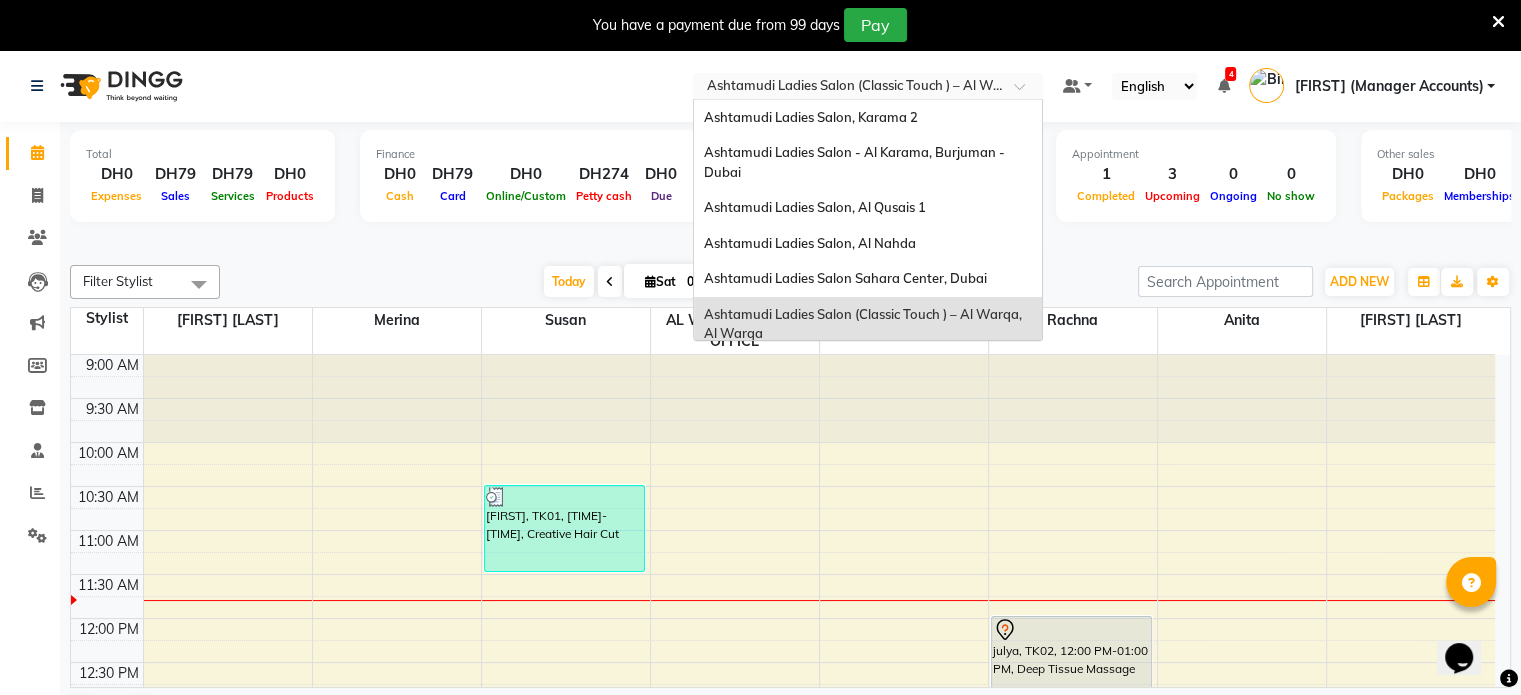 click at bounding box center (848, 88) 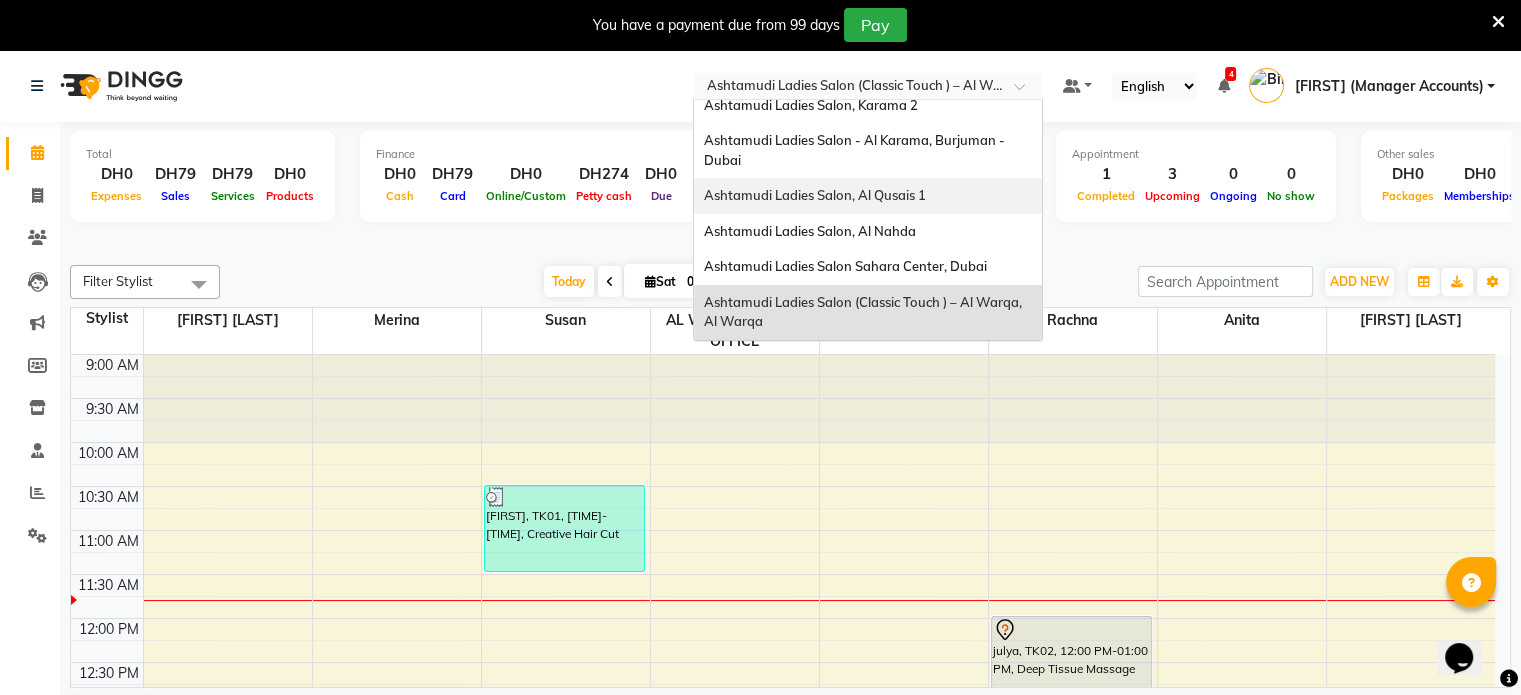 click on "Ashtamudi Ladies Salon, Al Qusais 1" at bounding box center (815, 195) 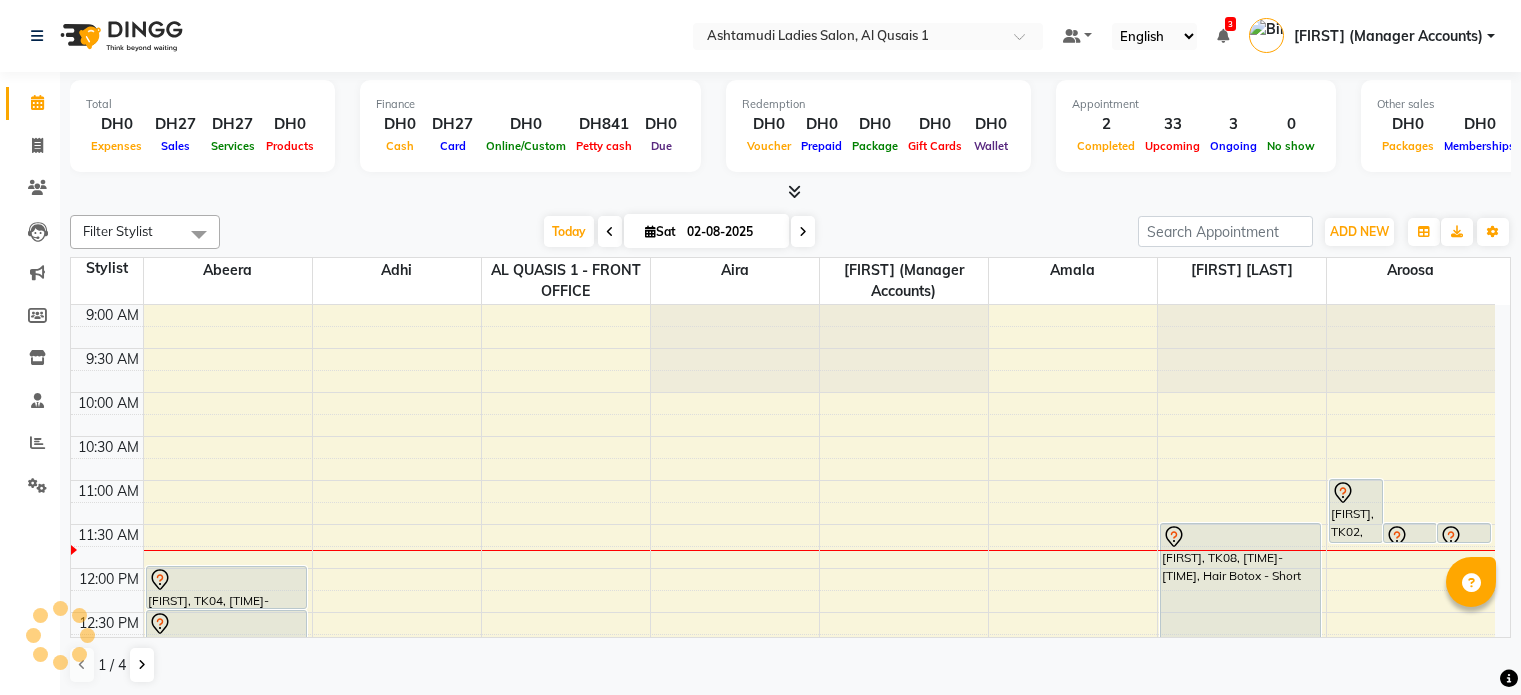 scroll, scrollTop: 0, scrollLeft: 0, axis: both 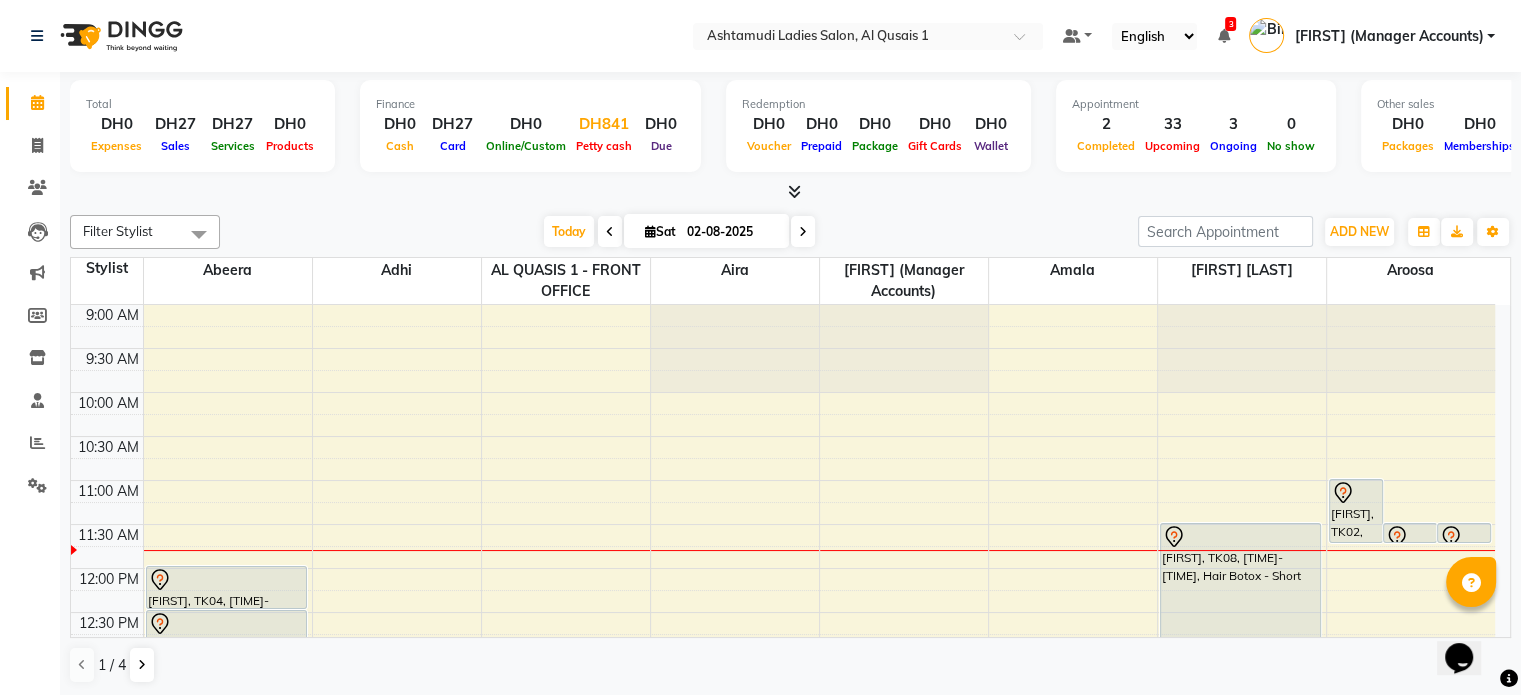 click on "DH841" at bounding box center (604, 124) 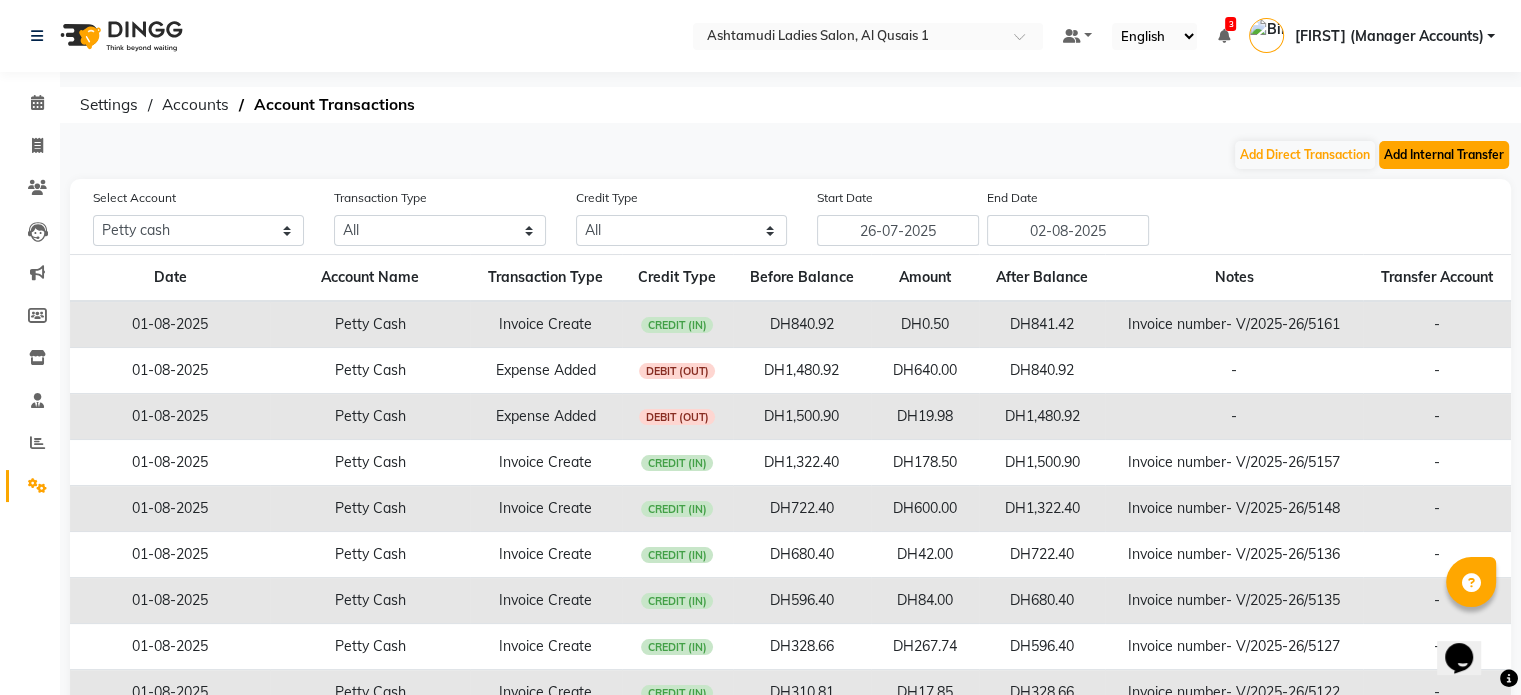 click on "Add Internal Transfer" 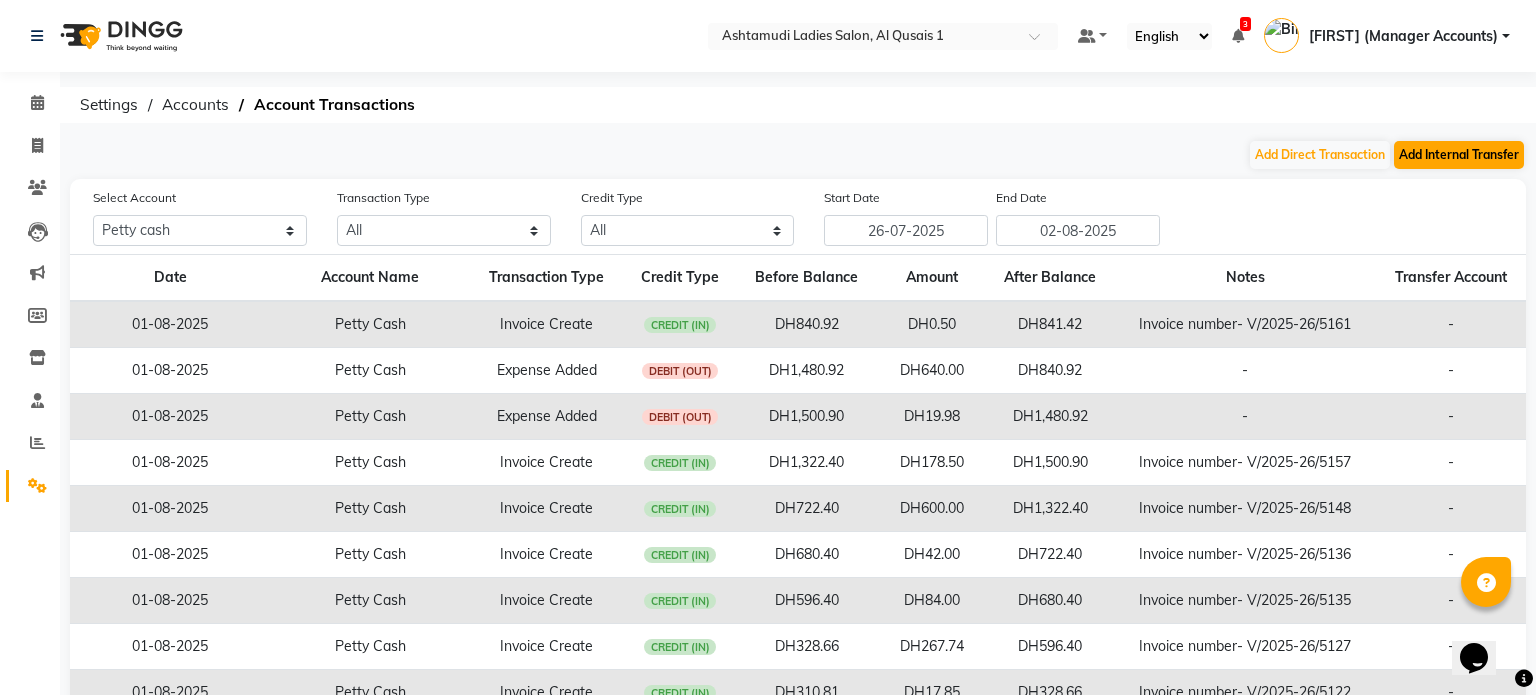select on "internal transfer" 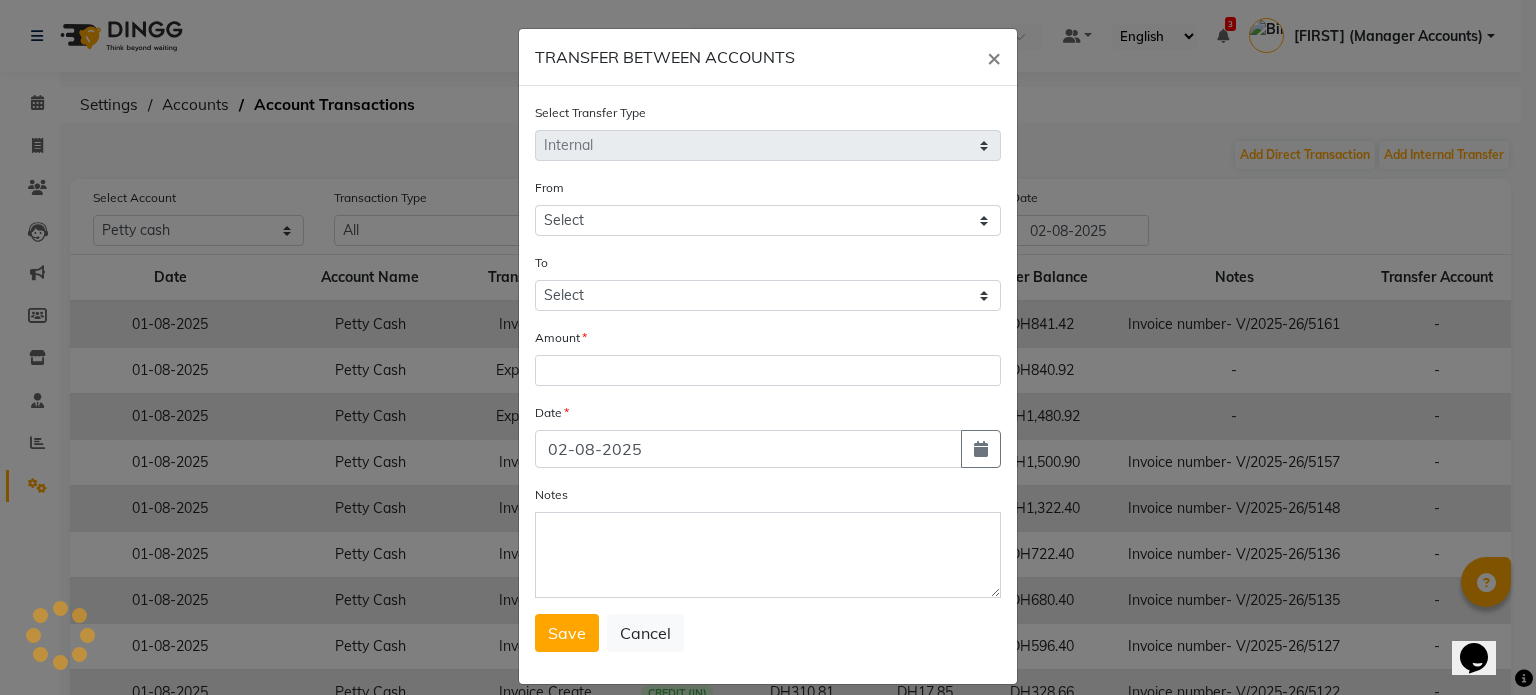 select on "5905" 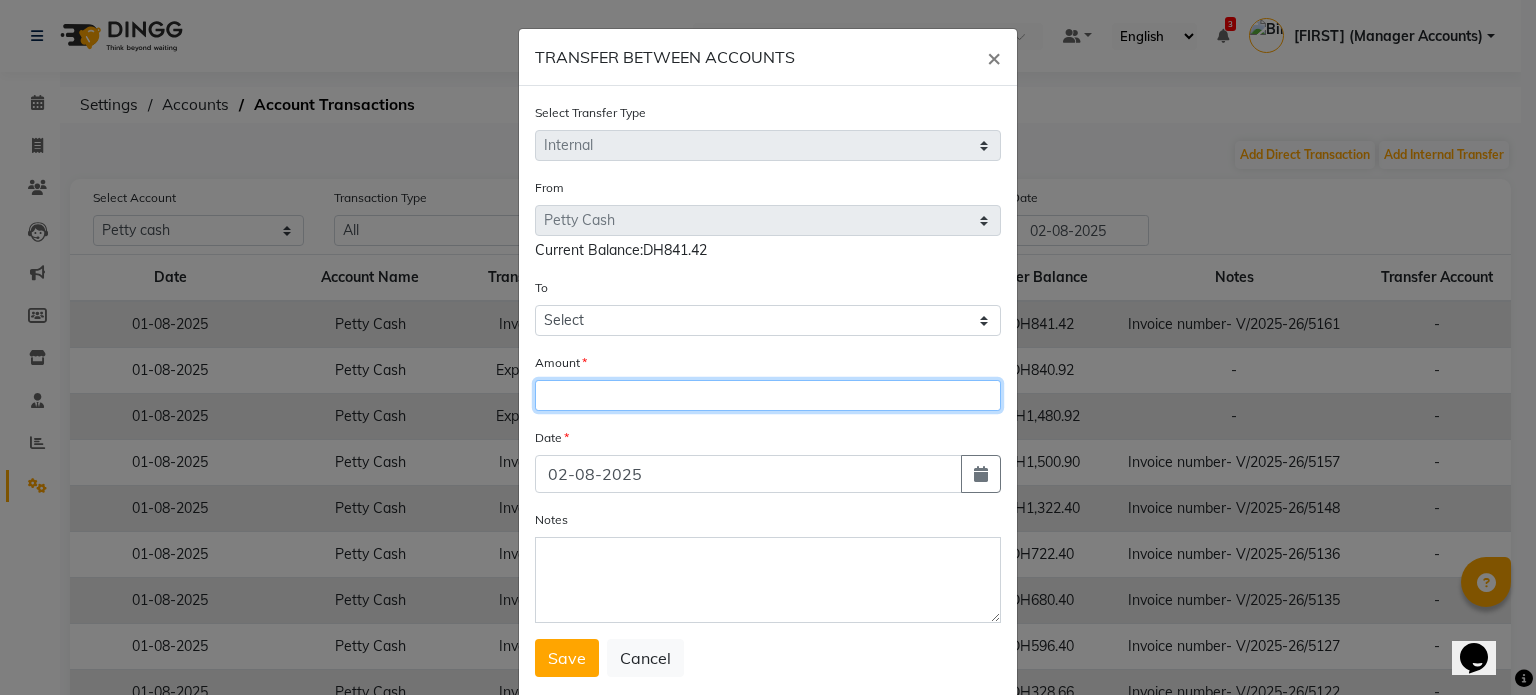 click 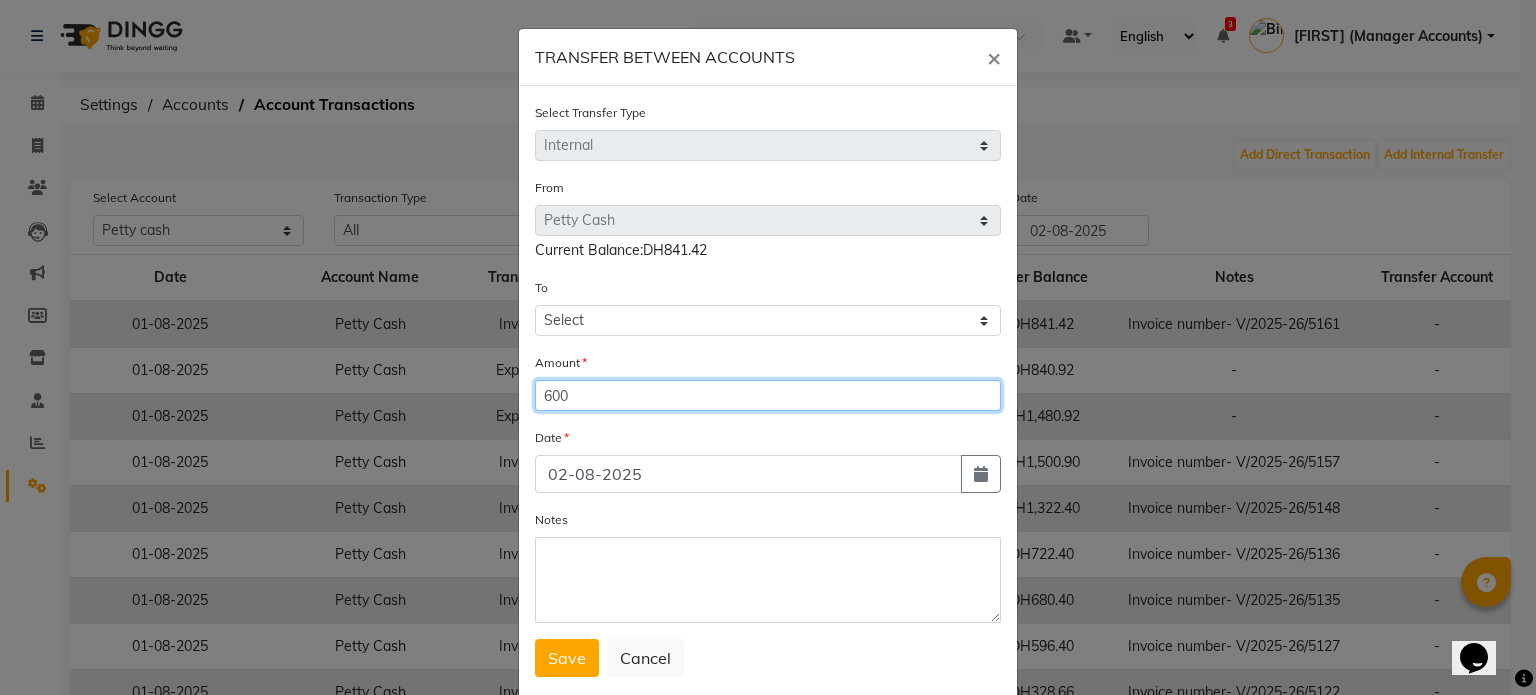 type on "600" 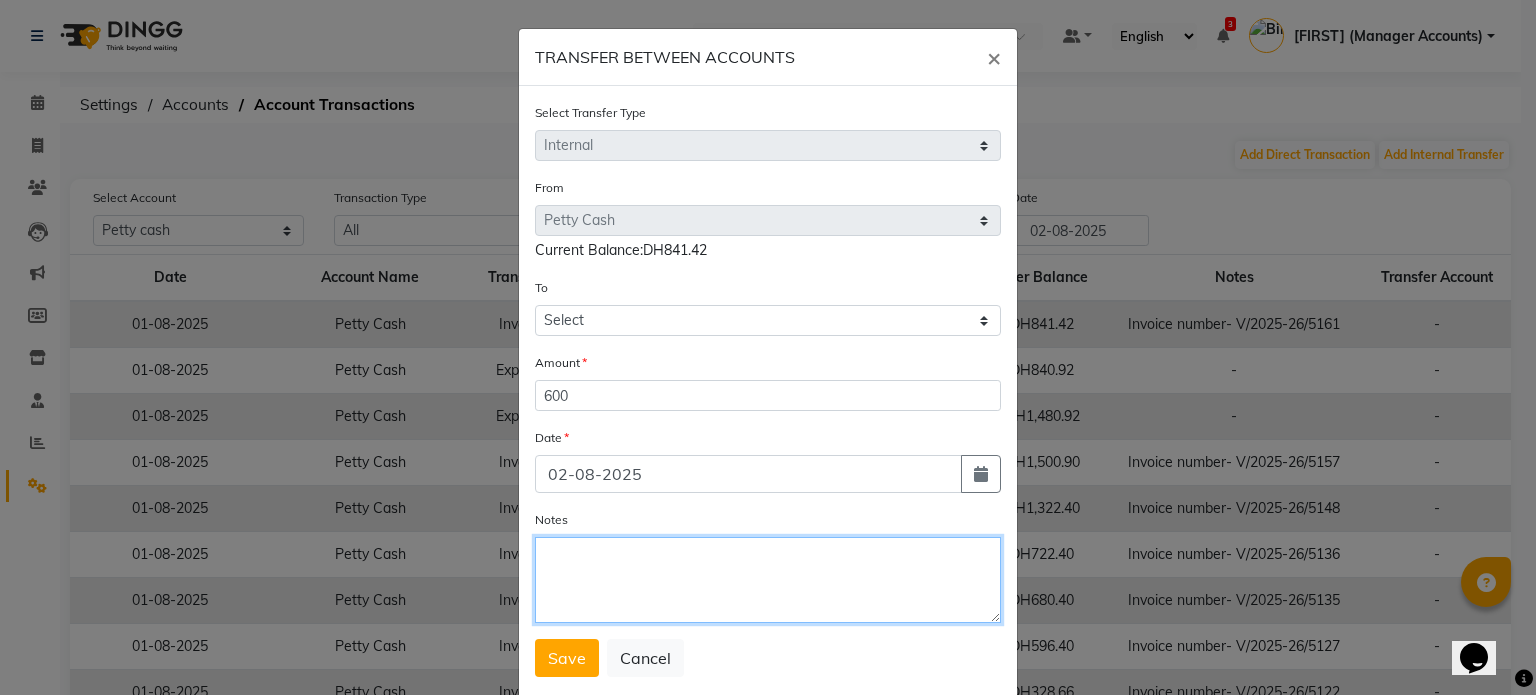 click on "Notes" at bounding box center [768, 580] 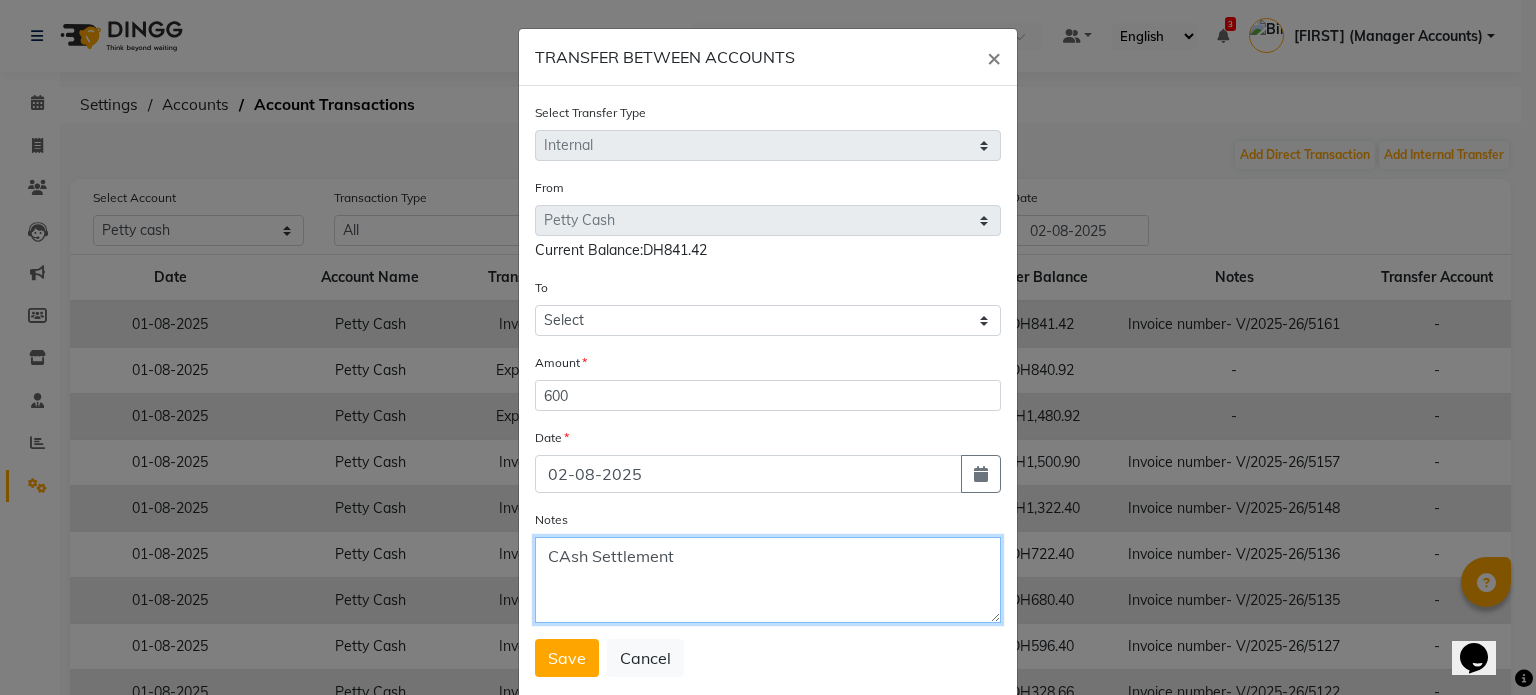 click on "CAsh Settlement" at bounding box center [768, 580] 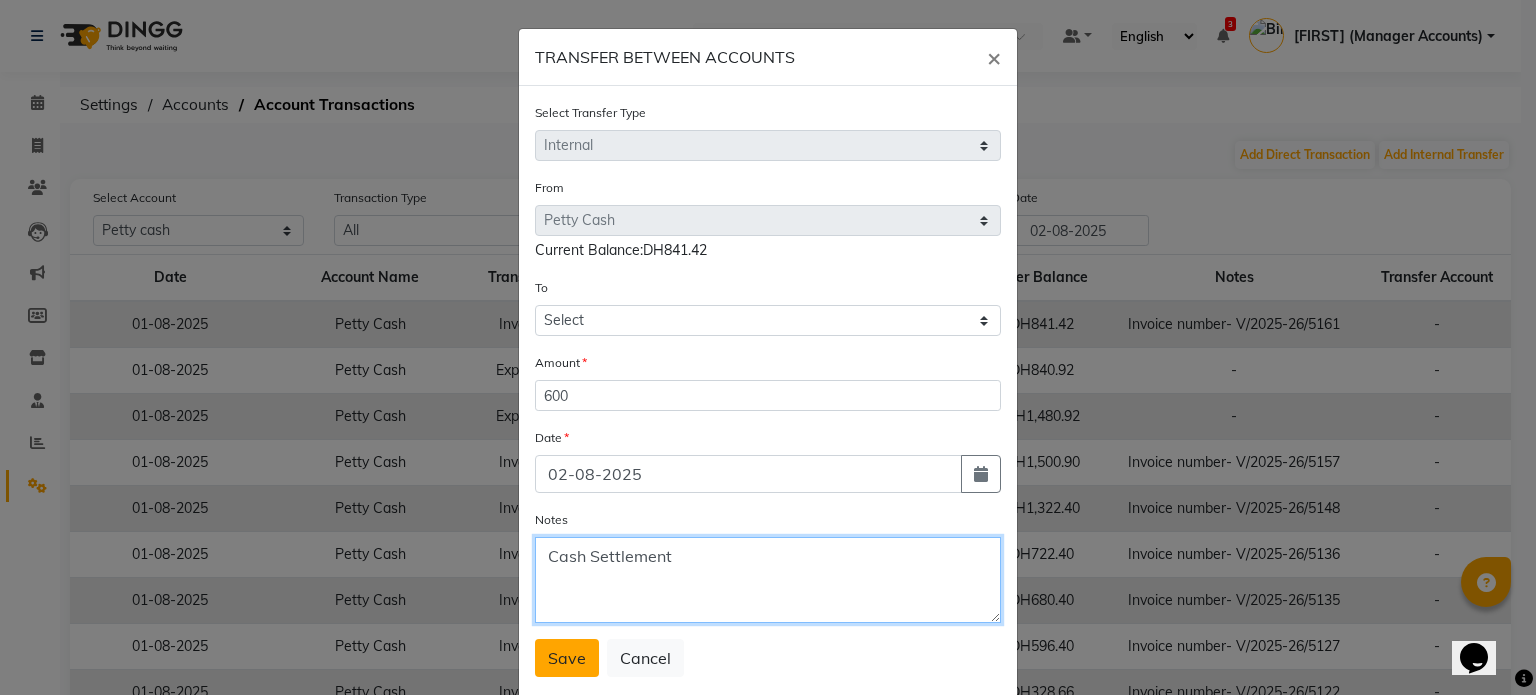 type on "Cash Settlement" 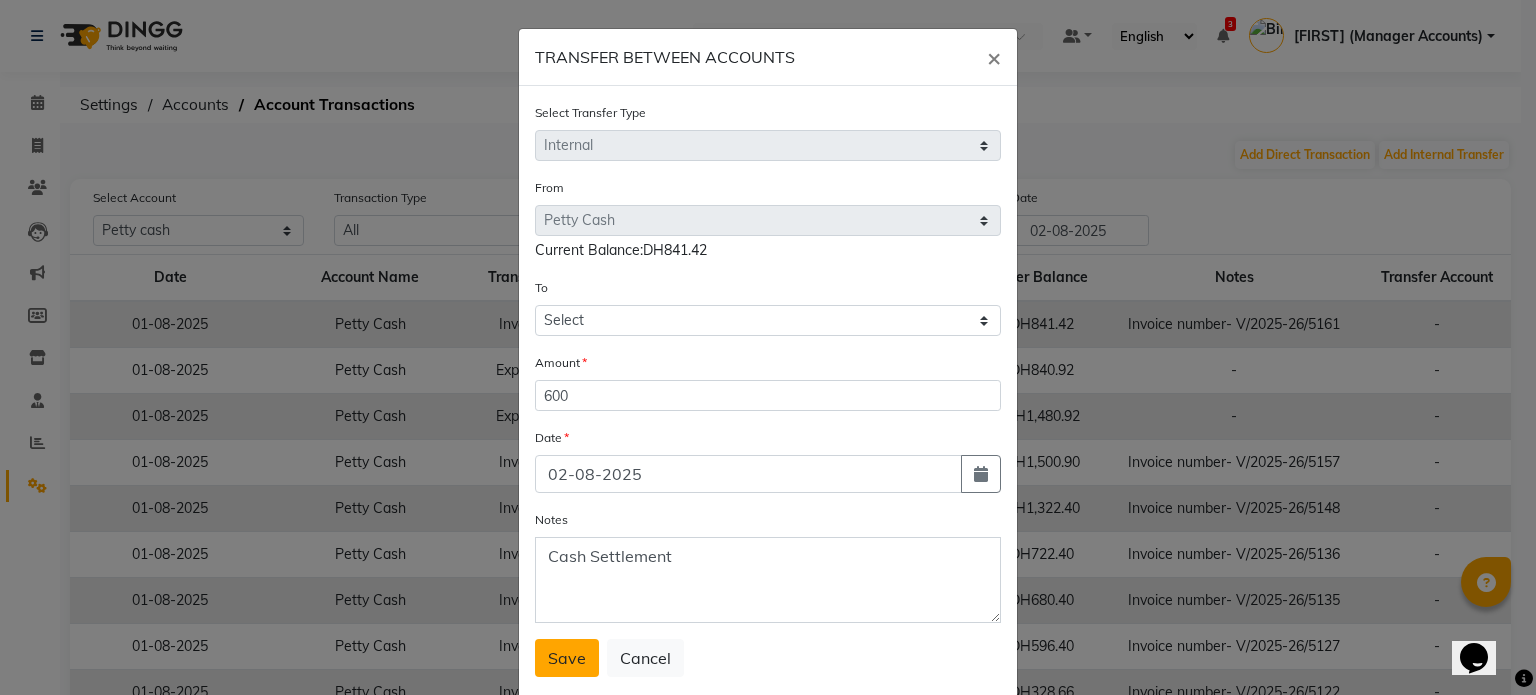 click on "Save" at bounding box center [567, 658] 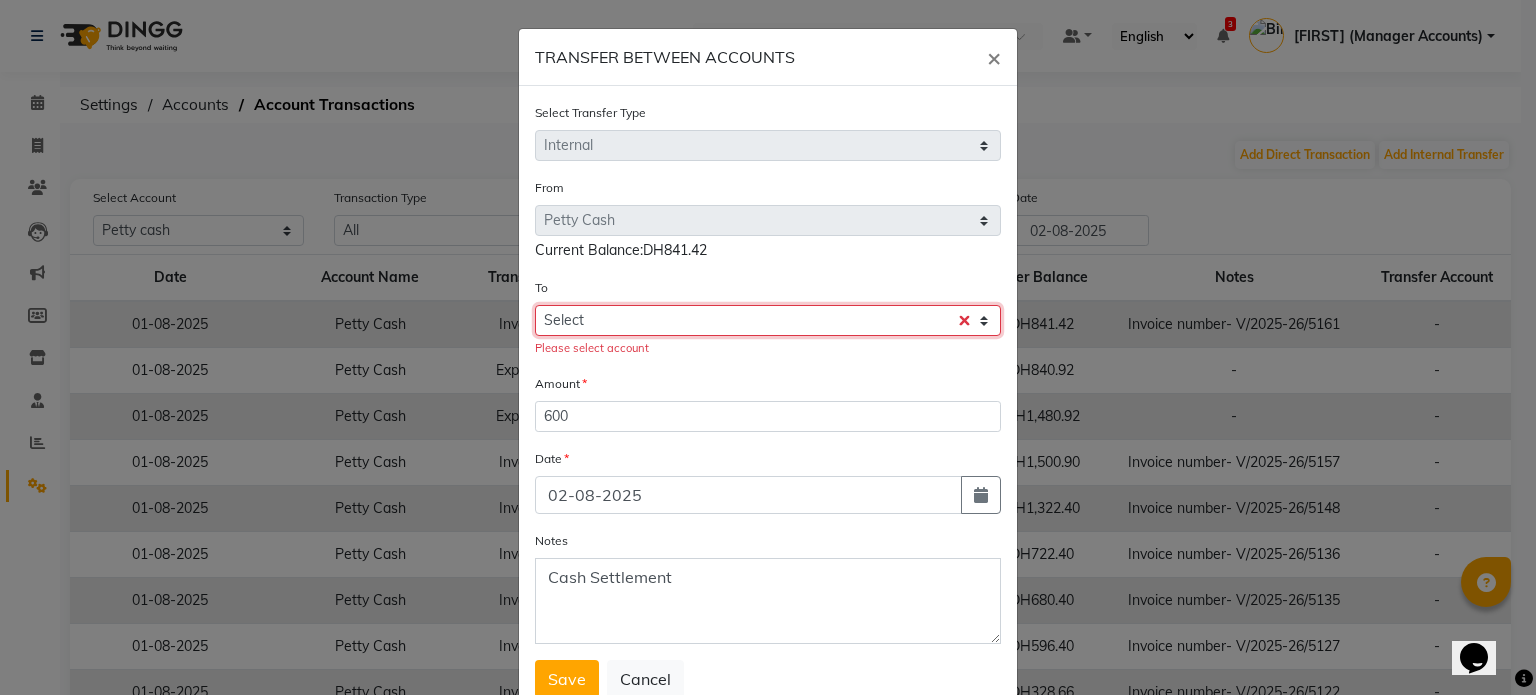 click on "Select Petty Cash Bank Account Sir Maam Default Account" 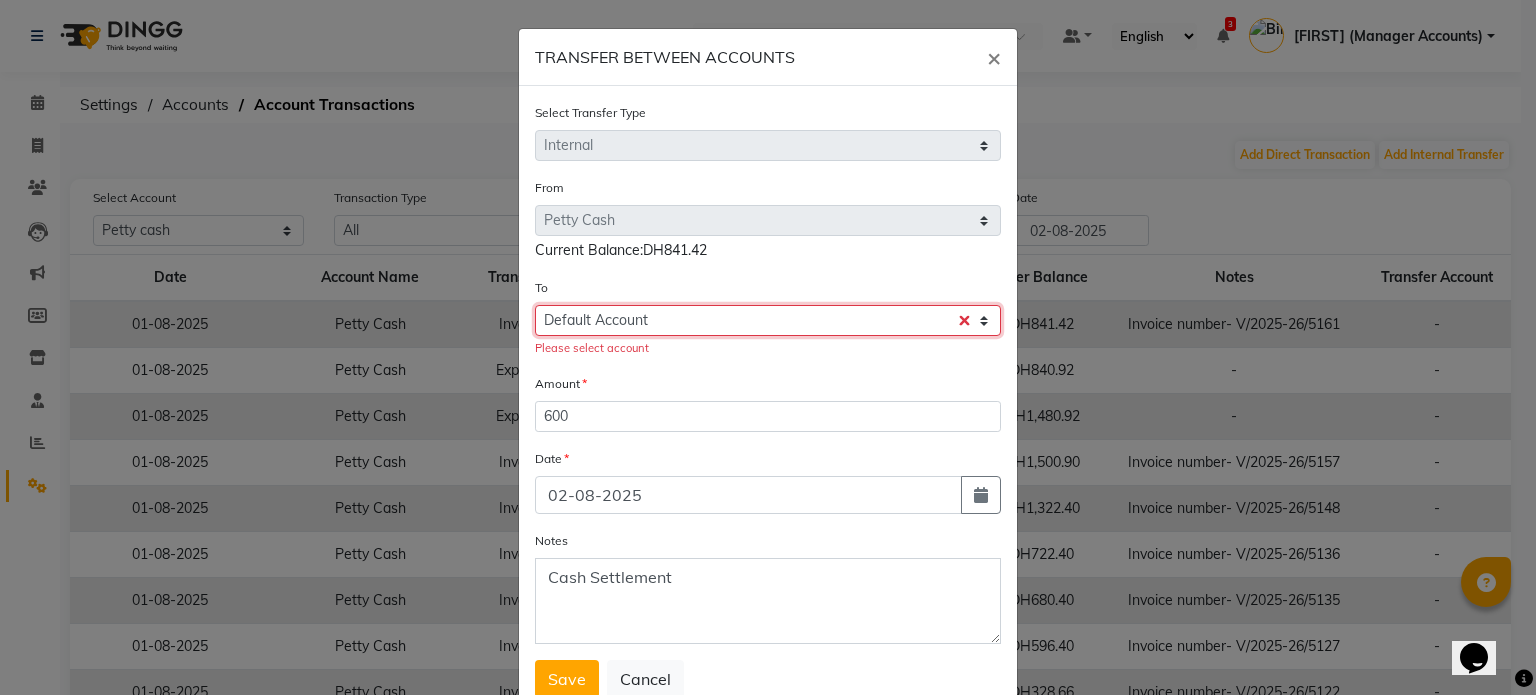 click on "Select Petty Cash Bank Account Sir Maam Default Account" 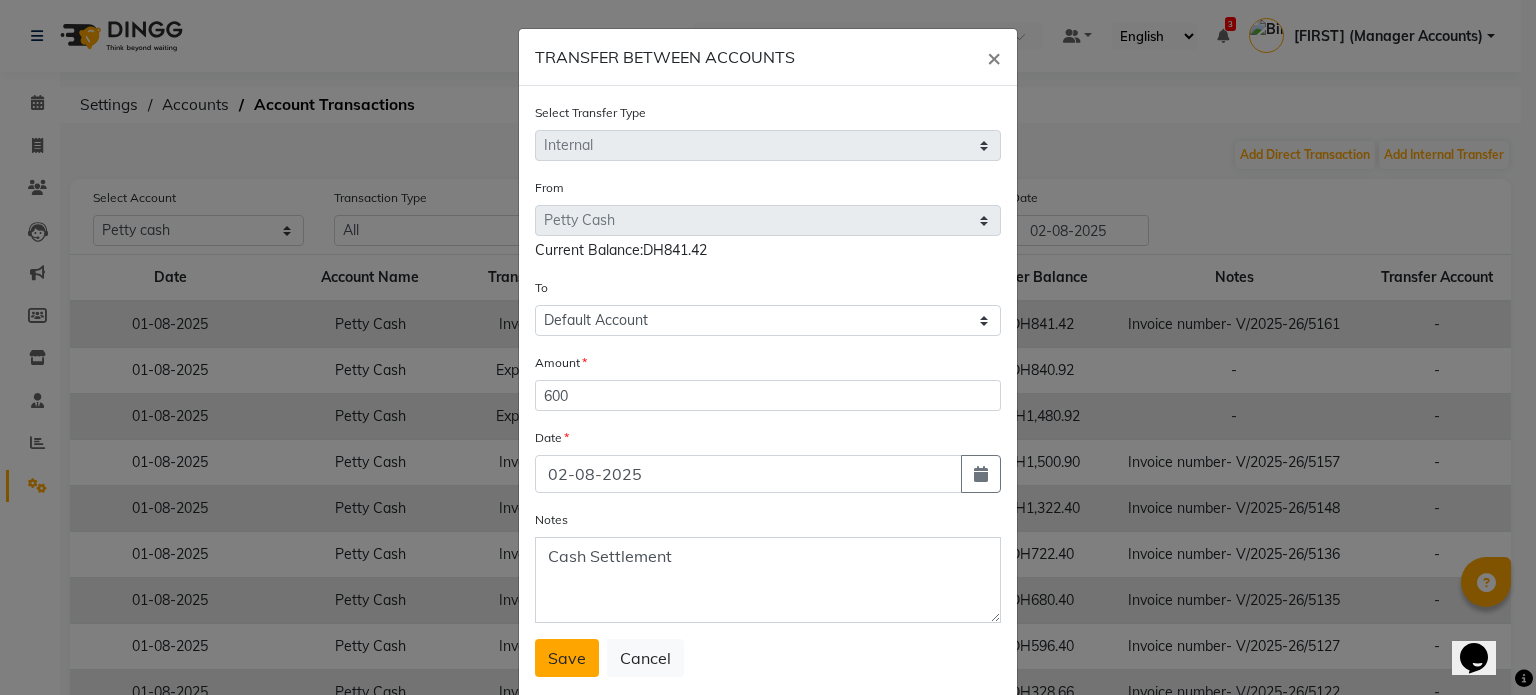 drag, startPoint x: 549, startPoint y: 667, endPoint x: 558, endPoint y: 673, distance: 10.816654 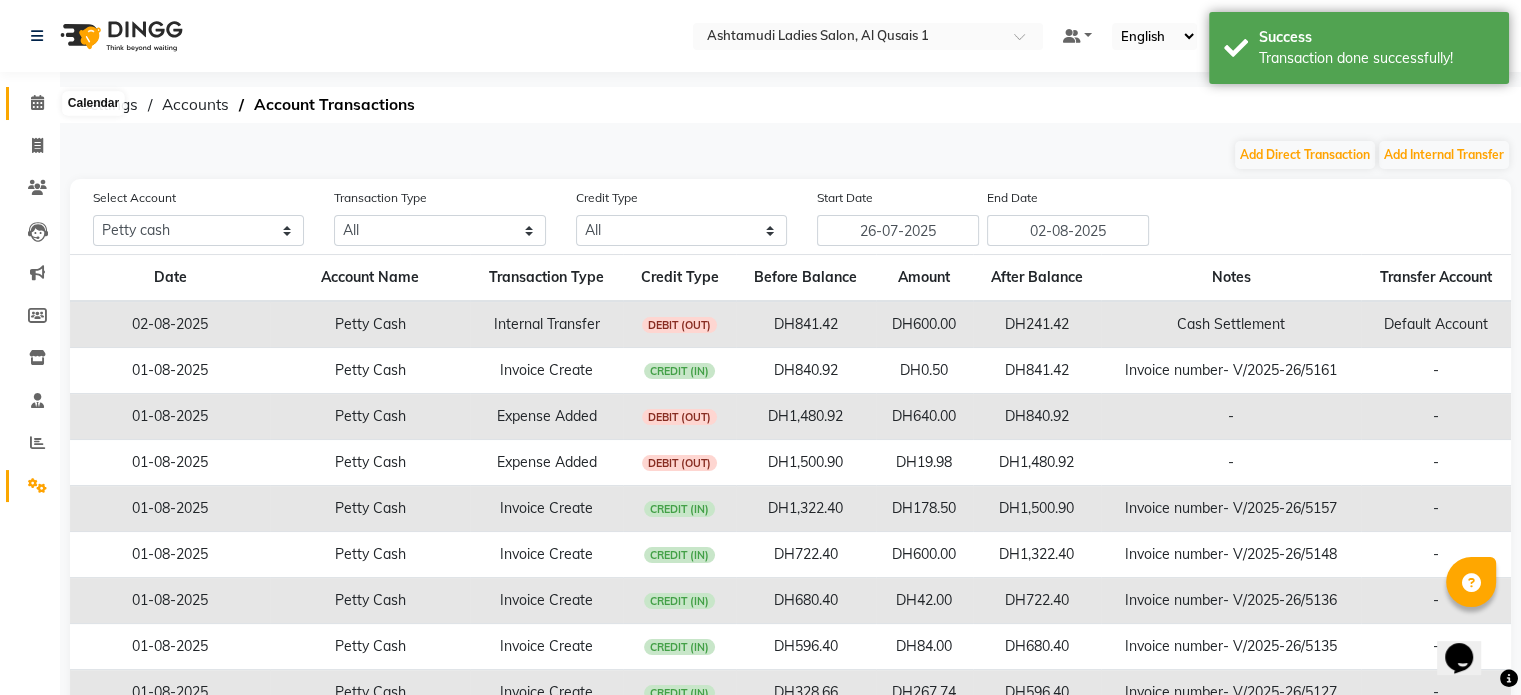 click 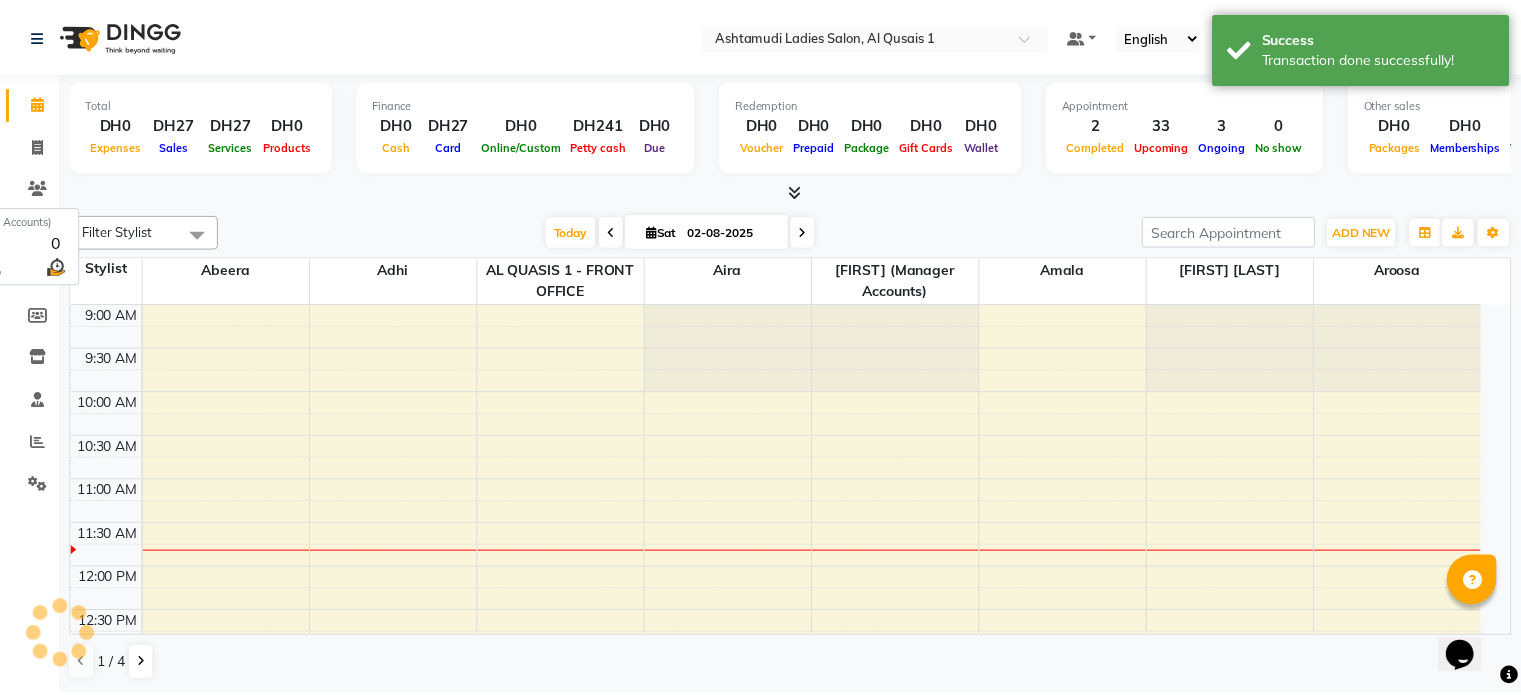 scroll, scrollTop: 0, scrollLeft: 0, axis: both 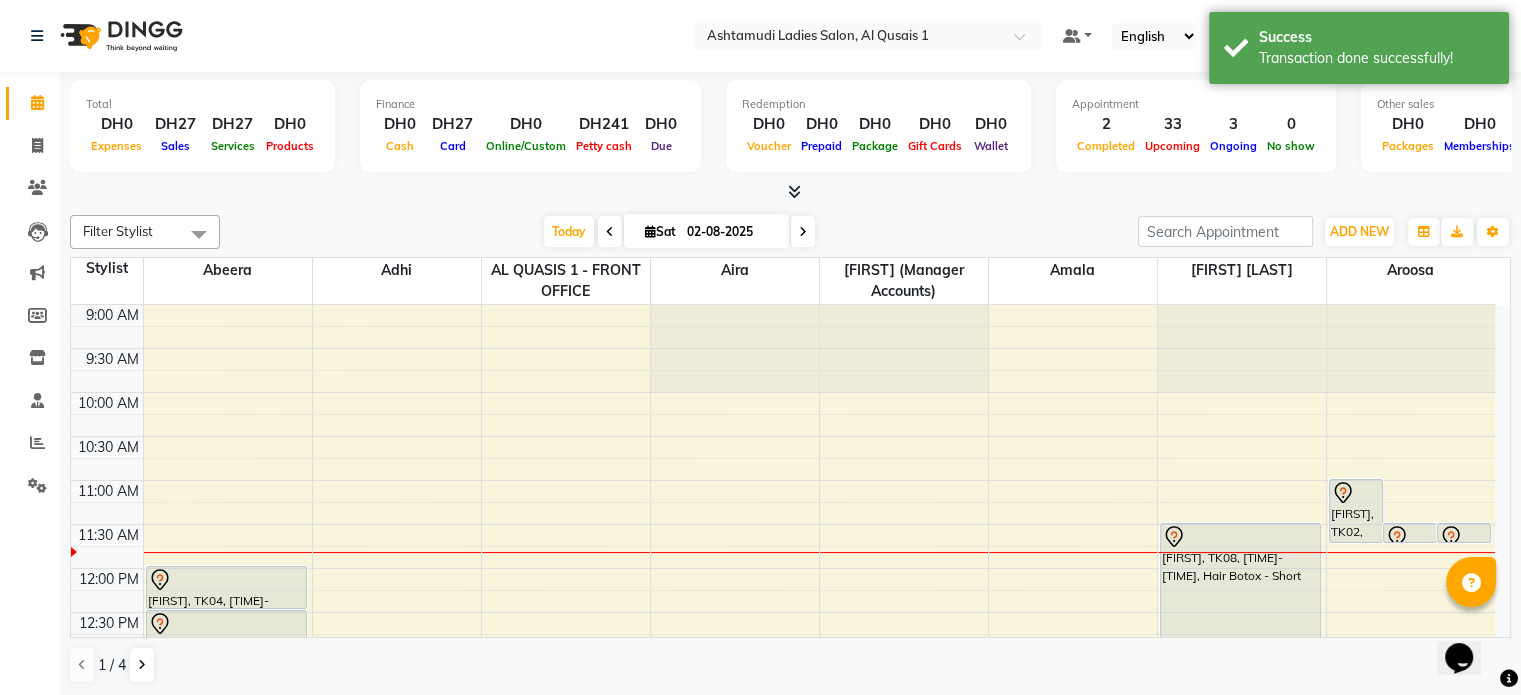 click on "DH241" at bounding box center (604, 124) 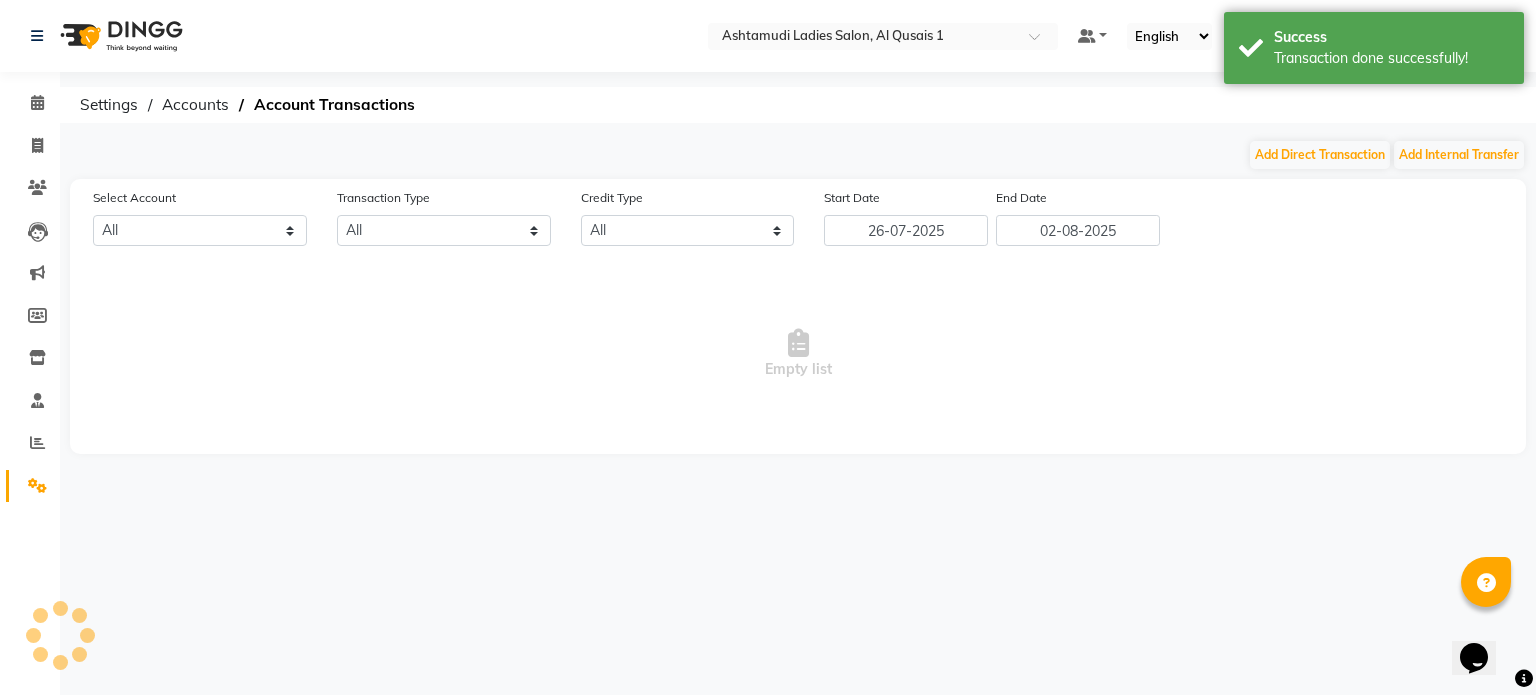 select on "5905" 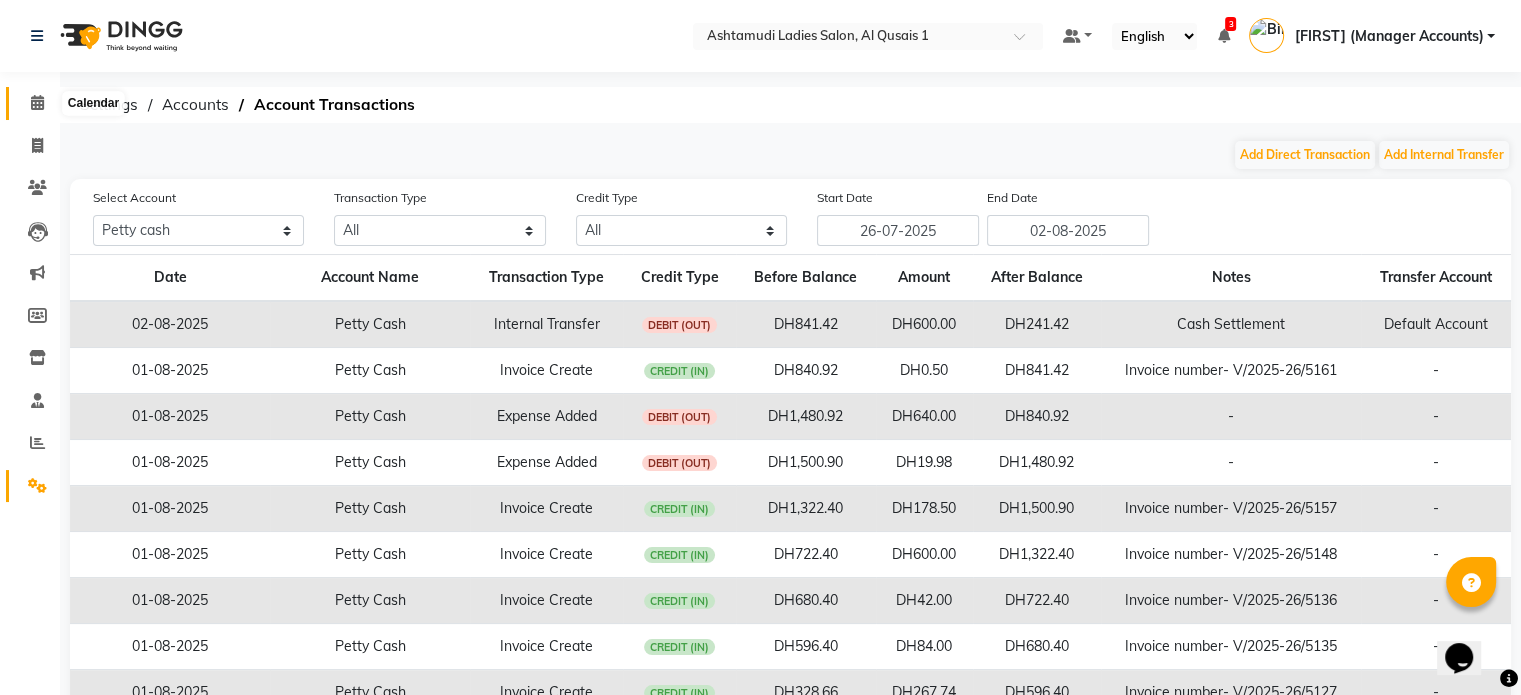 click 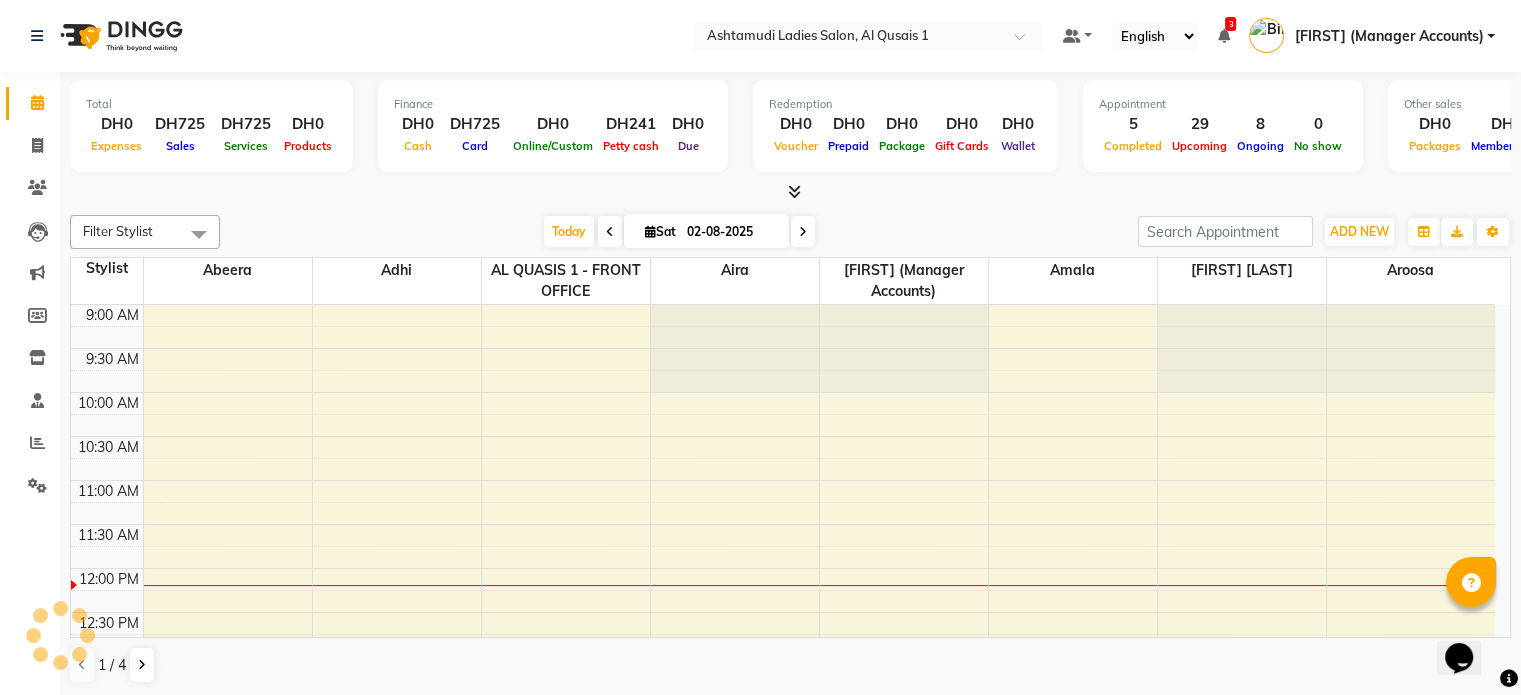 scroll, scrollTop: 0, scrollLeft: 0, axis: both 